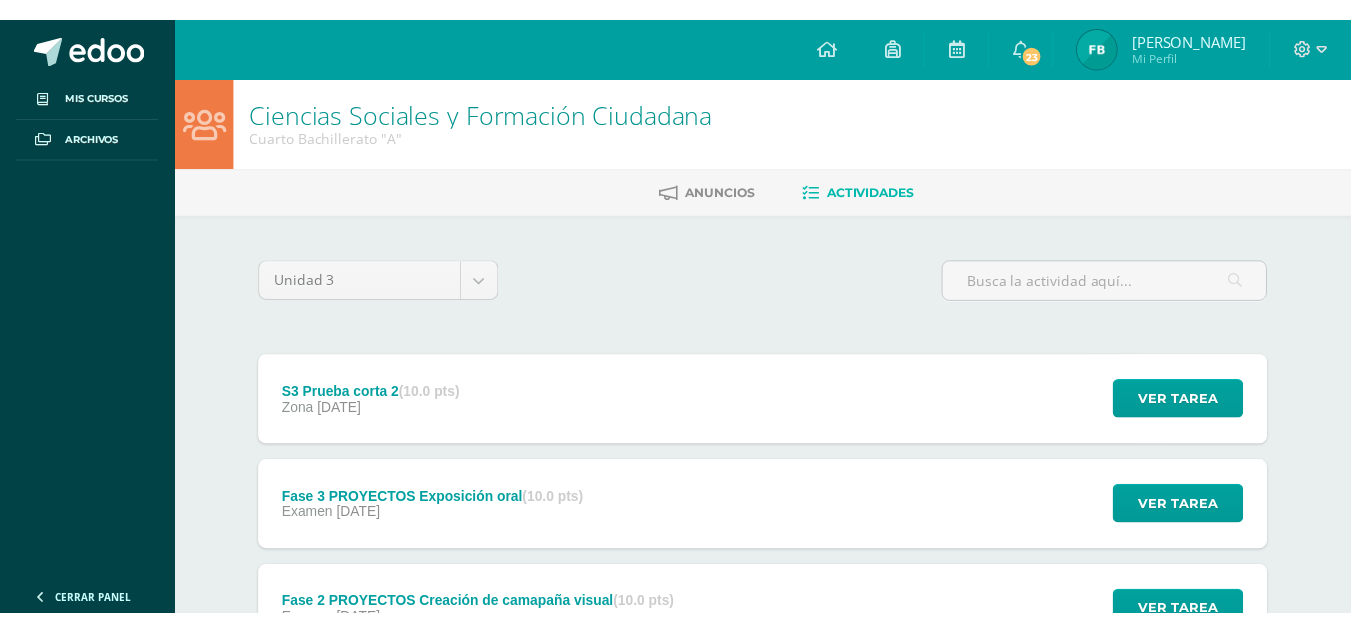 scroll, scrollTop: 0, scrollLeft: 0, axis: both 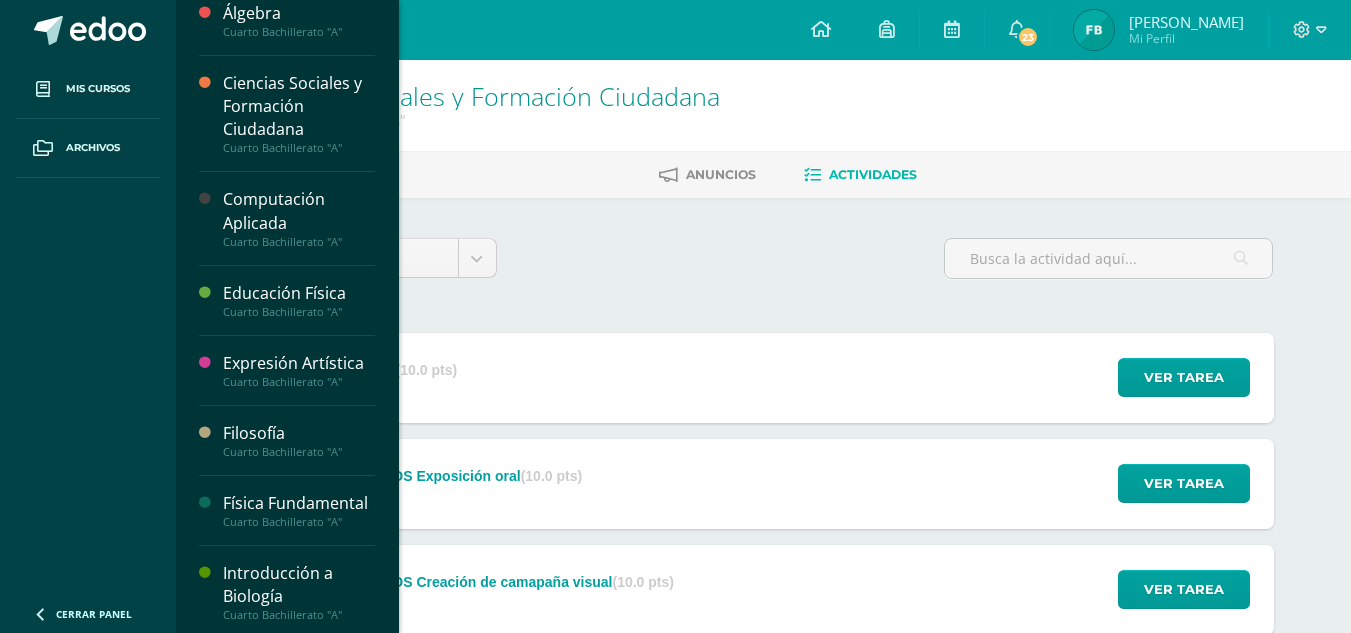 click on "Computación Aplicada" at bounding box center [299, 211] 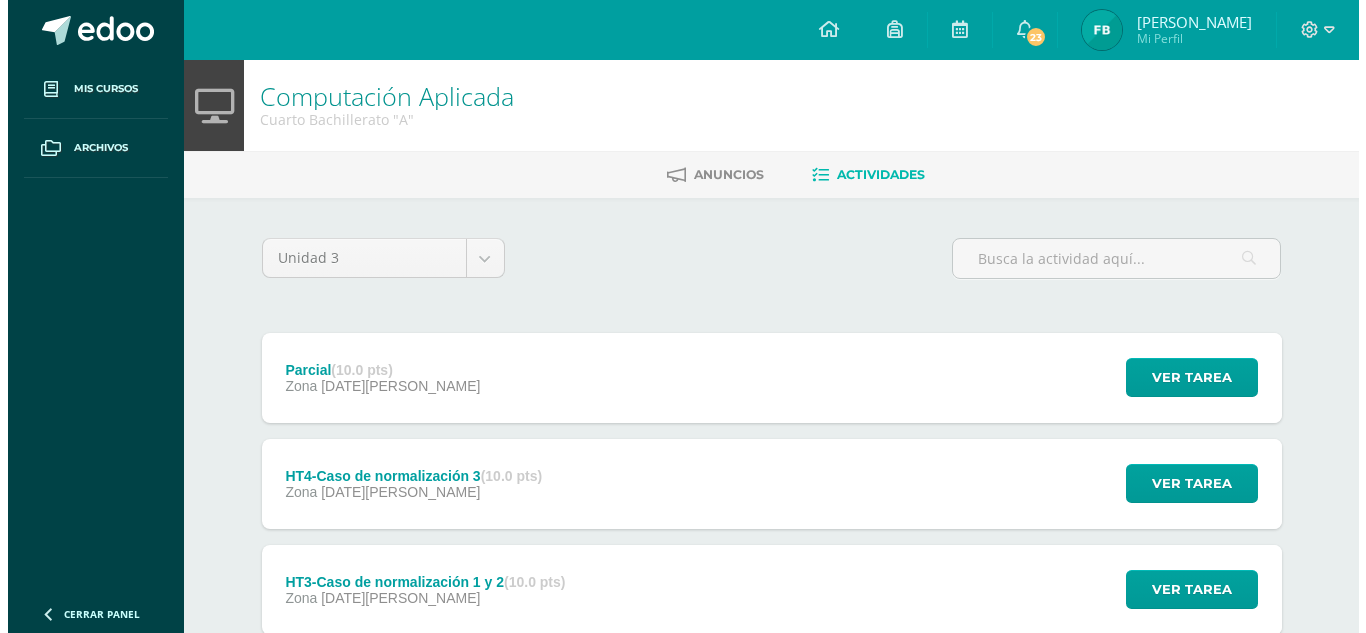 scroll, scrollTop: 347, scrollLeft: 0, axis: vertical 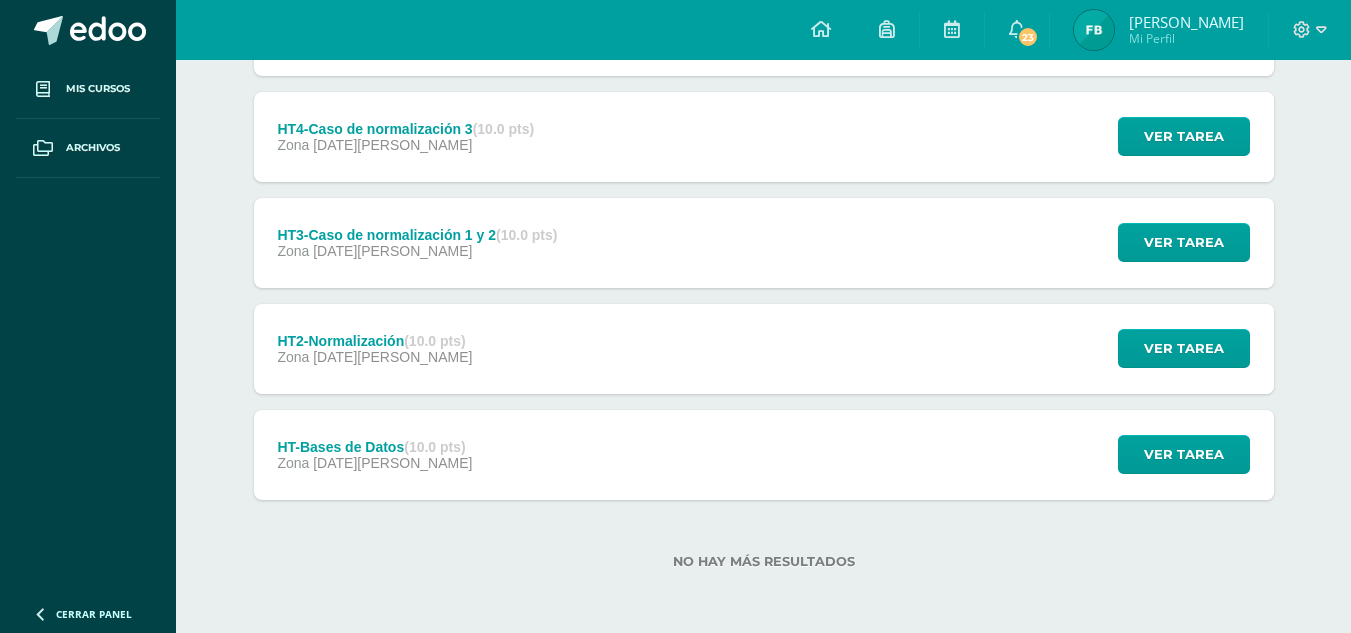 click on "HT-Bases de Datos  (10.0 pts)
Zona
03 de Julio" at bounding box center (375, 455) 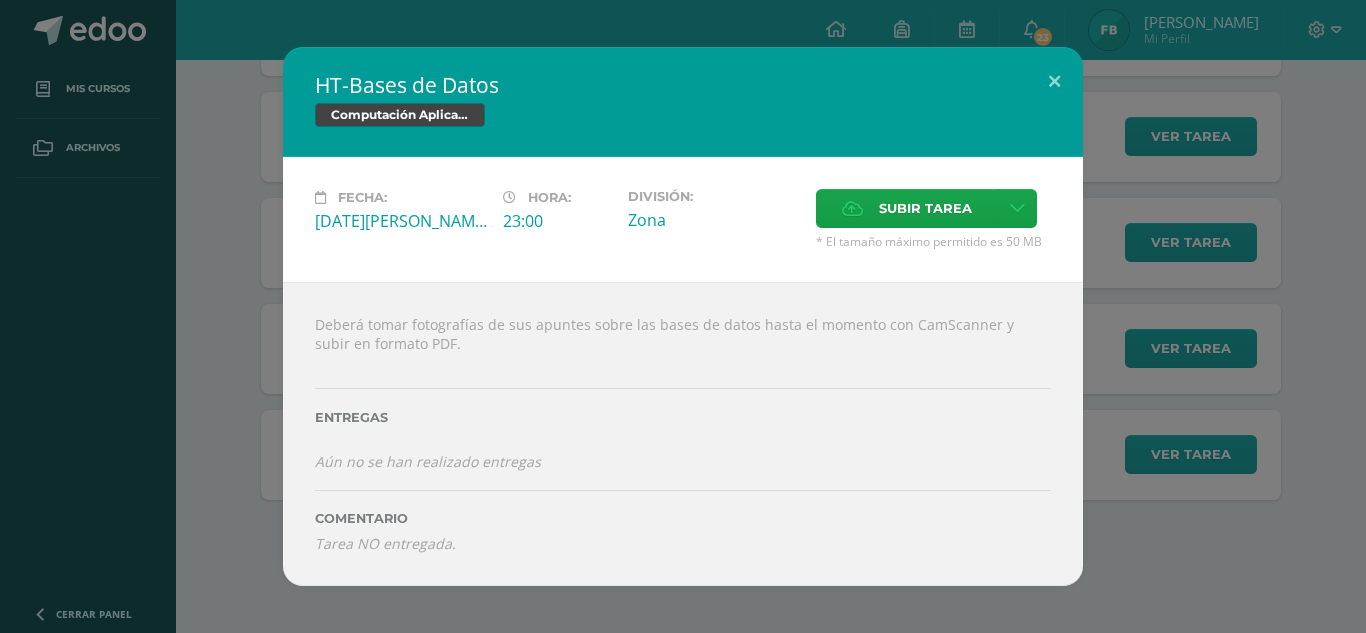 click on "HT-Bases de Datos
Computación Aplicada
Fecha:
Jueves 03 de Julio
Hora:
23:00
División:
Subir tarea" at bounding box center (683, 316) 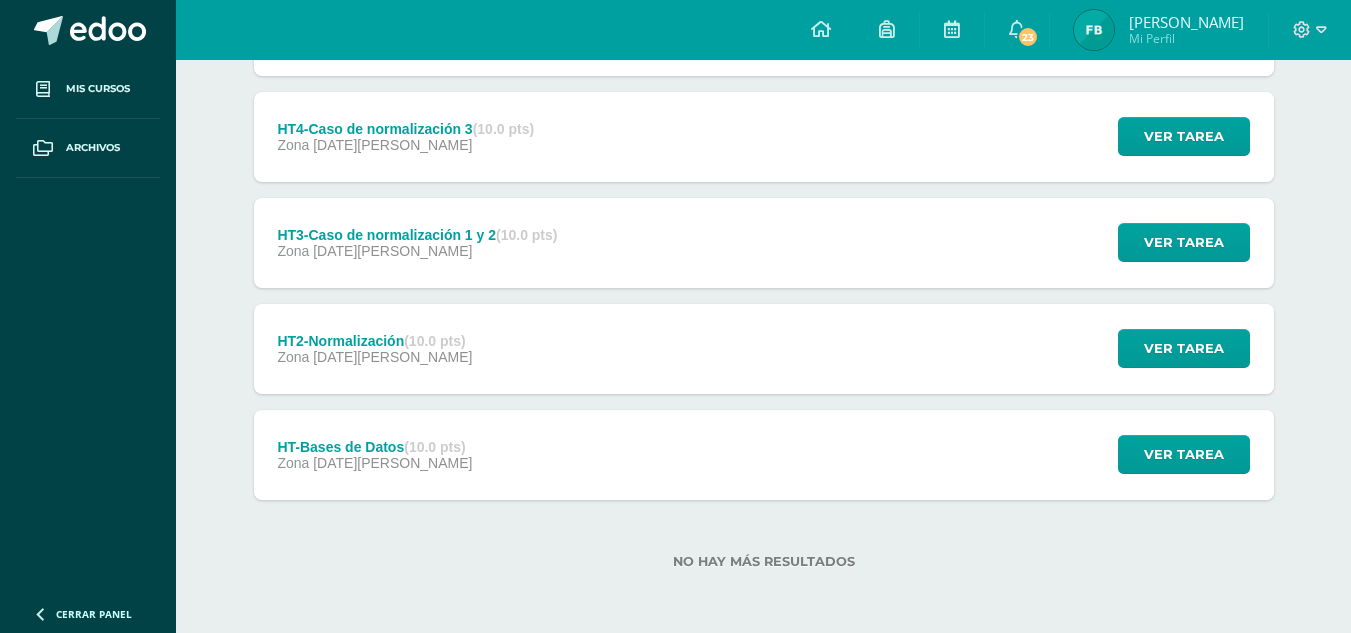click on "Zona
07 de Julio" at bounding box center [374, 357] 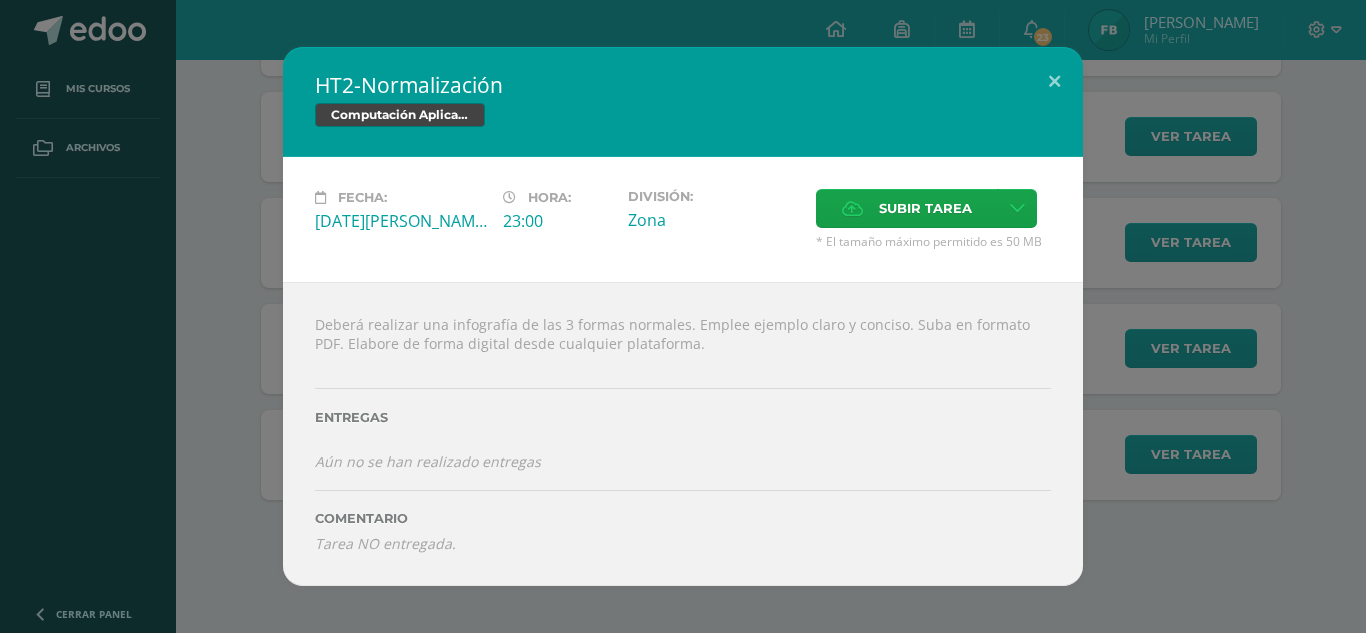 click on "HT2-Normalización
Computación Aplicada
Fecha:
[DATE][PERSON_NAME]:
23:00
División:
Subir tarea" at bounding box center (683, 316) 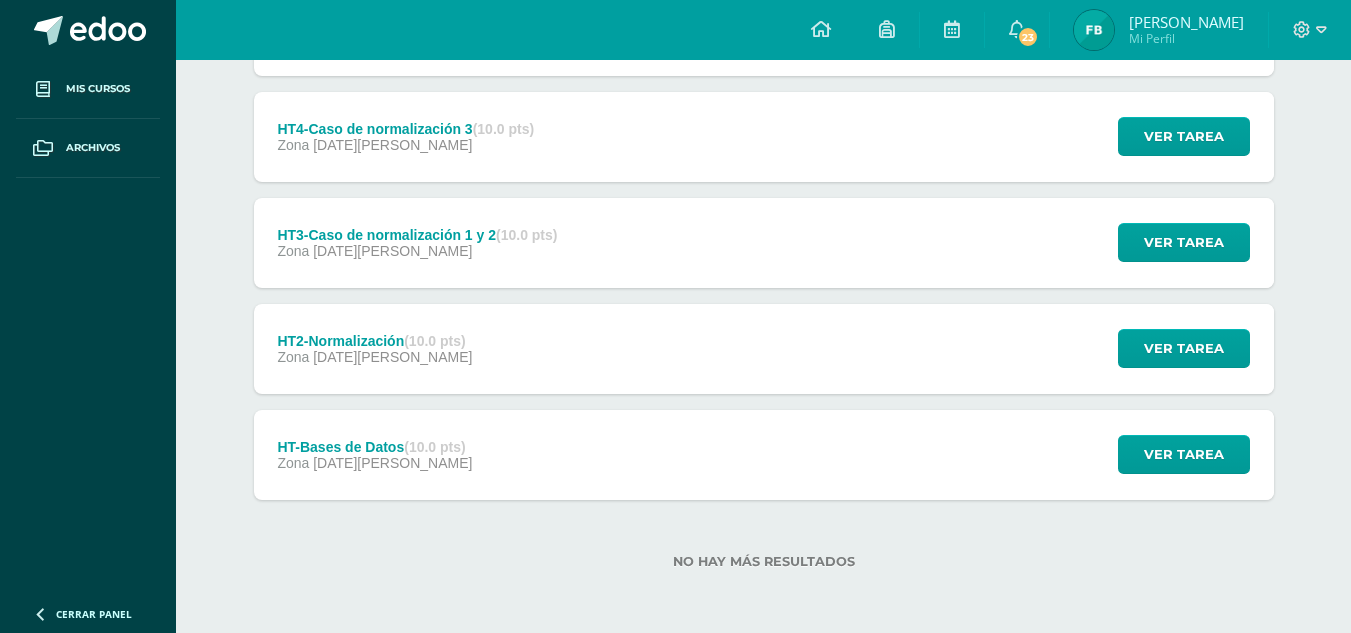 click on "HT3-Caso de normalización 1 y 2  (10.0 pts)" at bounding box center [417, 235] 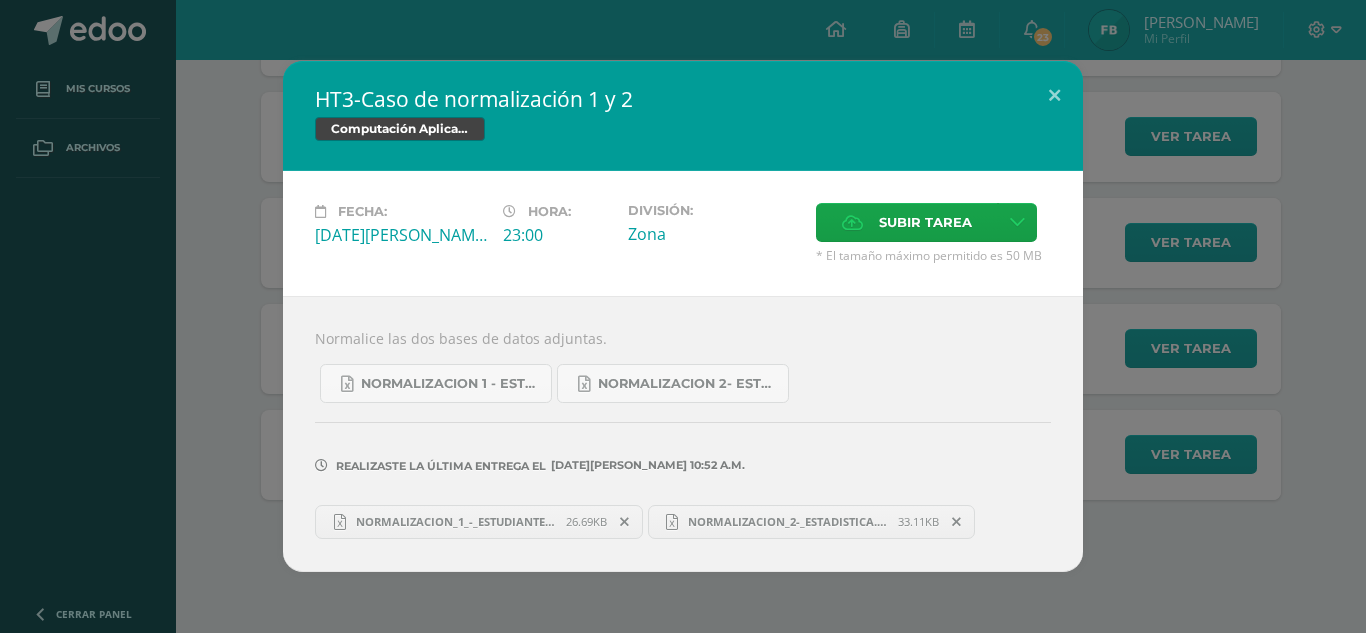 click on "HT3-Caso de normalización 1 y 2
Computación Aplicada
Fecha:
Martes 08 de Julio
Hora:
23:00
División:" at bounding box center [683, 316] 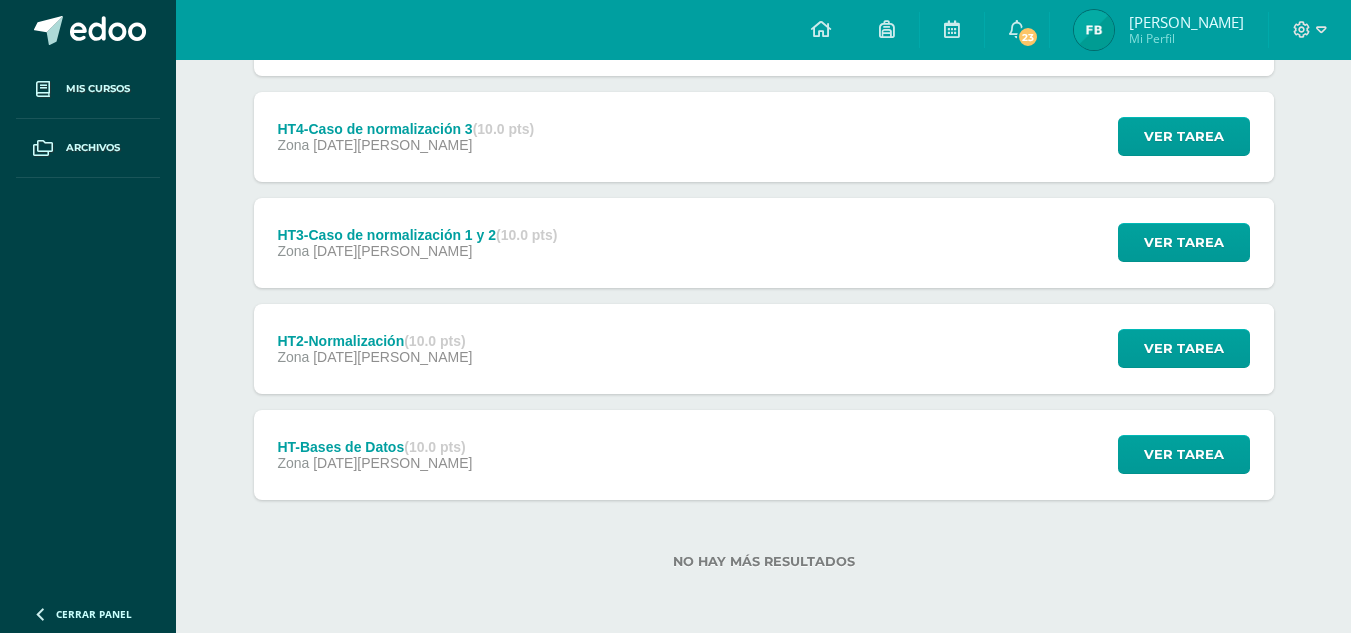 click on "HT4-Caso de normalización 3  (10.0 pts)
Zona
09 de Julio" at bounding box center [406, 137] 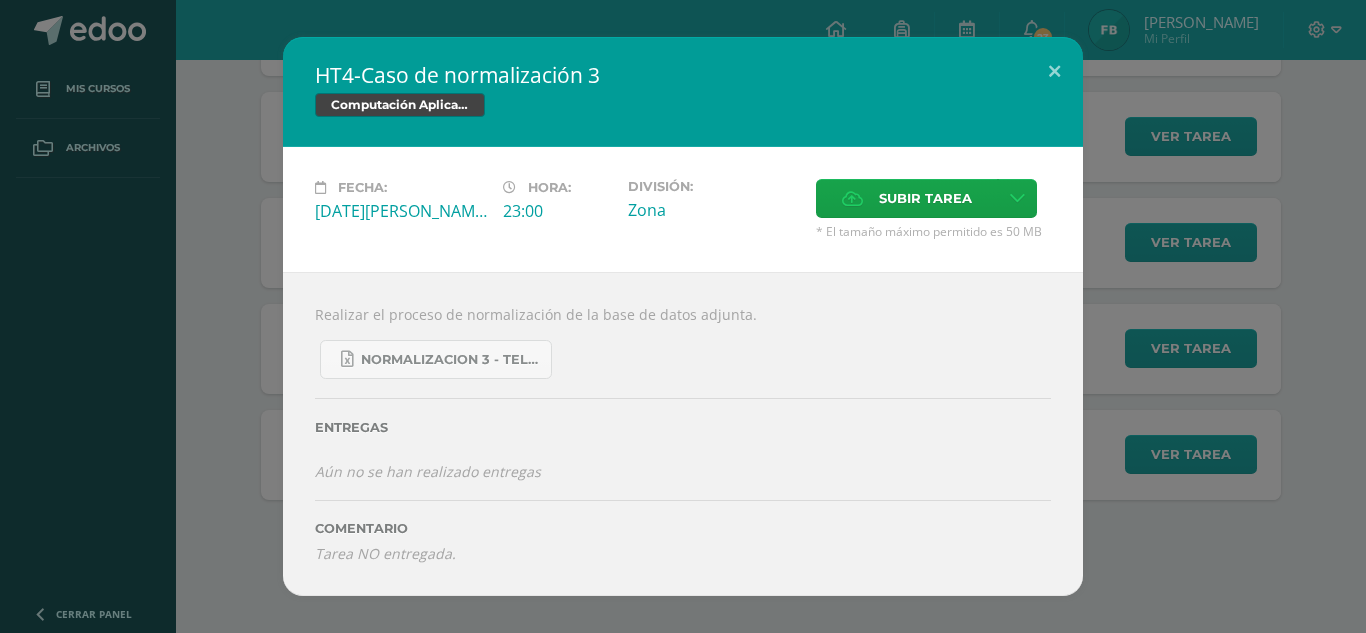 click on "HT4-Caso de normalización 3
Computación Aplicada
Fecha:
Miércoles 09 de Julio
Hora:
23:00
División:" at bounding box center (683, 316) 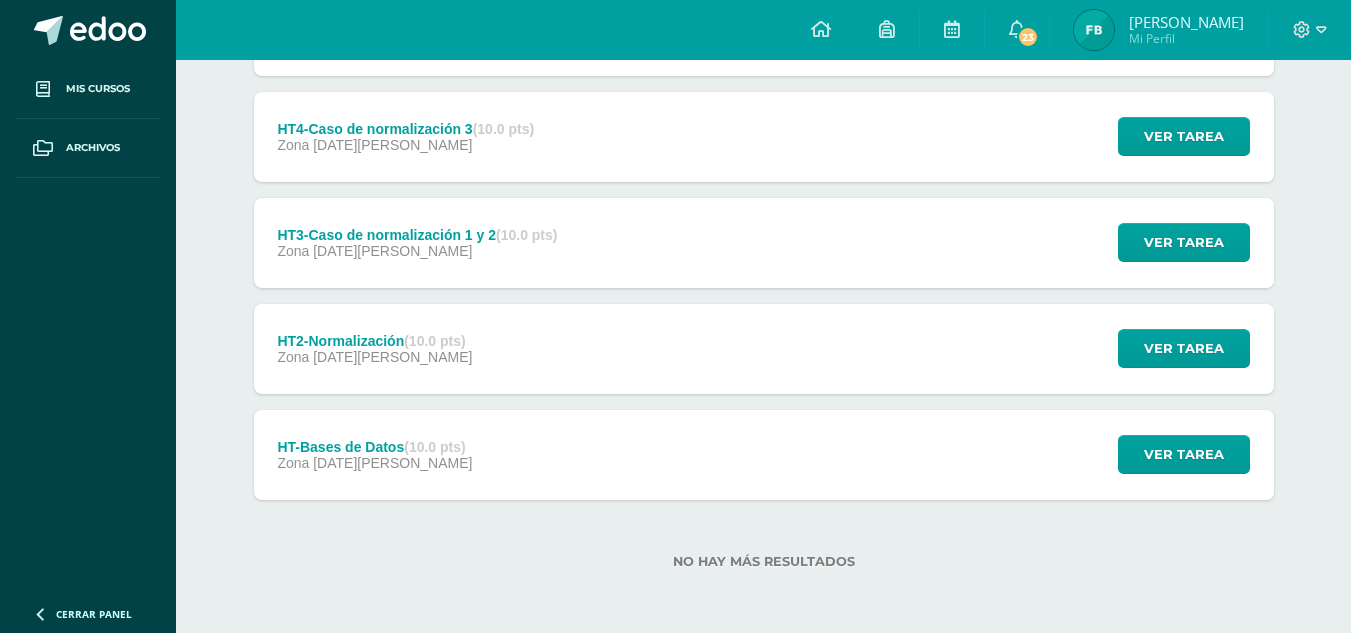 click on "Zona
09 de Julio" at bounding box center (405, 145) 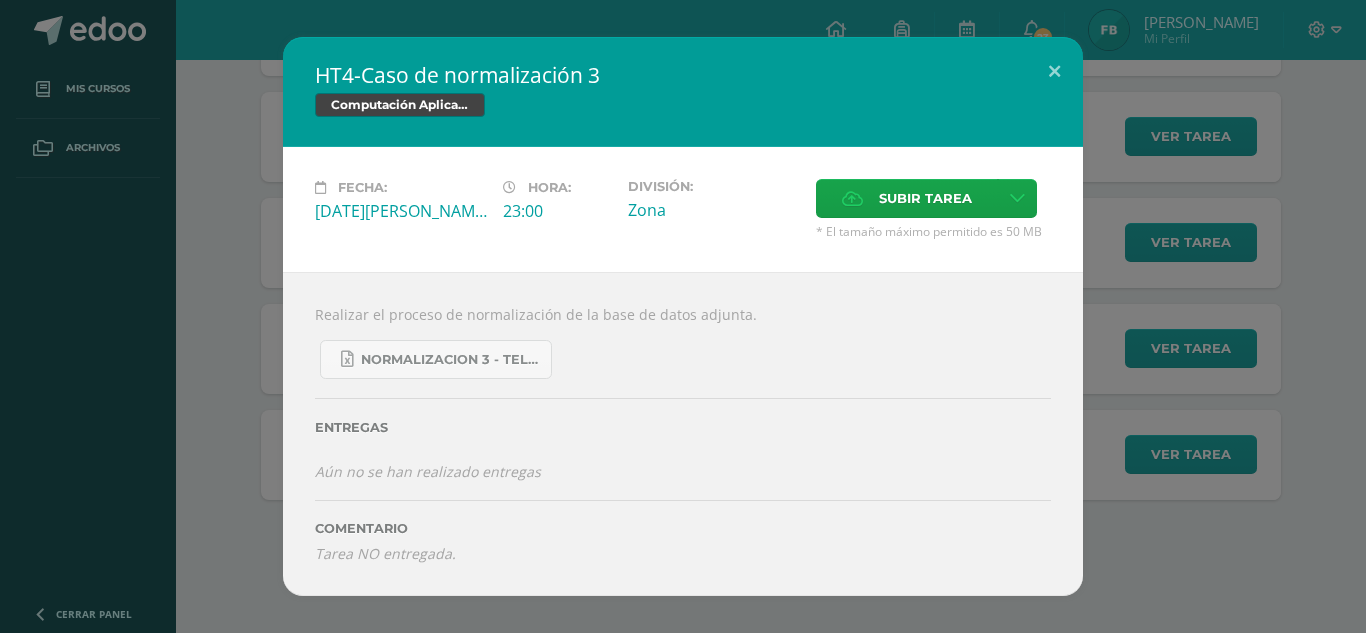 click on "HT4-Caso de normalización 3
Computación Aplicada
Fecha:
Miércoles 09 de Julio
Hora:
23:00
División:" at bounding box center (683, 316) 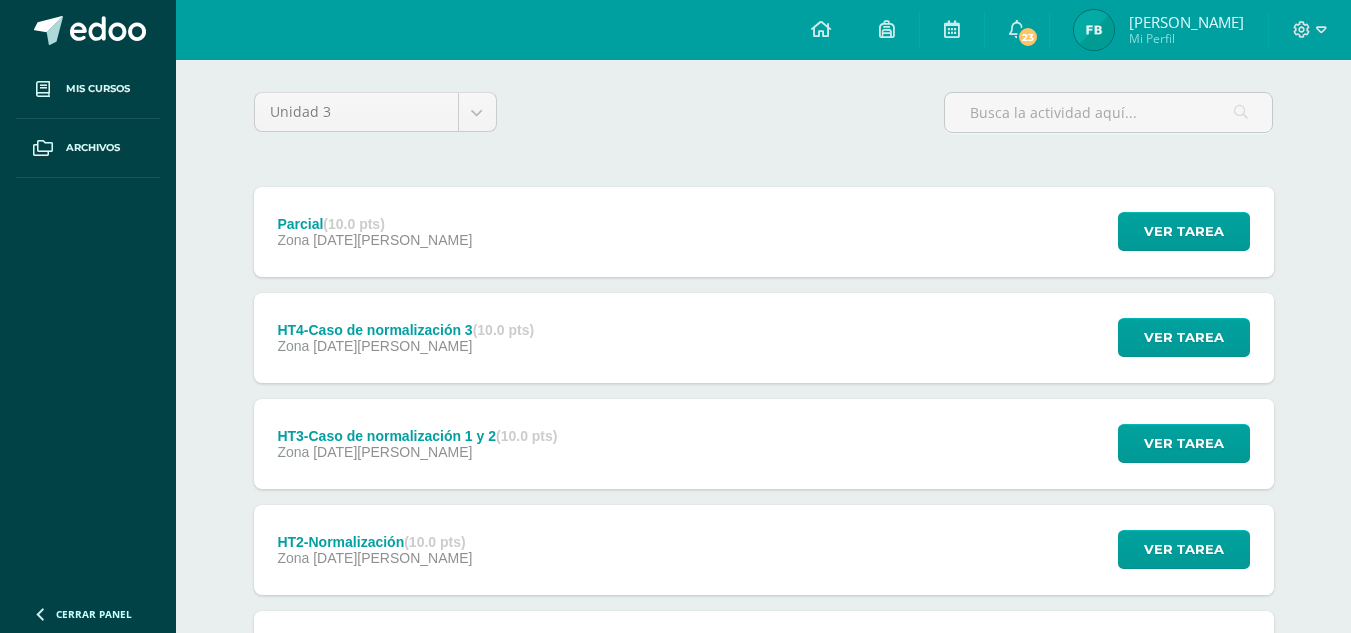 scroll, scrollTop: 144, scrollLeft: 0, axis: vertical 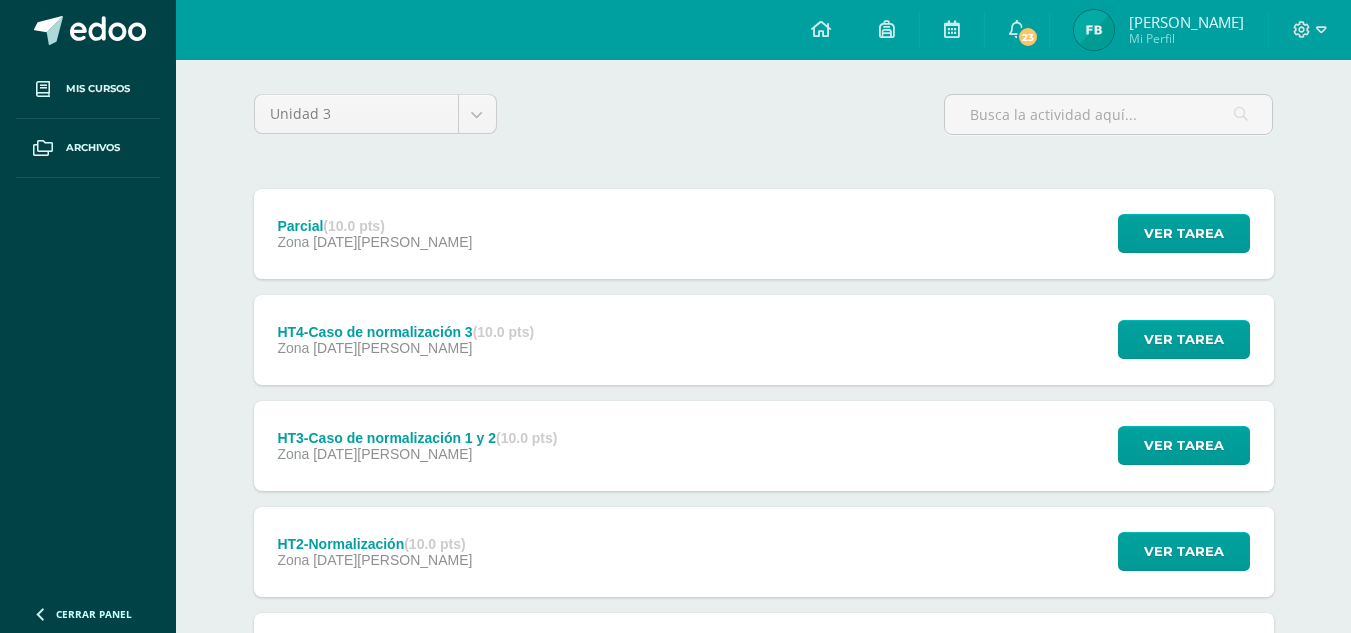 click on "14 de Julio" at bounding box center (392, 242) 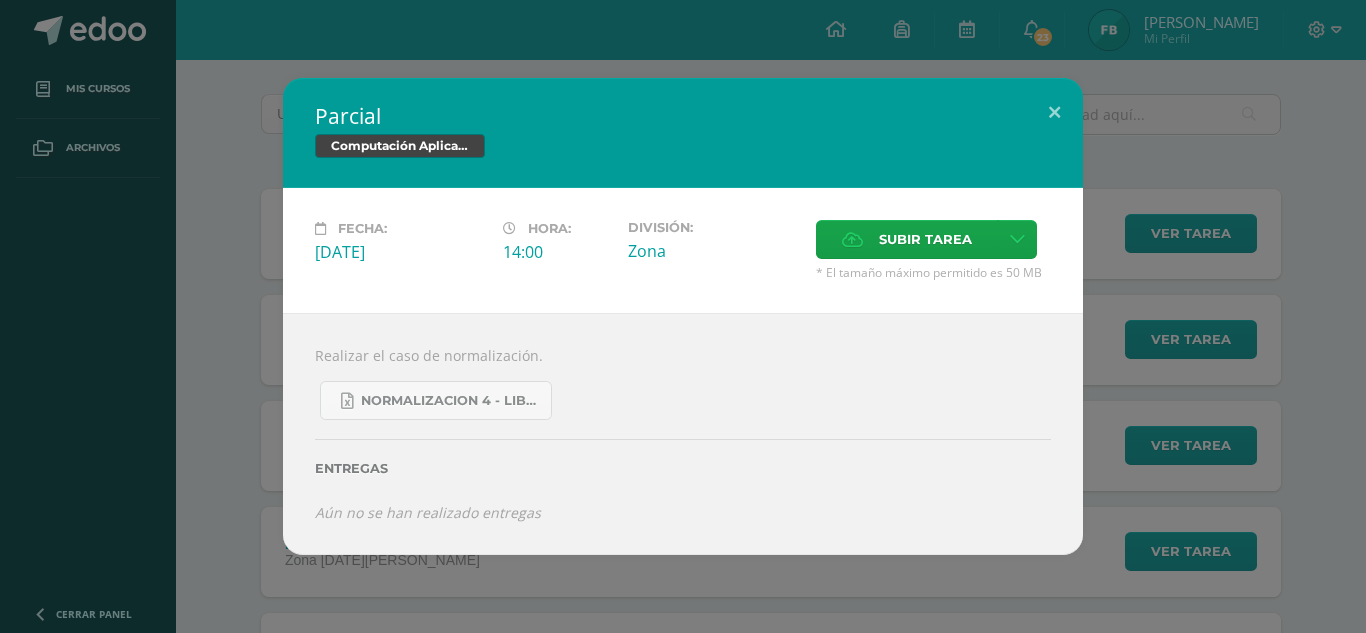 click on "Parcial
Computación Aplicada
Fecha:
Lunes 14 de Julio
Hora:
14:00
División:
Zona
Cancelar" at bounding box center [683, 316] 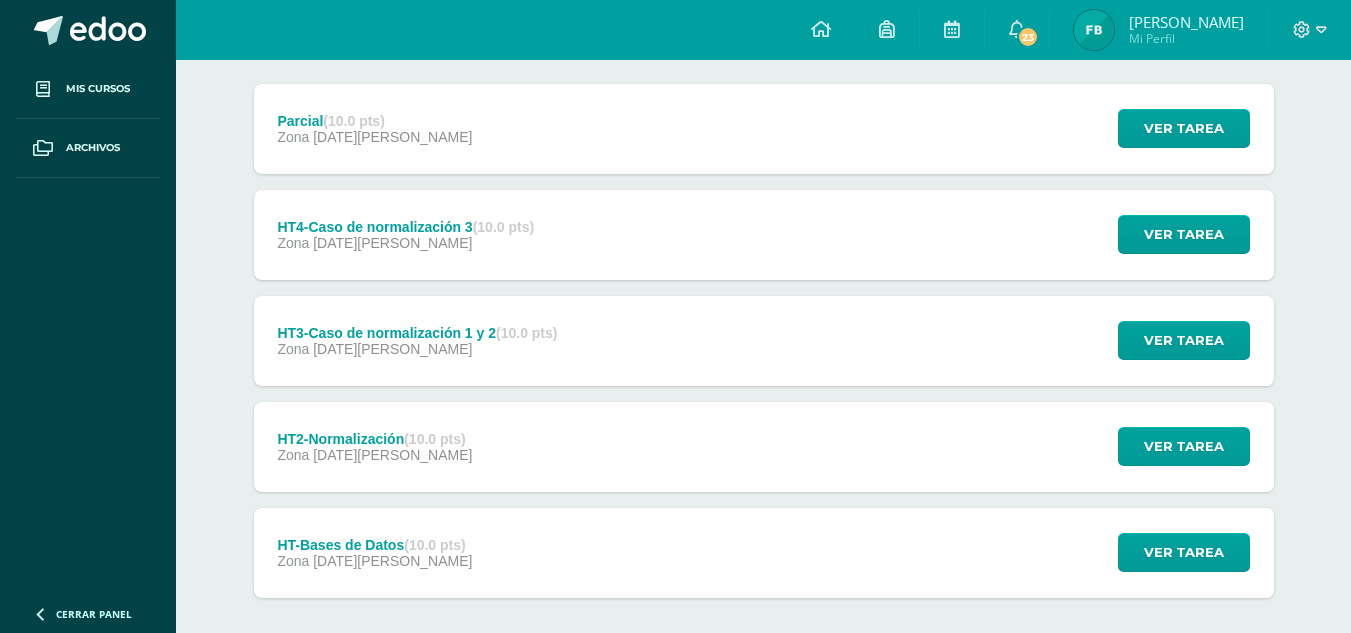 scroll, scrollTop: 347, scrollLeft: 0, axis: vertical 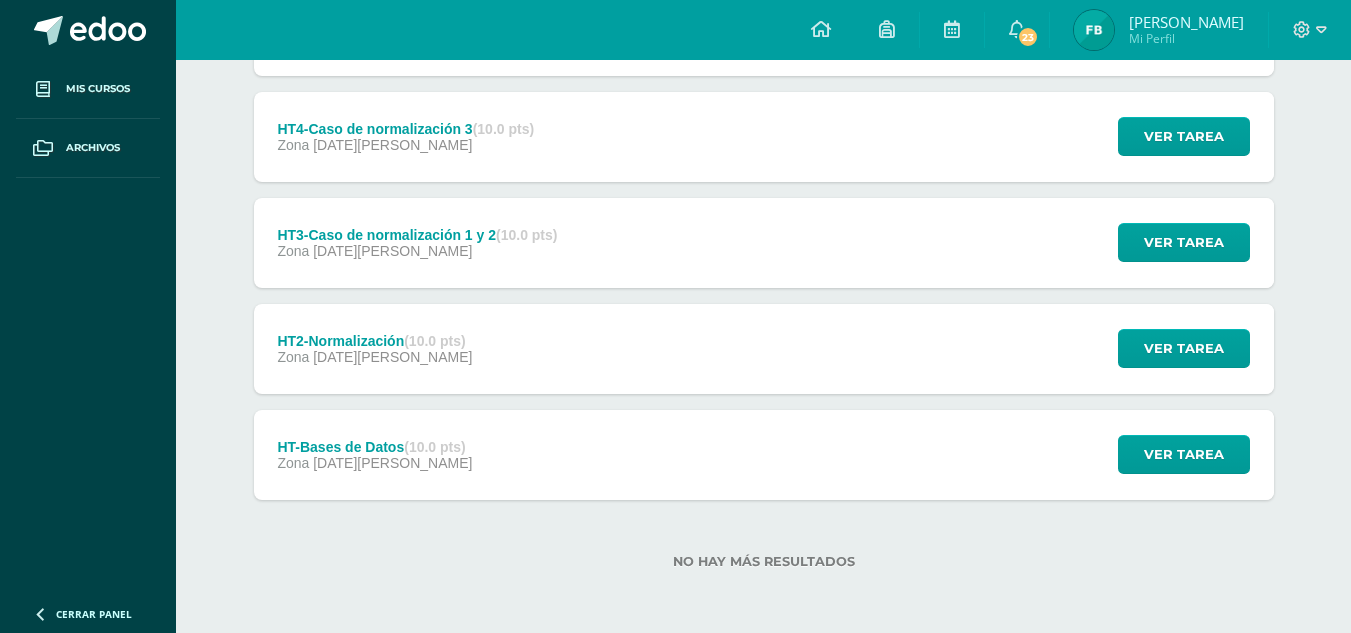click on "Zona
03 de Julio" at bounding box center [374, 463] 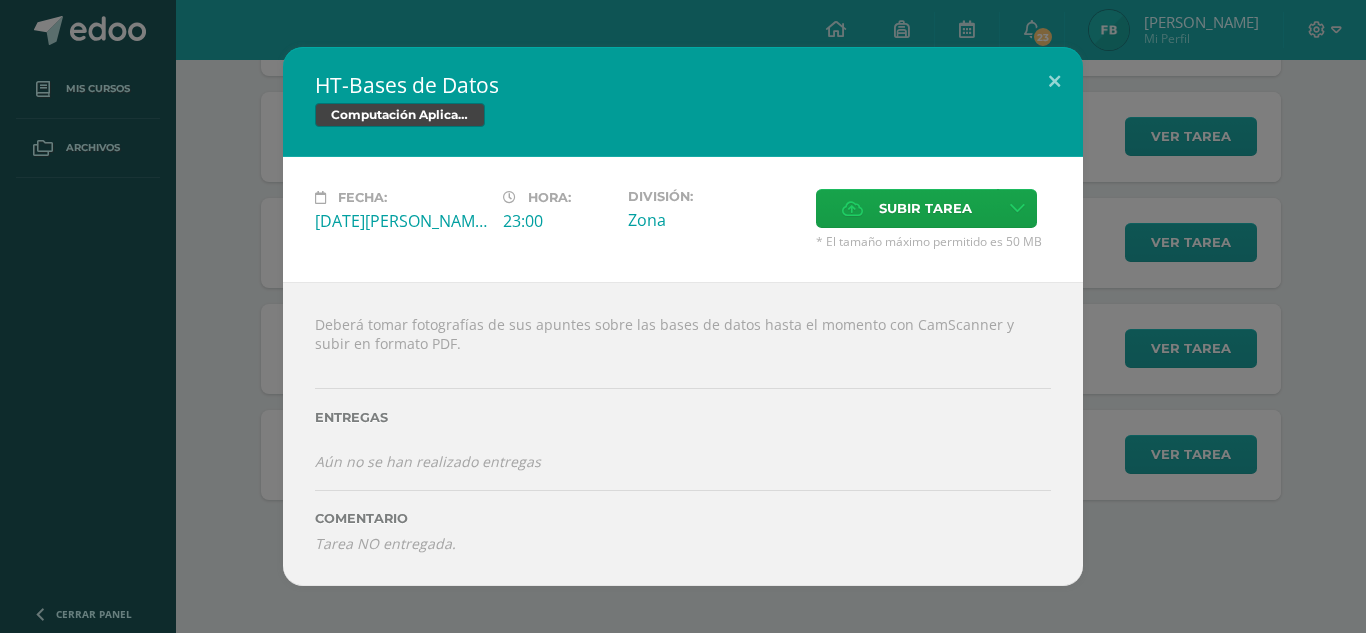click on "HT-Bases de Datos
Computación Aplicada
Fecha:
[DATE][PERSON_NAME]:
23:00
División:
Subir tarea" at bounding box center [683, 316] 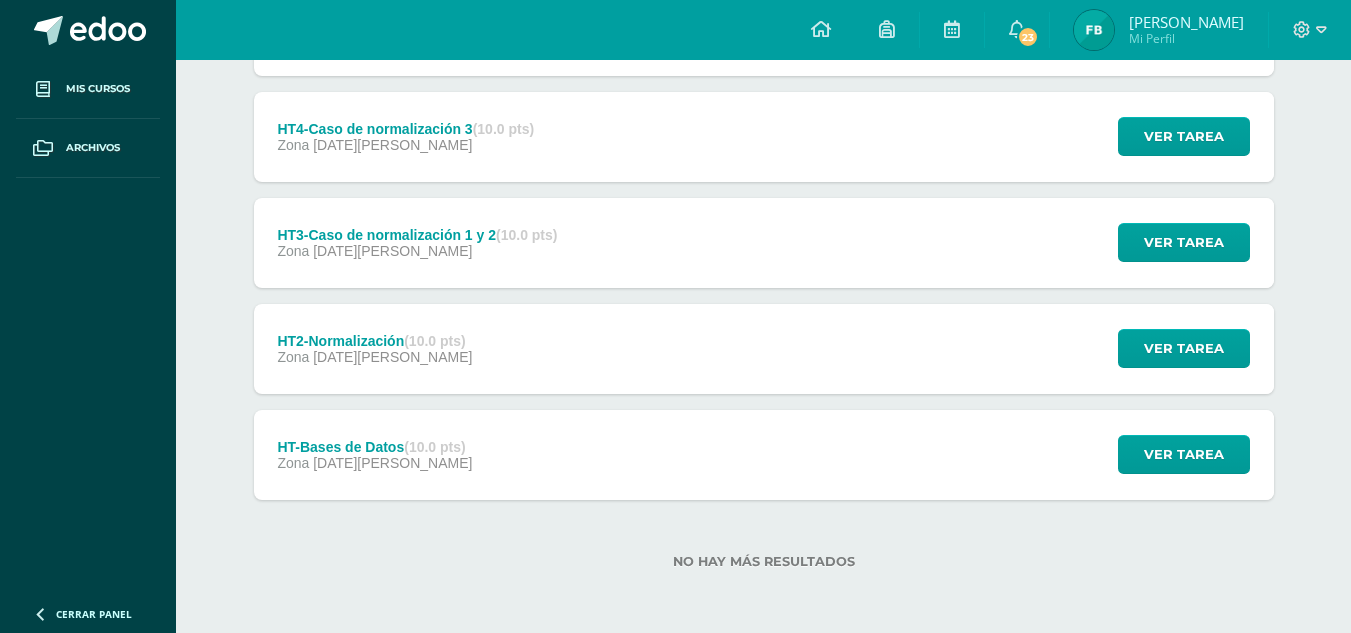 click on "HT2-Normalización  (10.0 pts)
Zona
07 de Julio" at bounding box center (375, 349) 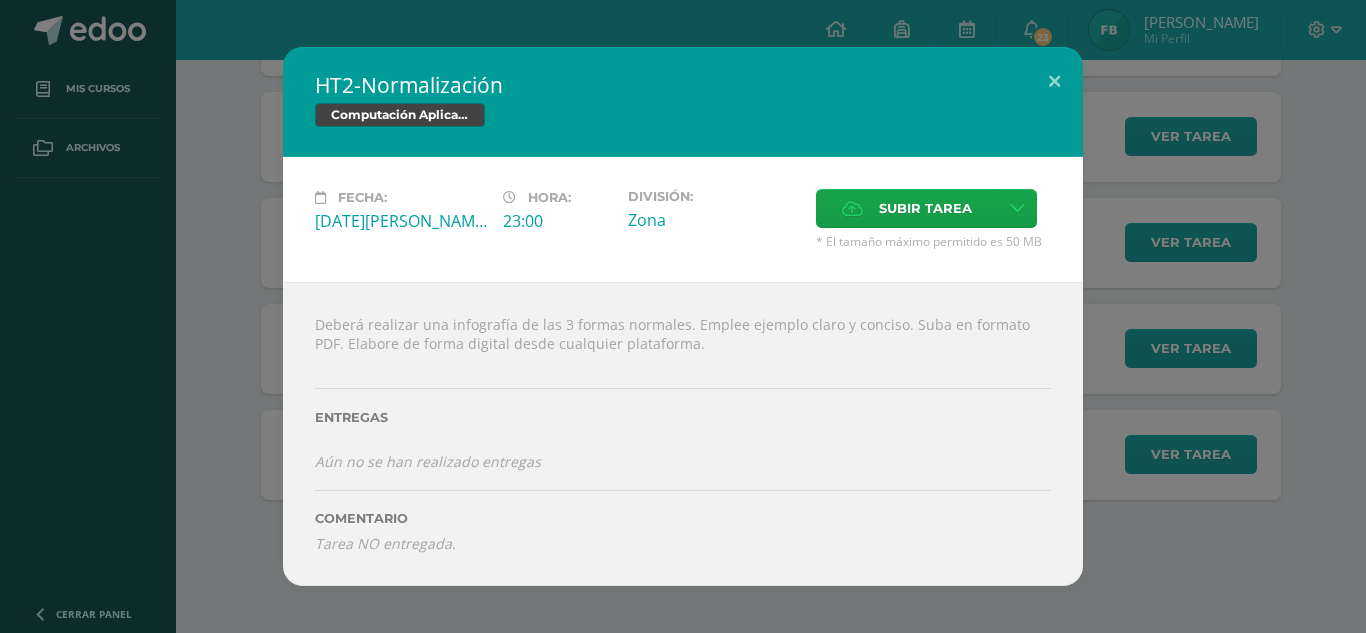 click on "Fecha:
Lunes 07 de Julio
Hora:
23:00
División:
Zona" at bounding box center (683, 219) 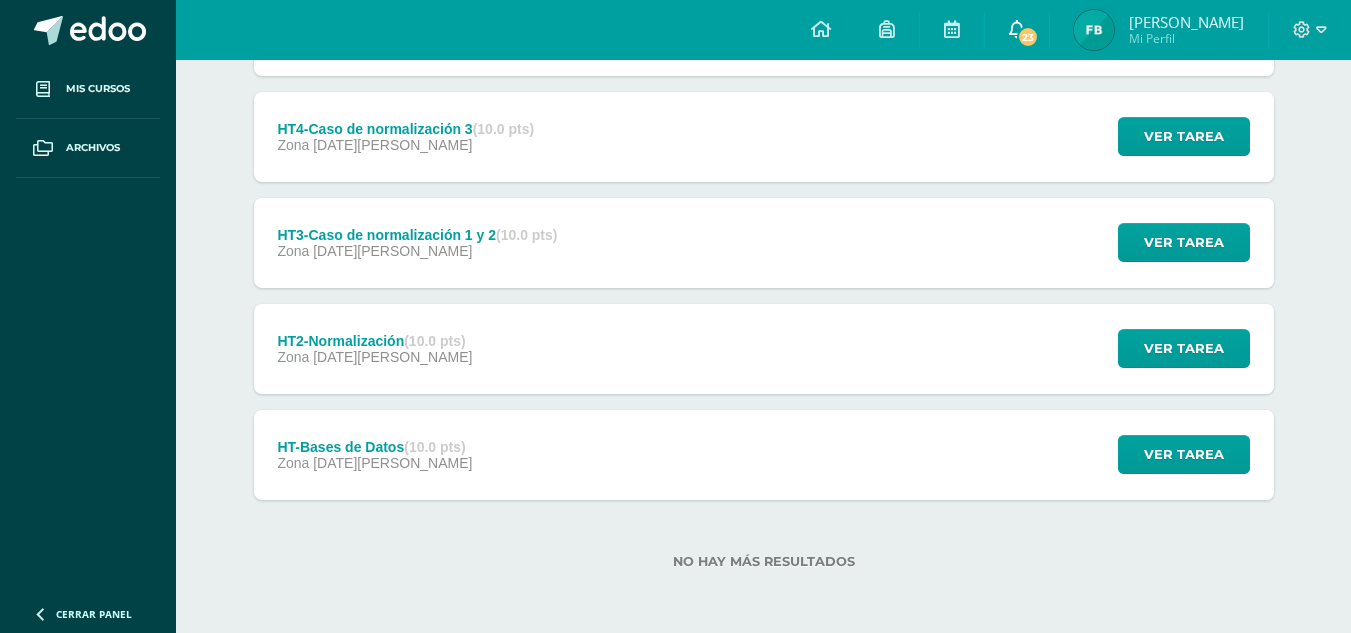 click on "23" at bounding box center [1017, 30] 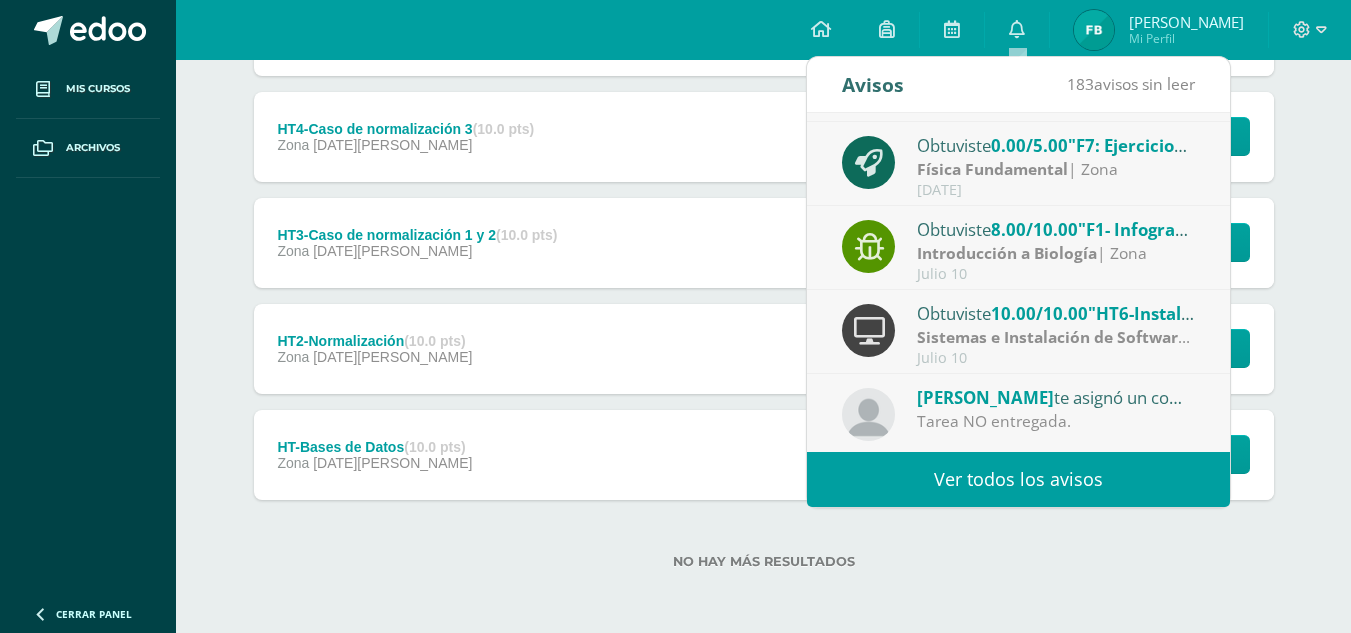 scroll, scrollTop: 333, scrollLeft: 0, axis: vertical 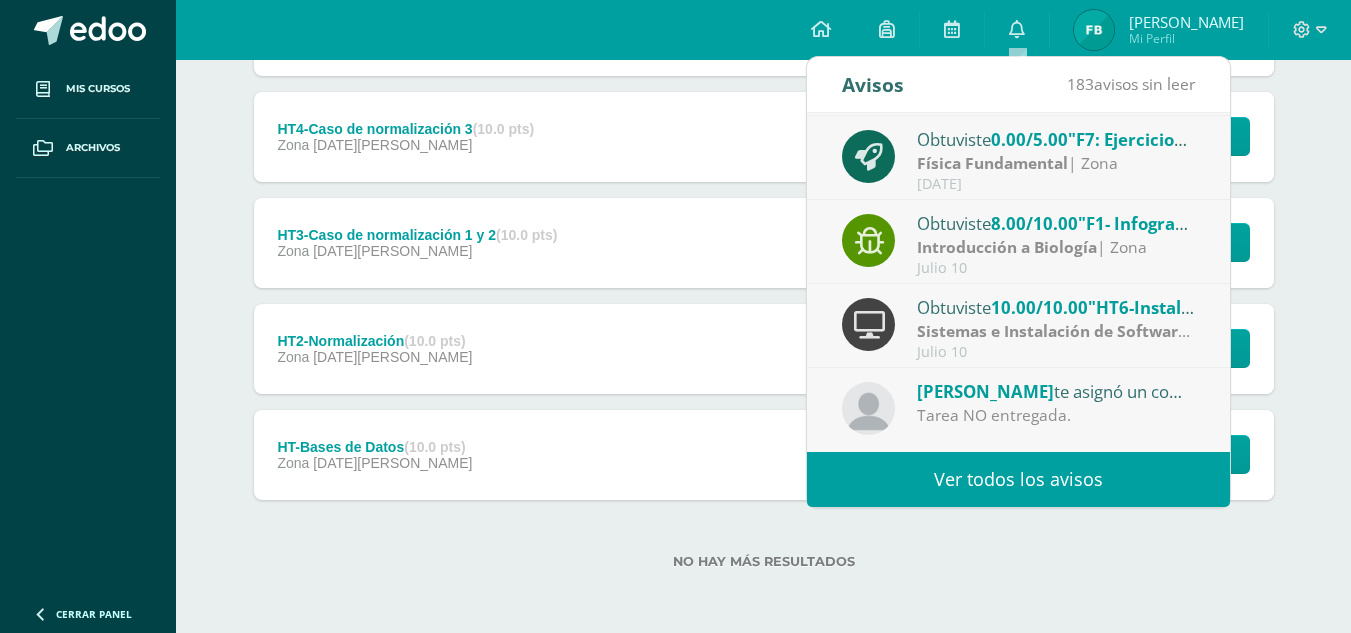 click on "Ver todos los avisos" at bounding box center (1018, 479) 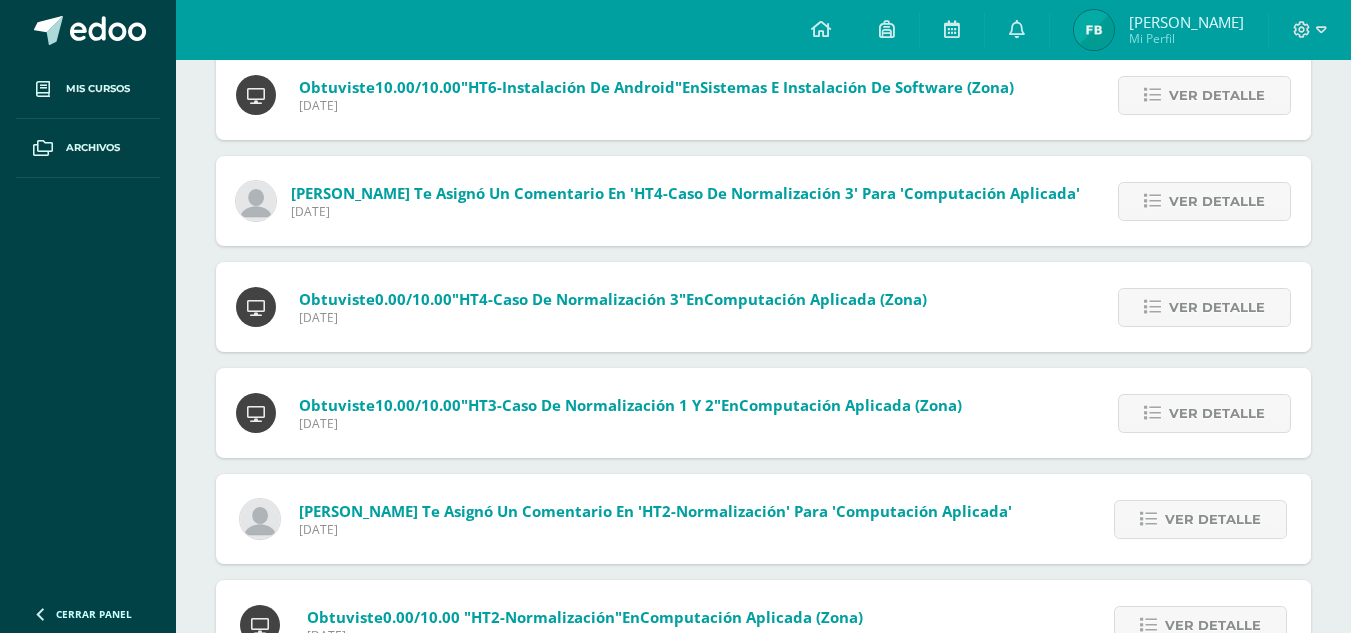 scroll, scrollTop: 905, scrollLeft: 0, axis: vertical 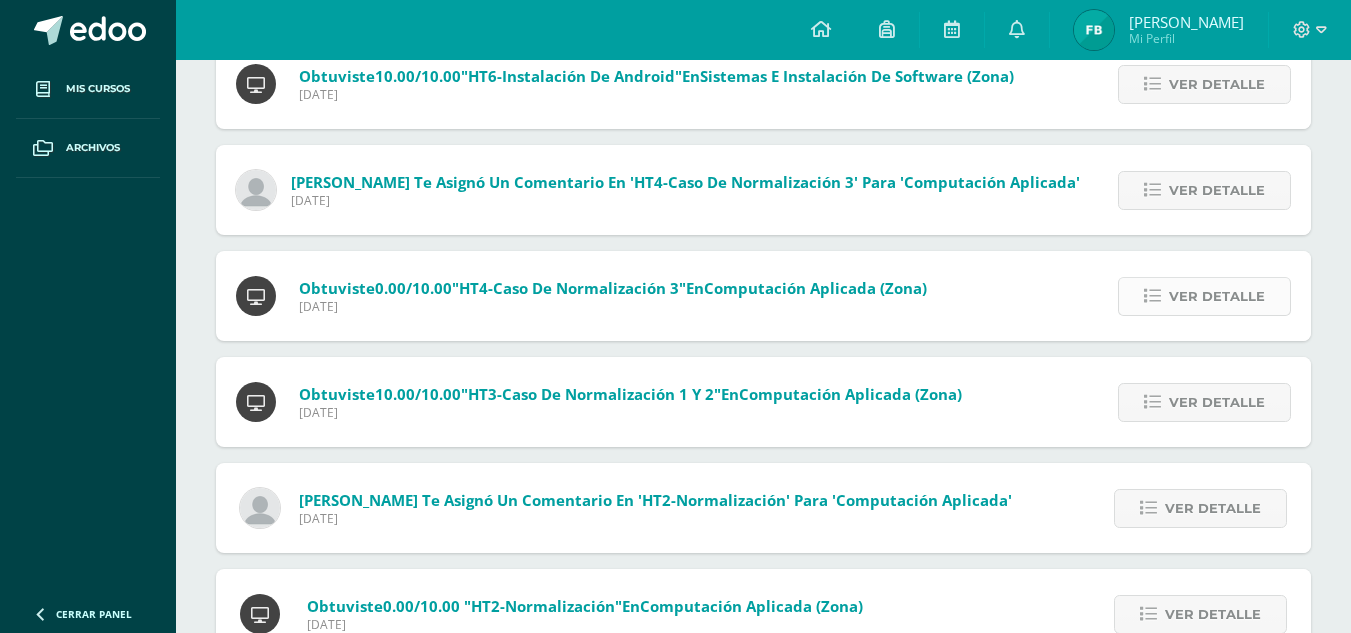 click on "Ver detalle" at bounding box center (1217, 296) 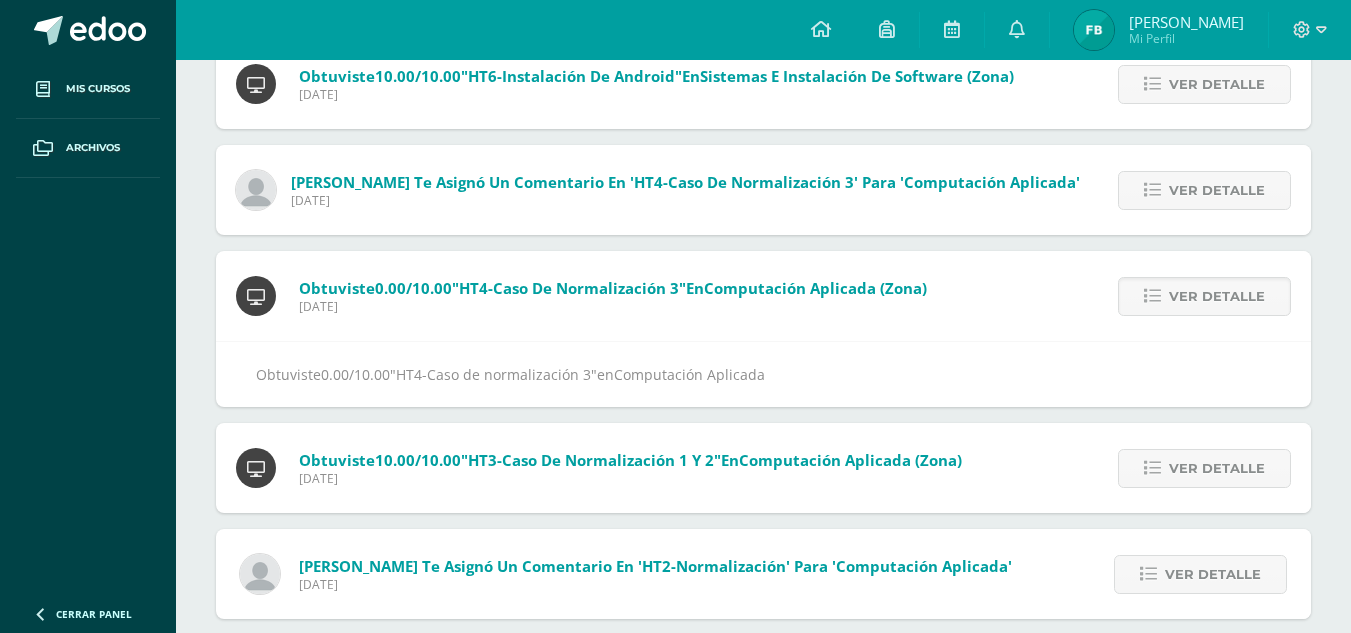 scroll, scrollTop: 816, scrollLeft: 0, axis: vertical 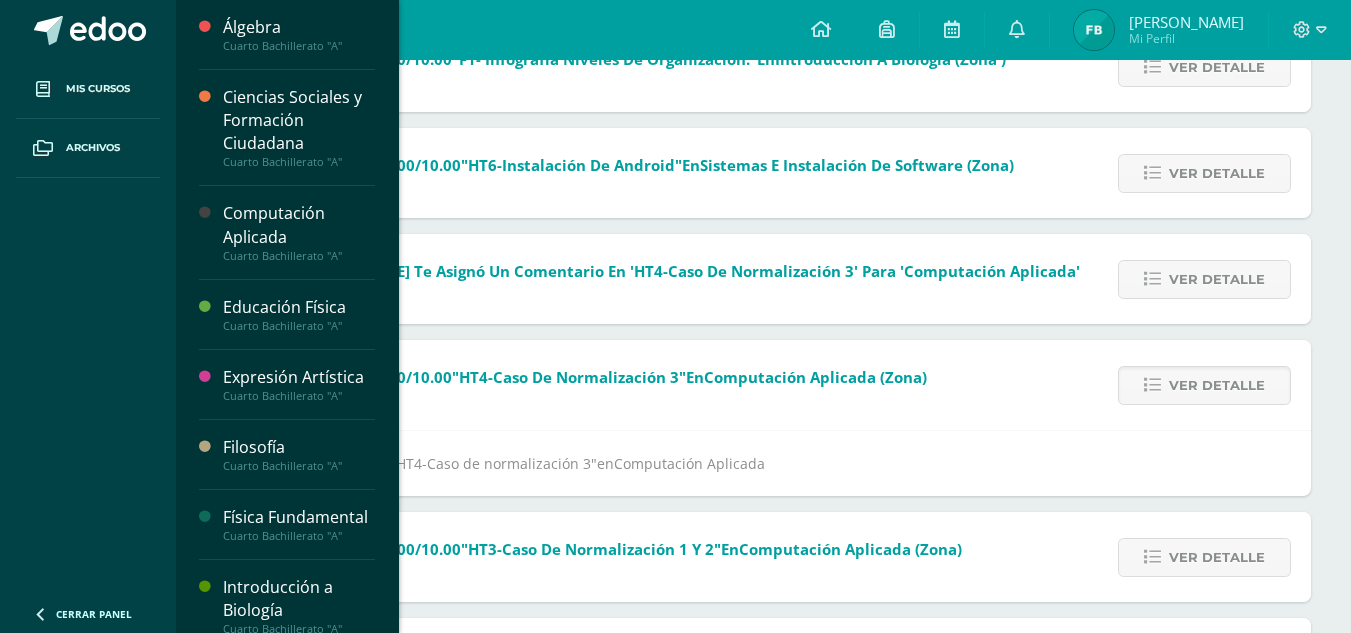 click on "Computación Aplicada" at bounding box center (299, 225) 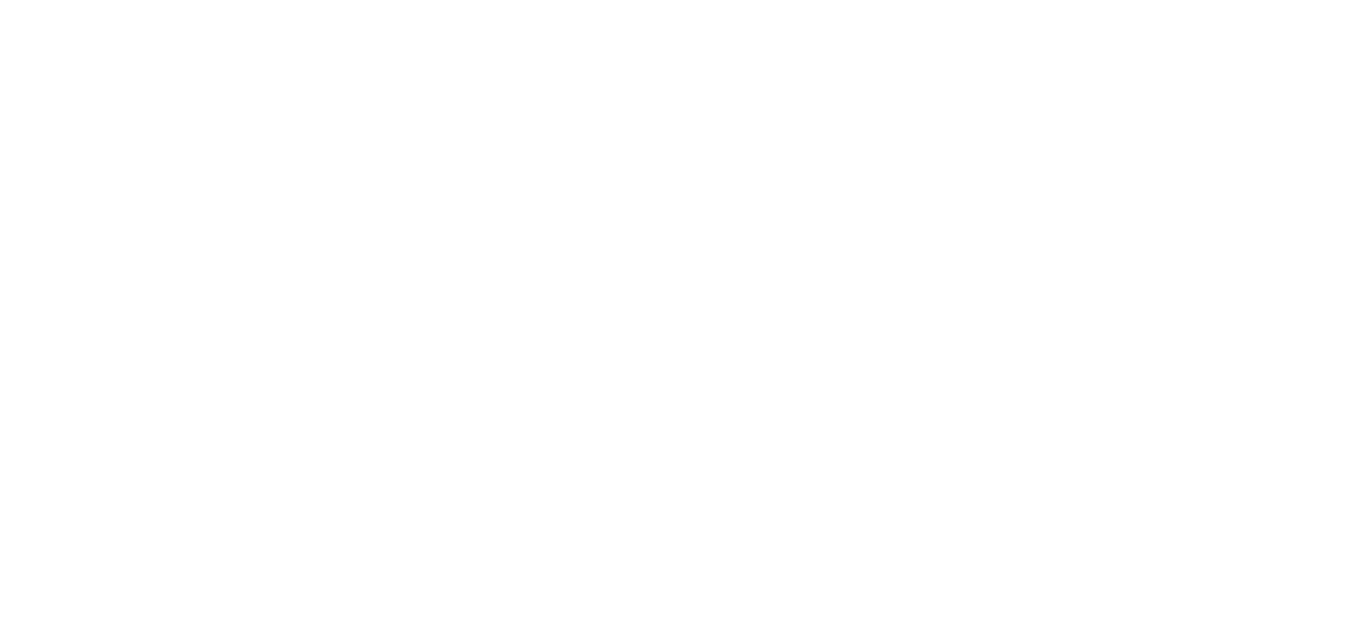 scroll, scrollTop: 0, scrollLeft: 0, axis: both 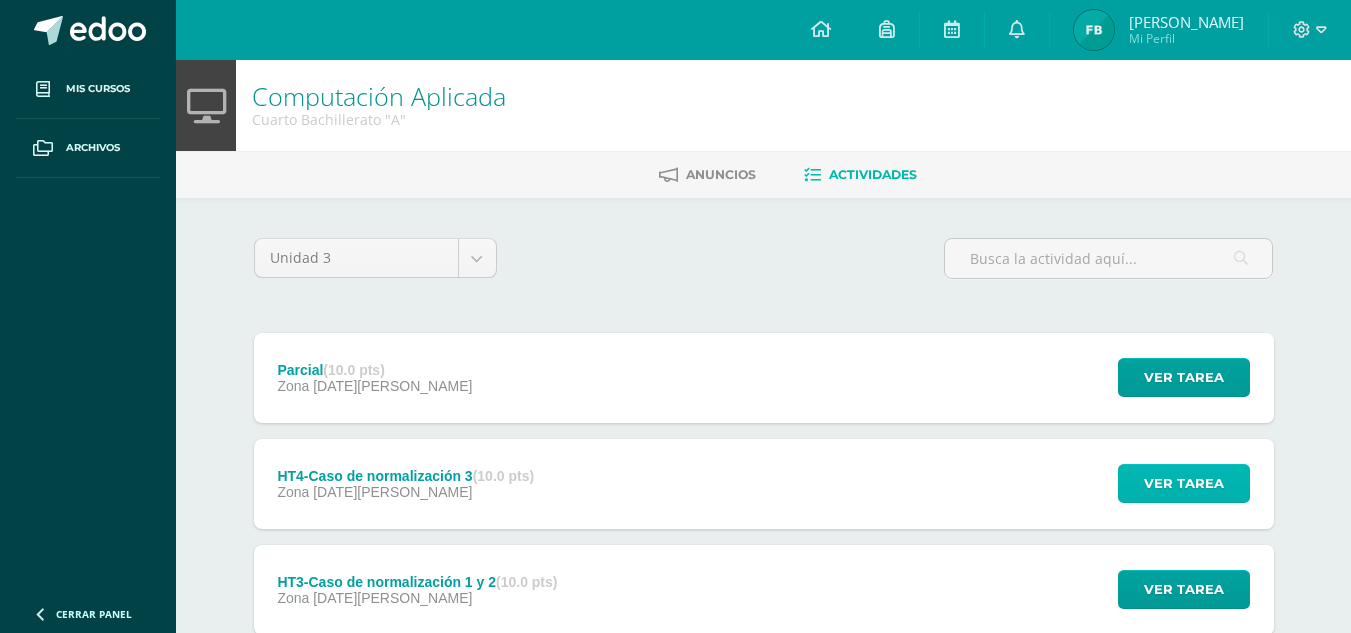 click on "Ver tarea" at bounding box center [1184, 483] 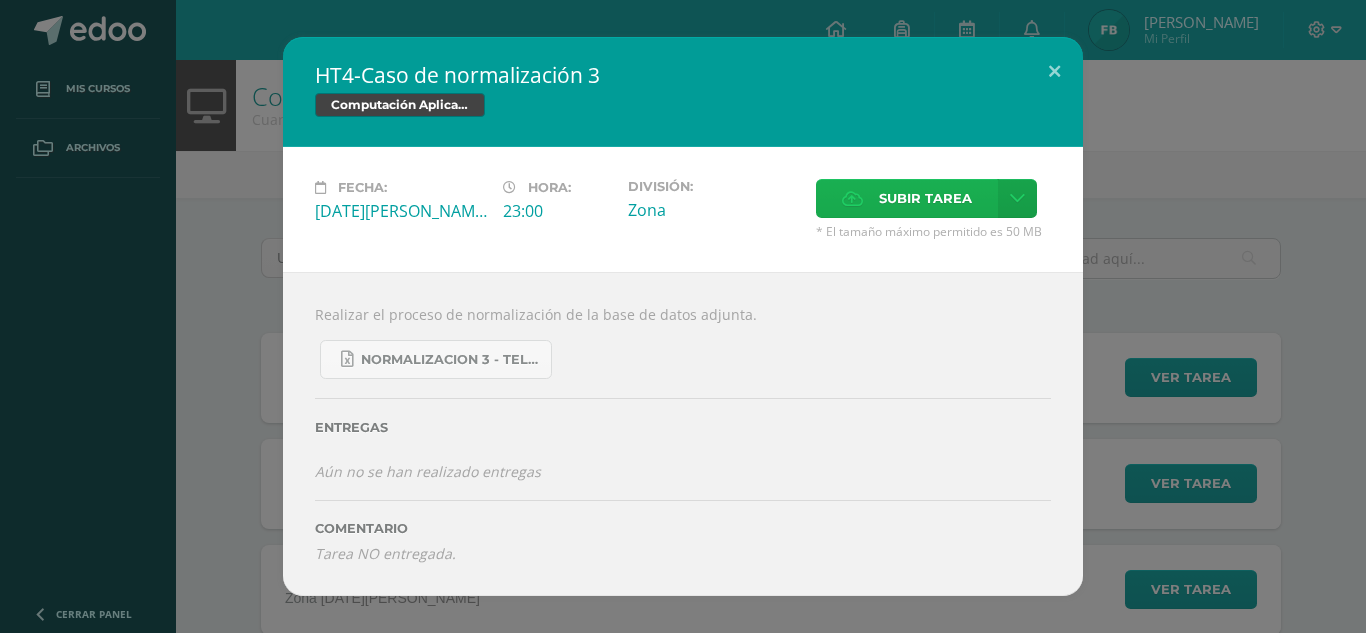 click on "Subir tarea" at bounding box center (925, 198) 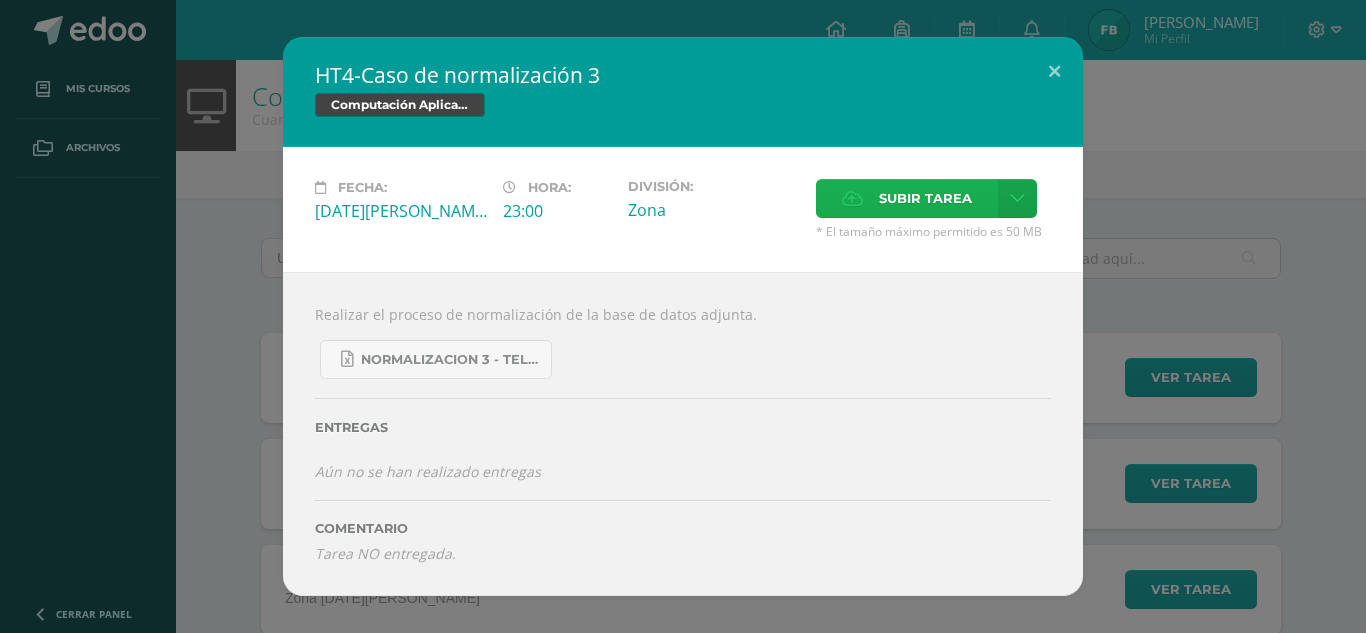 click on "Subir tarea" at bounding box center (925, 198) 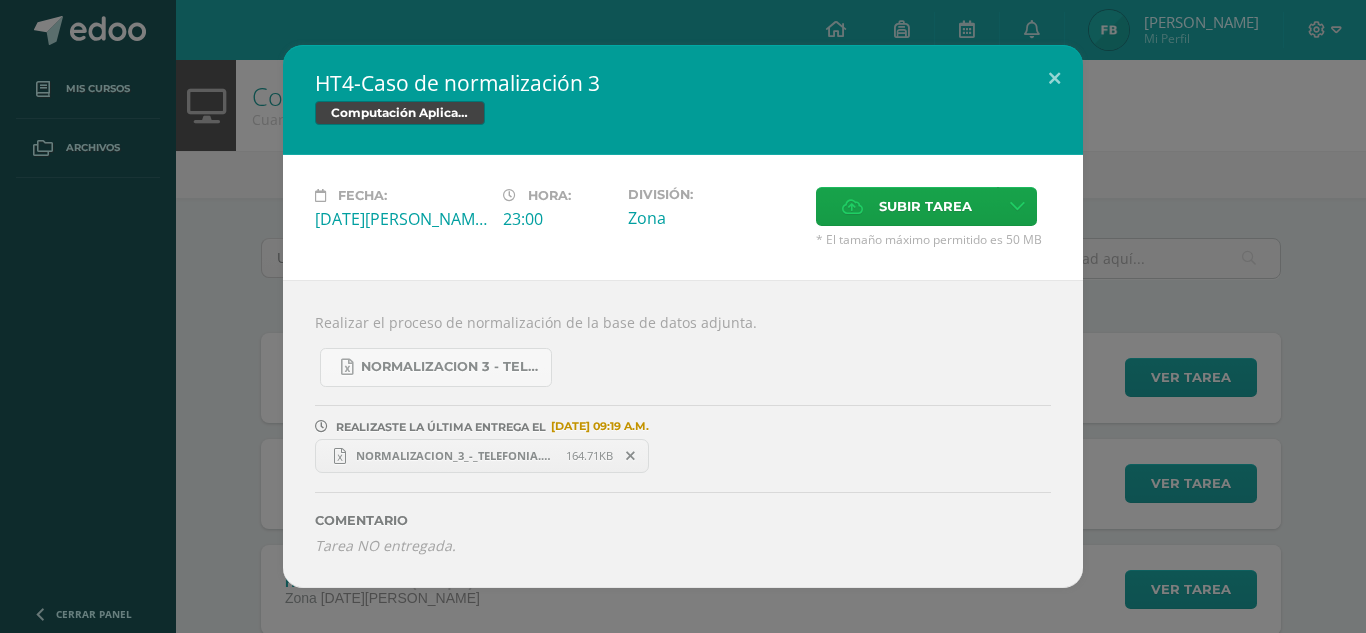 click on "HT4-Caso de normalización 3
Computación Aplicada
Fecha:
Miércoles 09 de Julio
Hora:
23:00
División:" at bounding box center (683, 316) 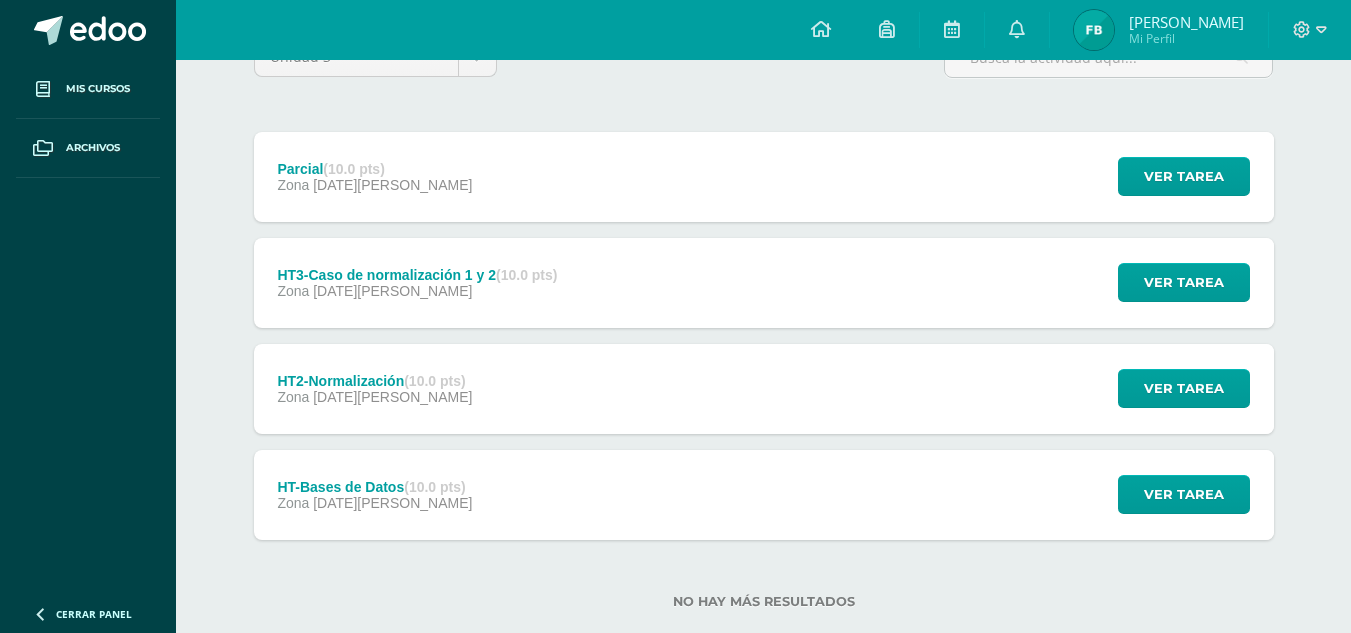scroll, scrollTop: 202, scrollLeft: 0, axis: vertical 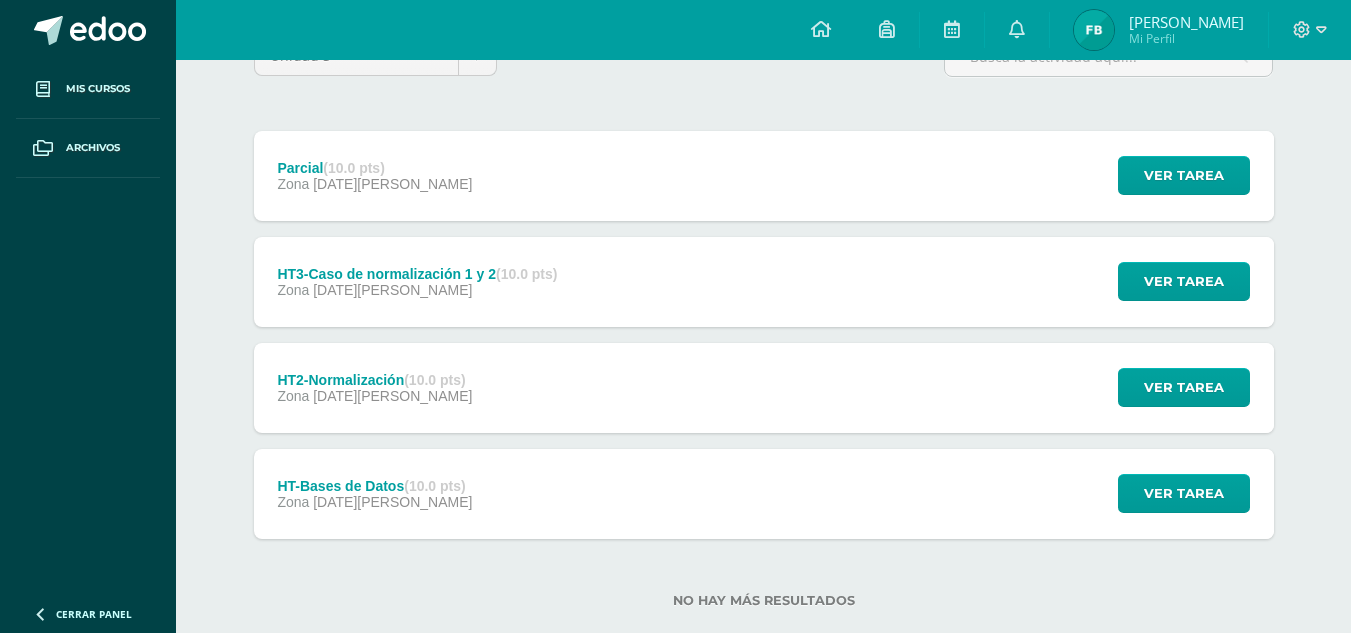 click on "(10.0 pts)" at bounding box center [434, 486] 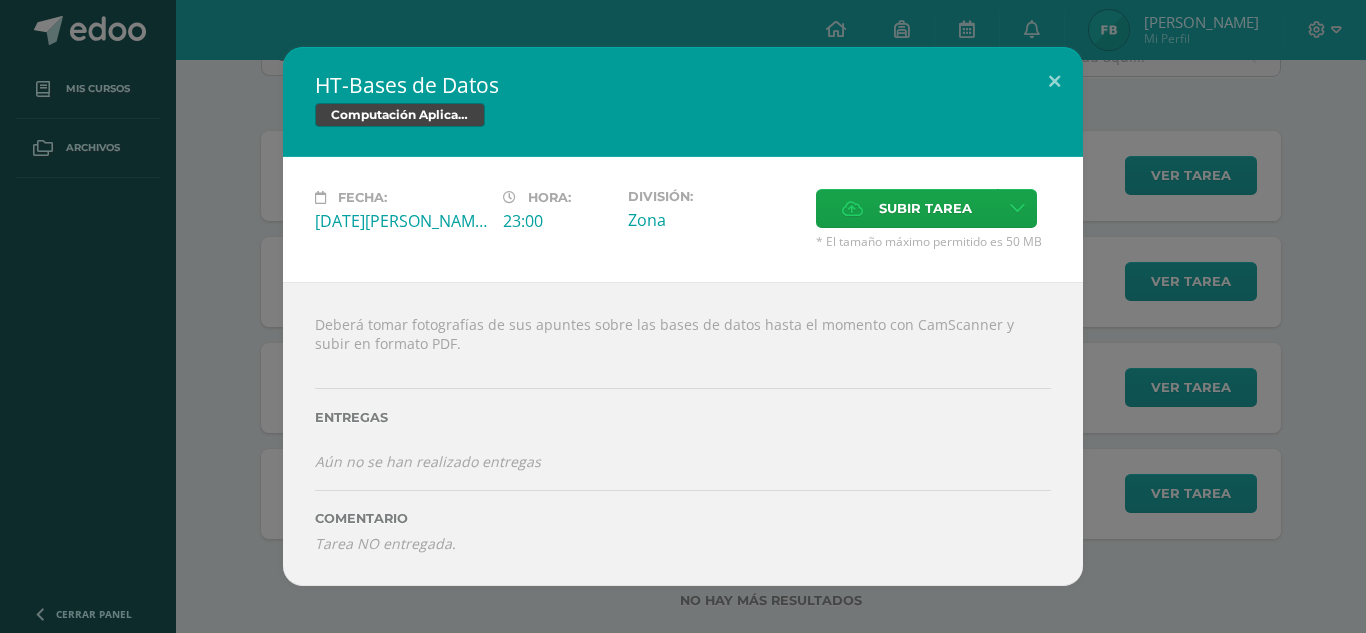 click on "HT-Bases de Datos
Computación Aplicada
Fecha:
Jueves 03 de Julio
Hora:
23:00
División:
Subir tarea" at bounding box center (683, 316) 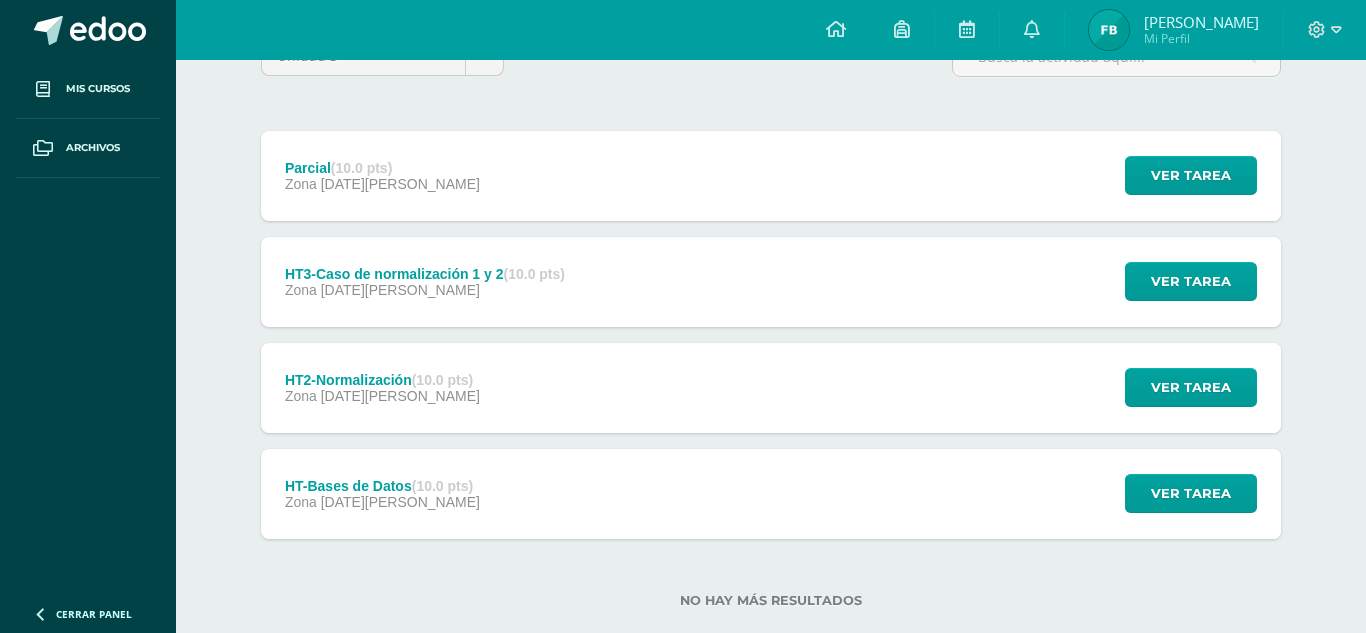 click on "HT-Bases de Datos
Computación Aplicada
Fecha:
Jueves 03 de Julio
Hora:
23:00
División:
Subir tarea" at bounding box center [683, 316] 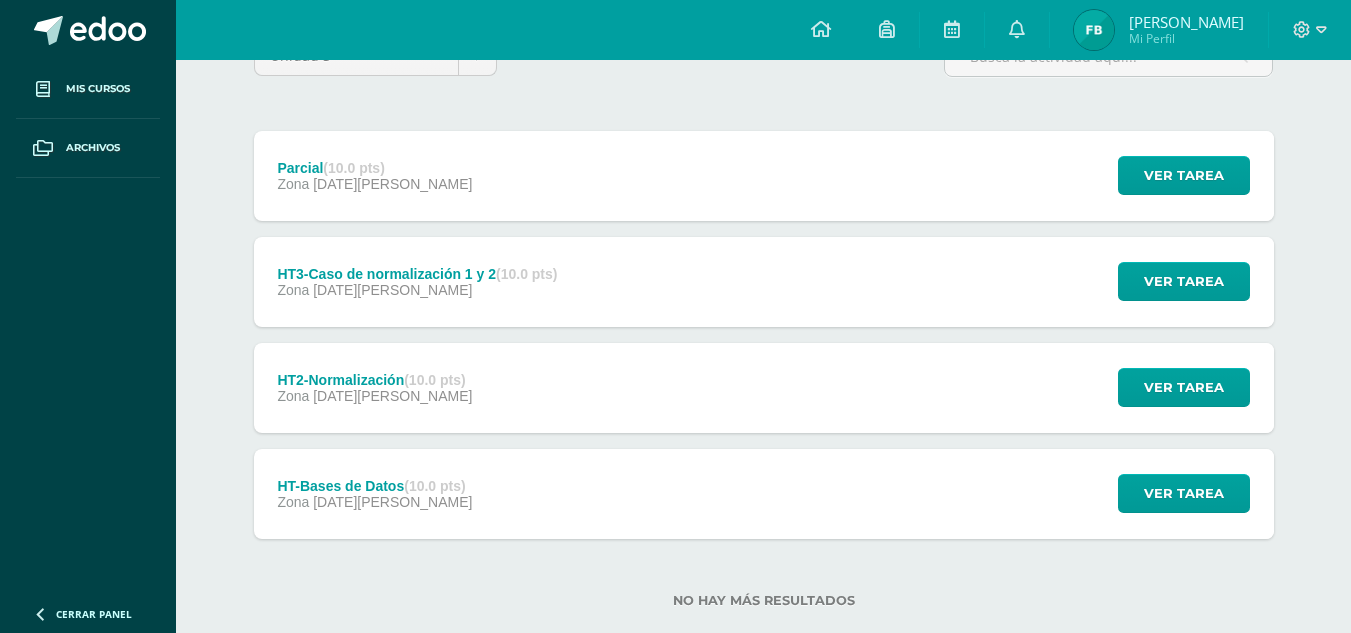 click on "HT2-Normalización  (10.0 pts)" at bounding box center (374, 380) 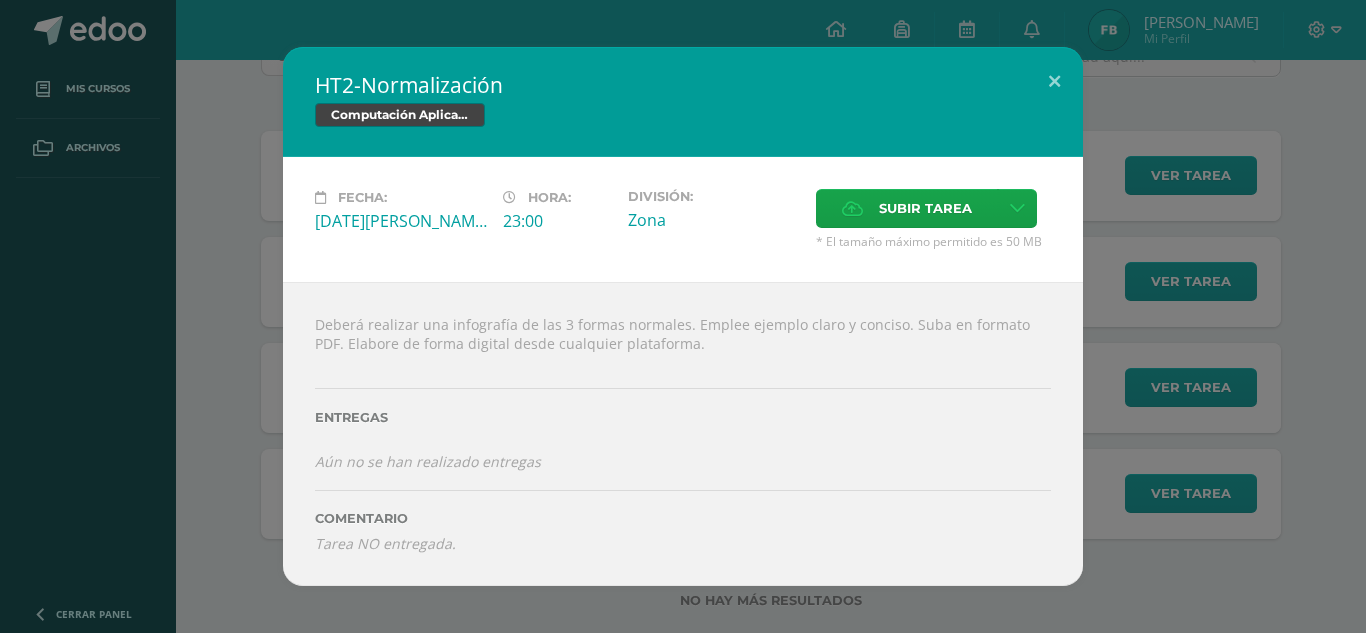 click on "HT2-Normalización
Computación Aplicada
Fecha:
Lunes 07 de Julio
Hora:
23:00
División:
Subir tarea" at bounding box center (683, 316) 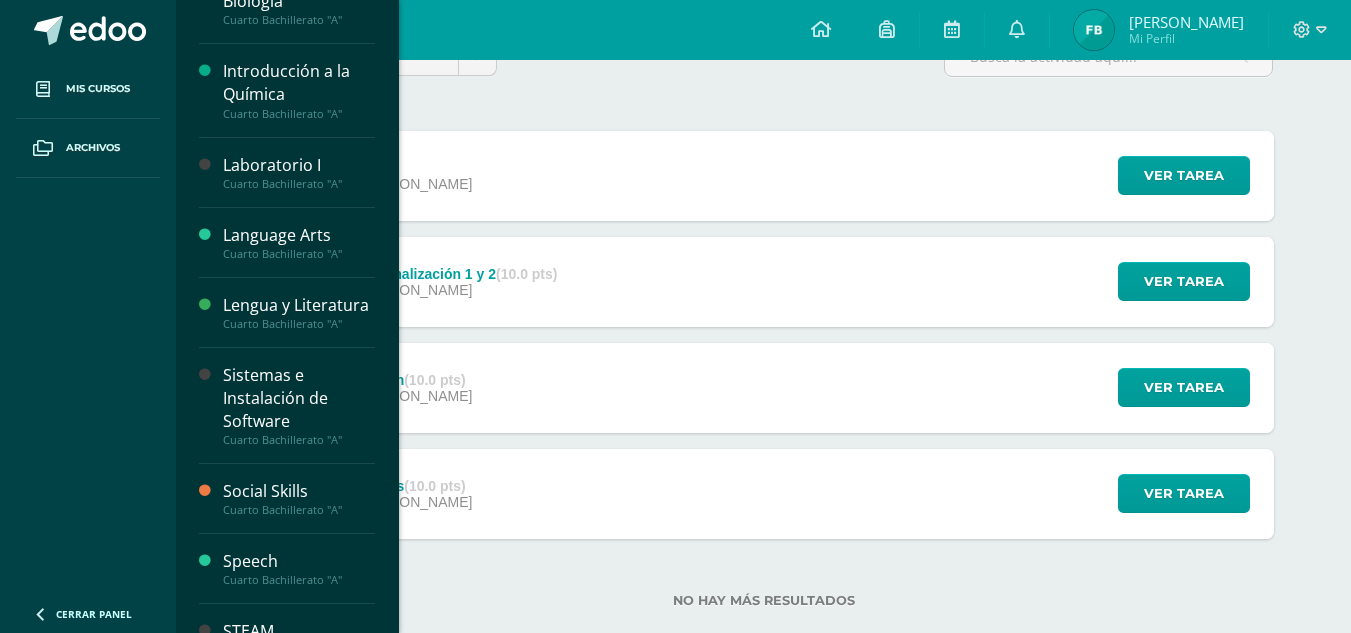 scroll, scrollTop: 613, scrollLeft: 0, axis: vertical 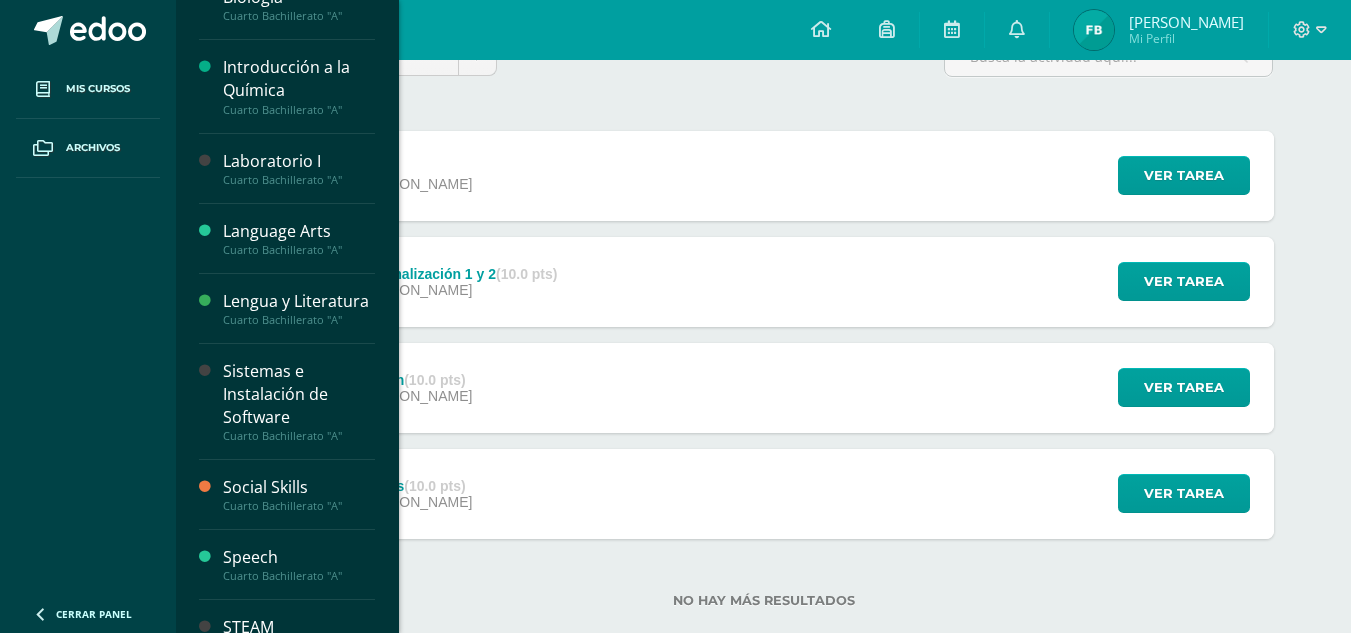 click on "Cuarto
Bachillerato
"A"" at bounding box center [299, 180] 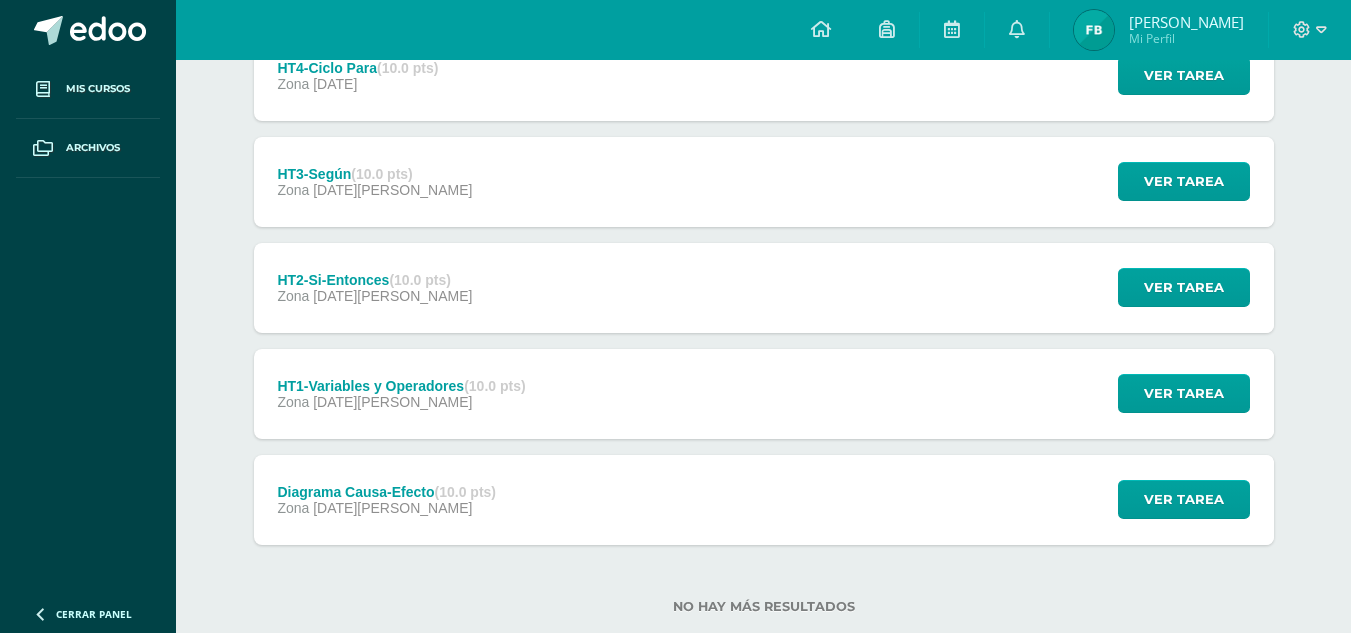 scroll, scrollTop: 308, scrollLeft: 0, axis: vertical 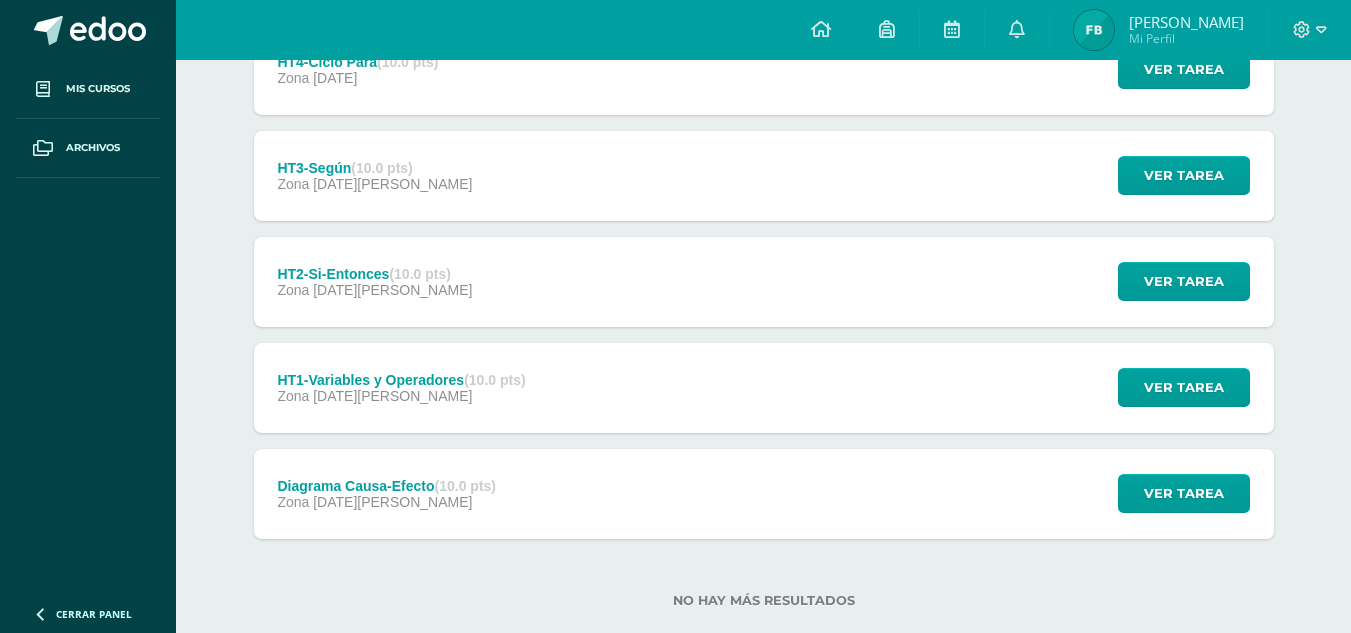 click on "Diagrama Causa-Efecto  (10.0 pts)" at bounding box center [386, 486] 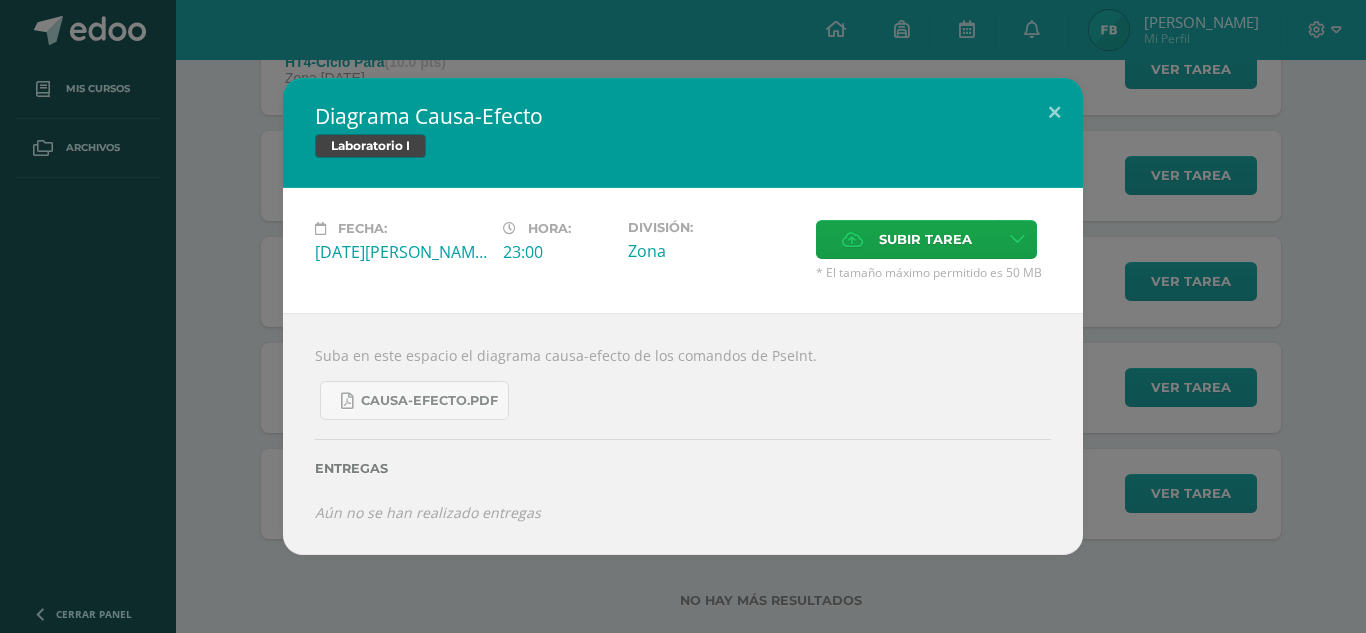 click on "Diagrama Causa-Efecto
Laboratorio I
Fecha:
[DATE][PERSON_NAME]:
23:00
División:
Zona" at bounding box center (683, 316) 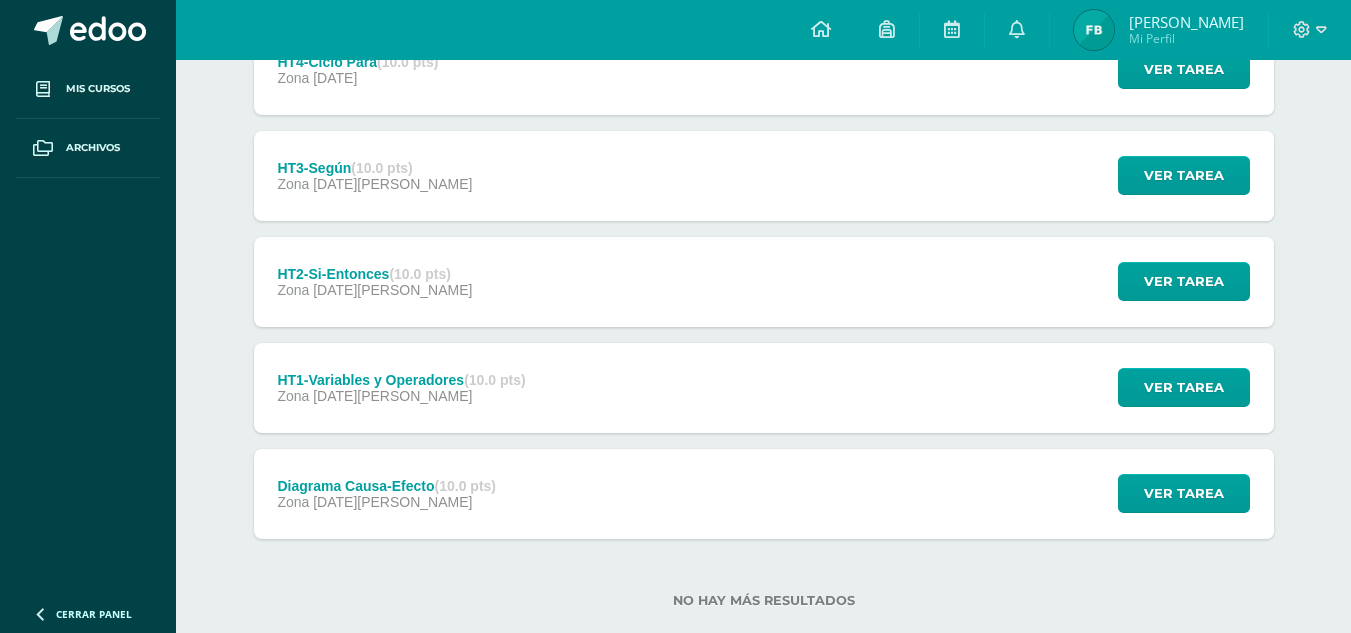 click on "[DATE][PERSON_NAME]" at bounding box center (392, 396) 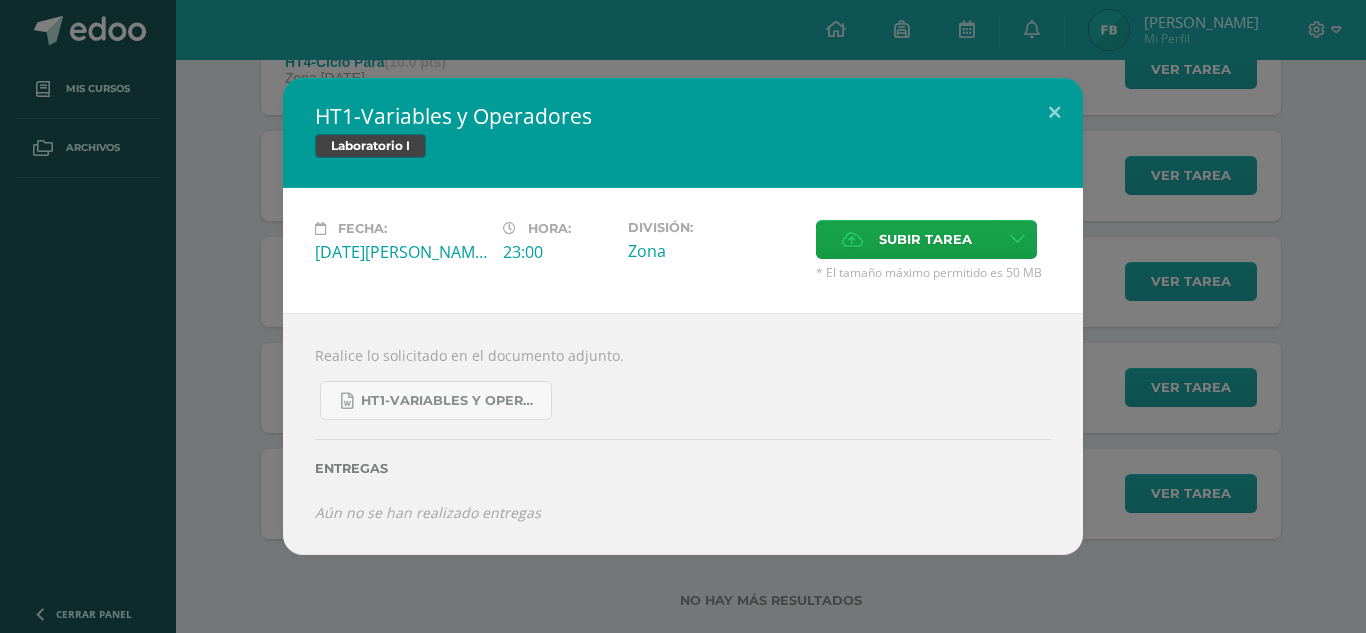 click on "HT1-Variables y Operadores
Laboratorio I
Fecha:
[DATE][PERSON_NAME]:
23:00
División:
Subir tarea" at bounding box center (683, 316) 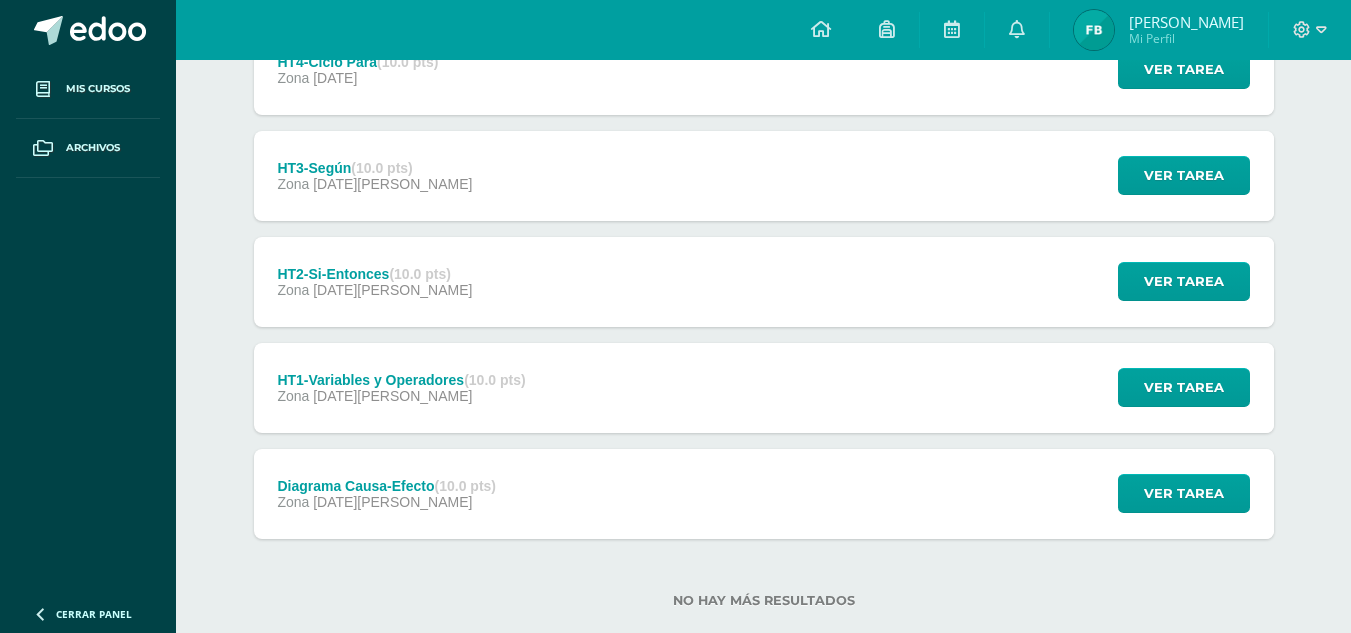 click on "HT2-Si-Entonces  (10.0 pts)
Zona
[DATE][PERSON_NAME]" at bounding box center (375, 282) 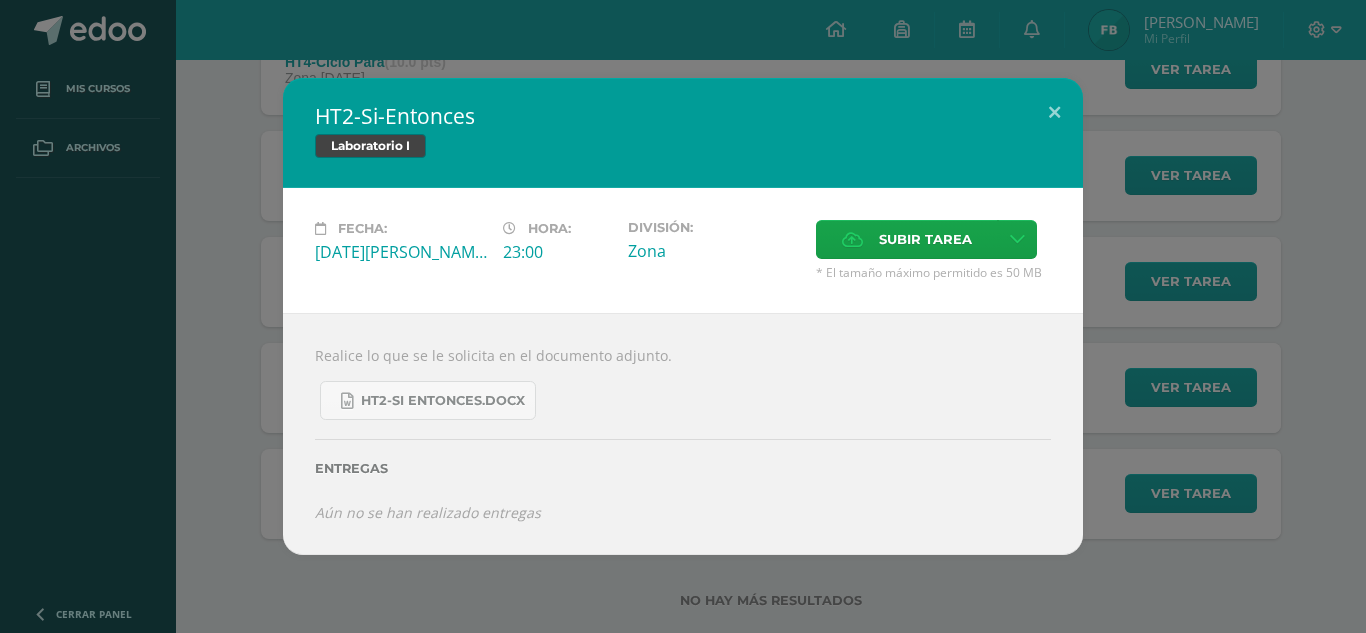 click on "HT2-Si-Entonces
Laboratorio I
Fecha:
[DATE][PERSON_NAME]:
23:00
División:
Zona
Cancelar" at bounding box center [683, 316] 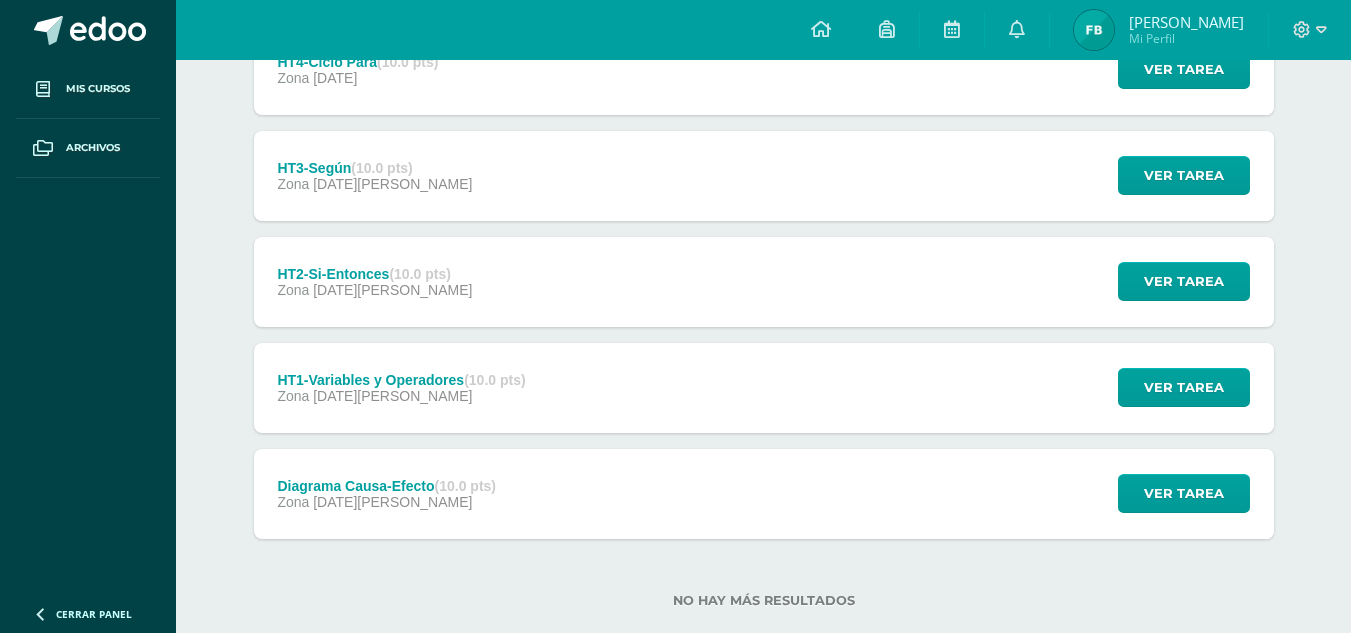 click on "[DATE][PERSON_NAME]" at bounding box center (392, 184) 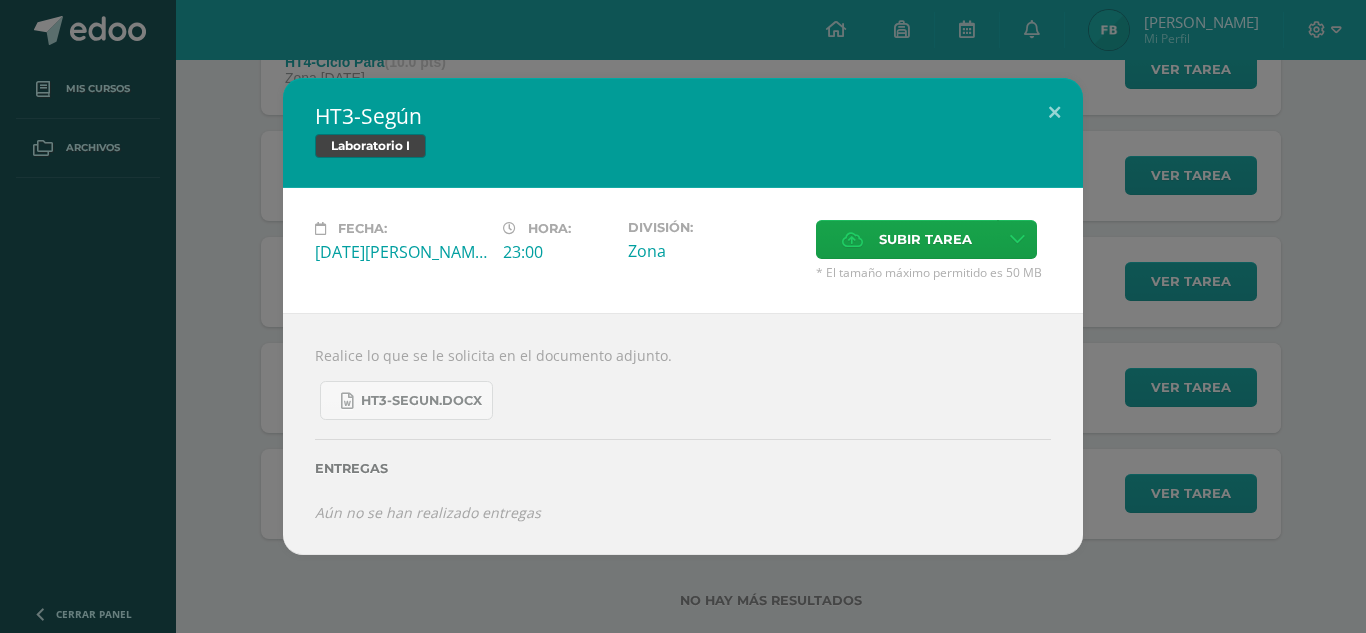click on "HT3-Según
Laboratorio I
Fecha:
[DATE][PERSON_NAME]:
23:00
División:
Zona
Subir tarea" at bounding box center [683, 316] 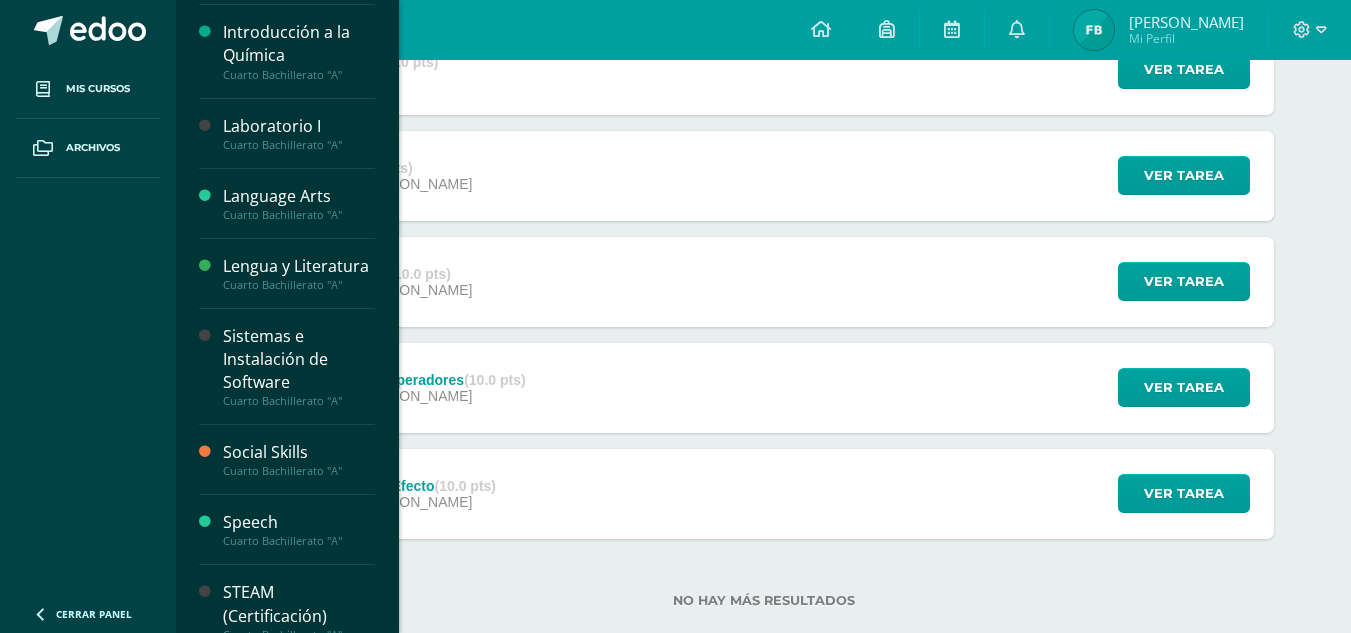 scroll, scrollTop: 661, scrollLeft: 0, axis: vertical 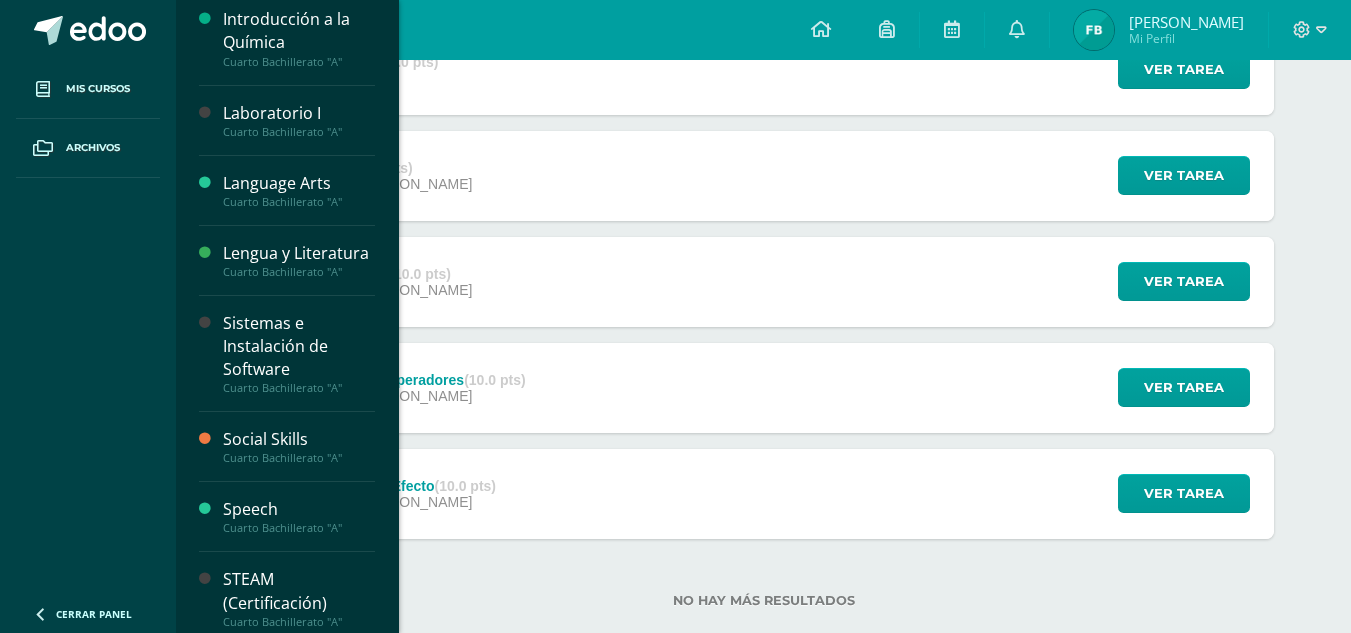 click on "Sistemas e Instalación de Software" at bounding box center [299, 346] 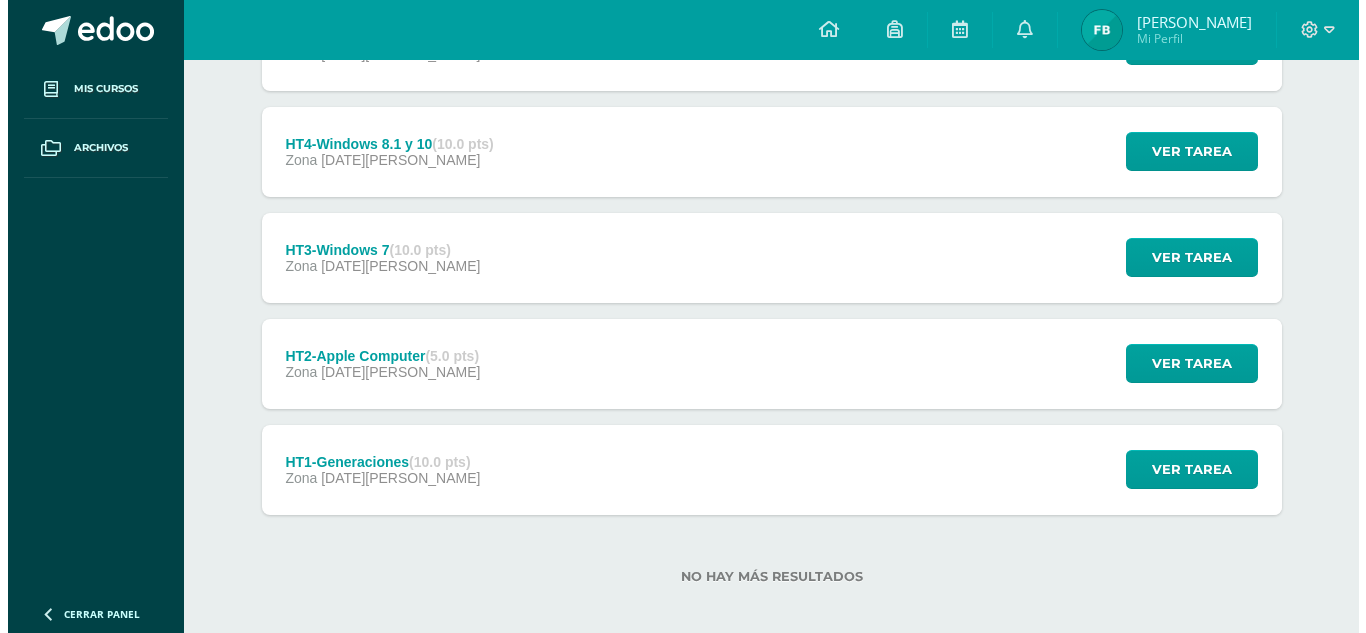 scroll, scrollTop: 453, scrollLeft: 0, axis: vertical 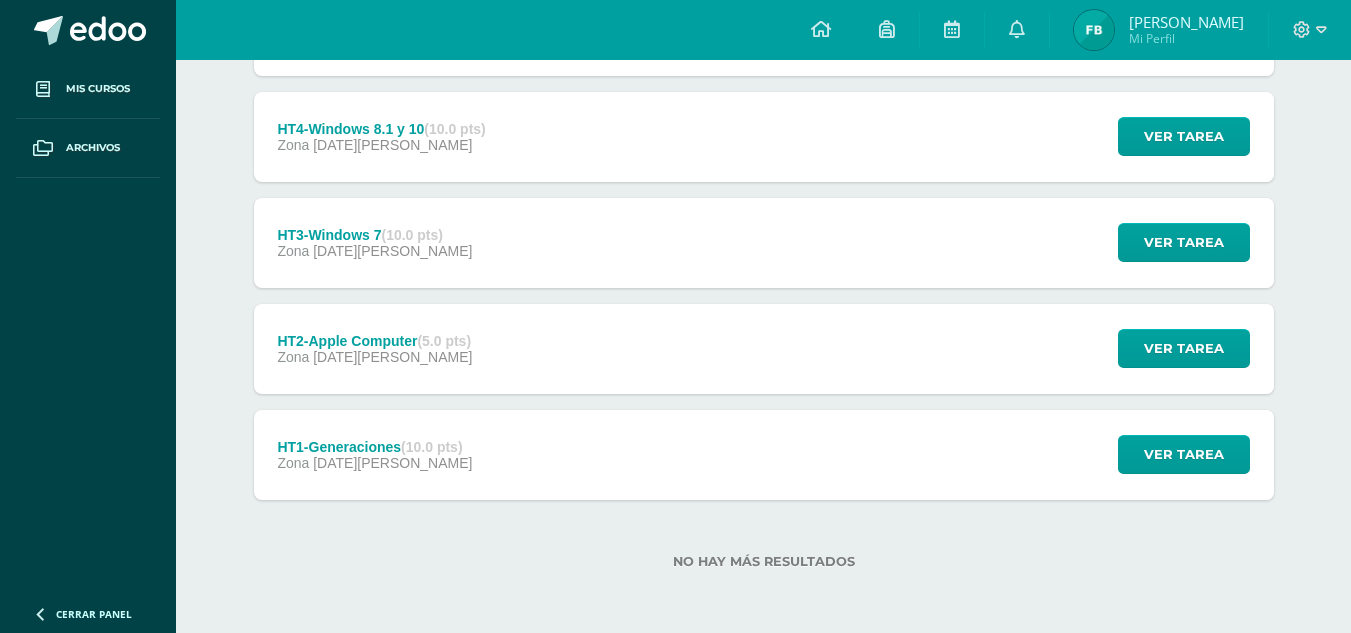 click on "HT1-Generaciones  (10.0 pts)
Zona
[DATE][PERSON_NAME]" at bounding box center (375, 455) 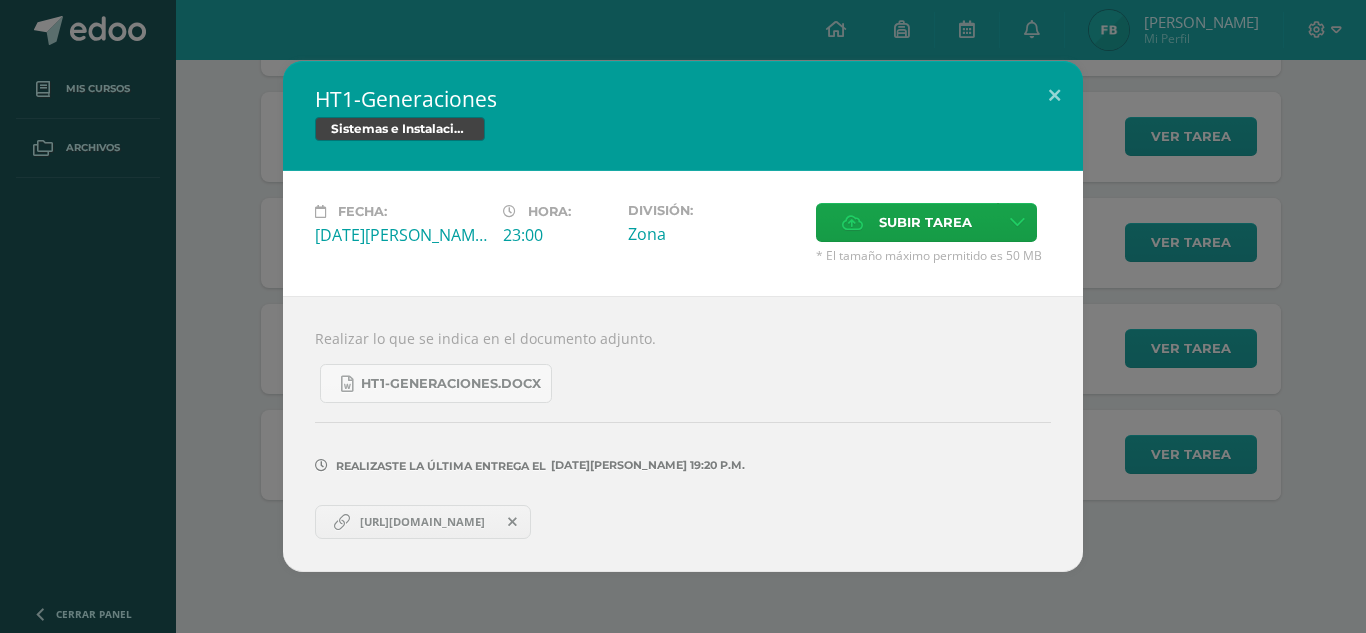 click on "HT1-Generaciones
Sistemas e Instalación de Software
Fecha:
Viernes 04 de Julio
Hora:
23:00
División:" at bounding box center [683, 316] 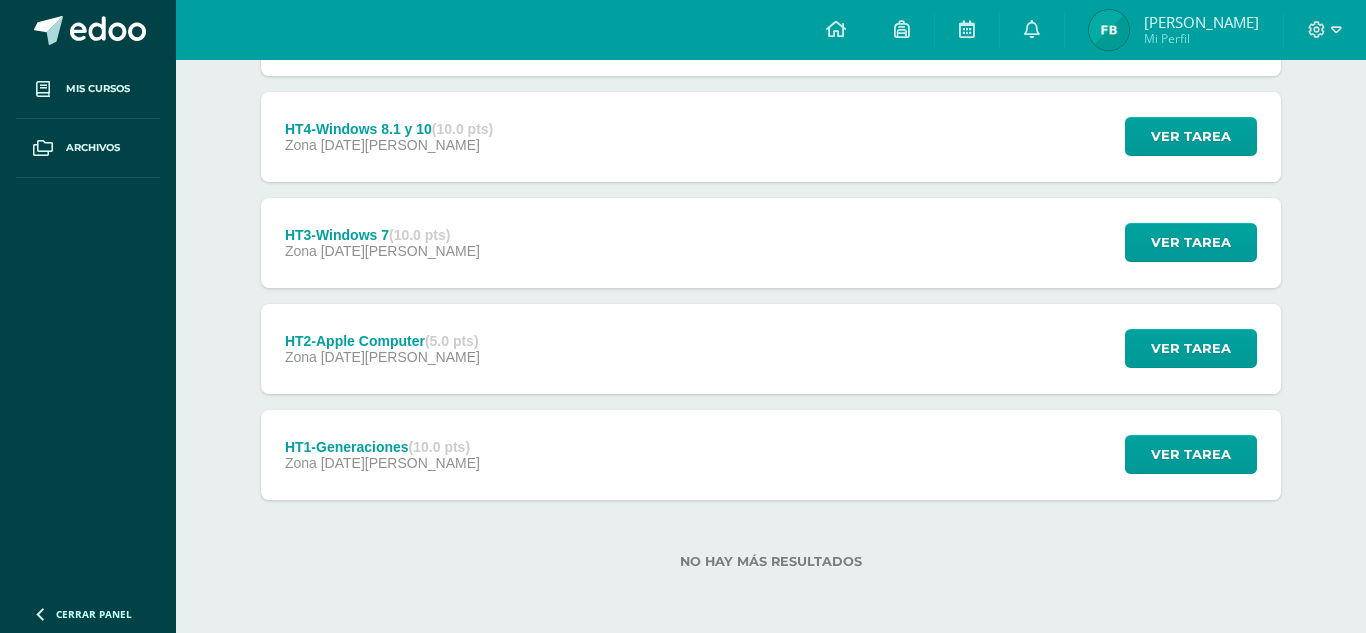 click on "HT2-Apple Computer  (5.0 pts)
Zona
04 de Julio" at bounding box center (382, 349) 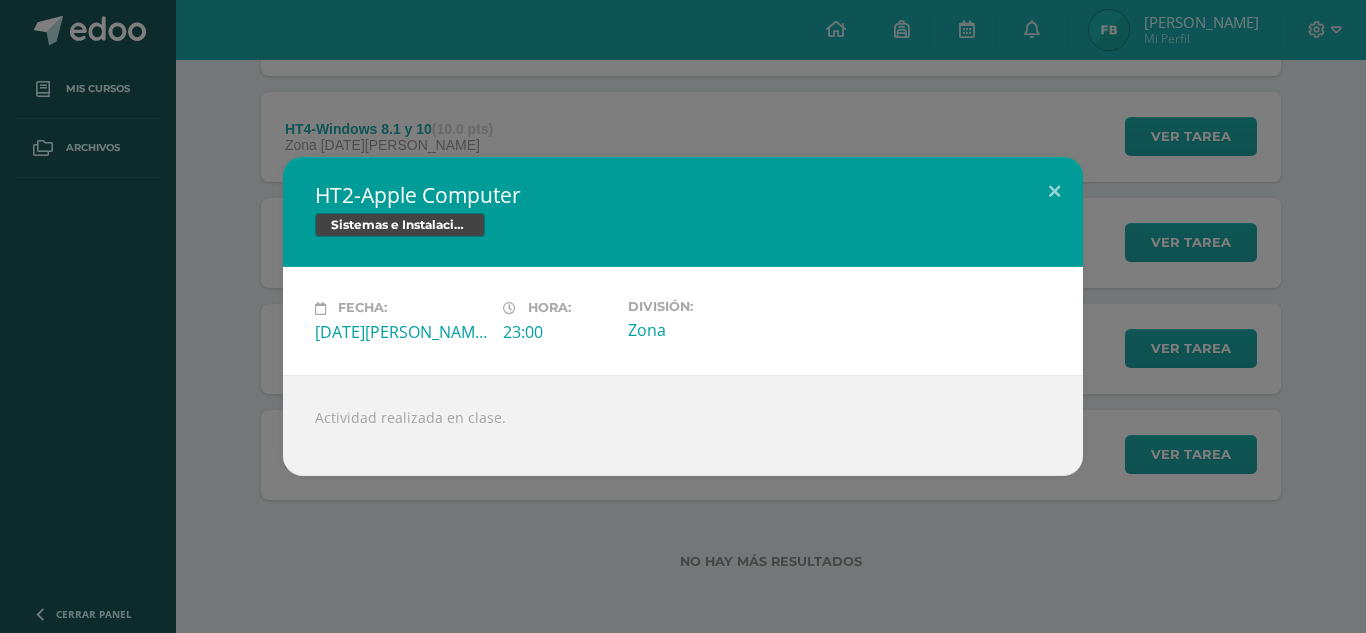 click on "HT2-Apple Computer
Sistemas e Instalación de Software
Fecha:
Viernes 04 de Julio
Hora:
23:00
División:" at bounding box center (683, 316) 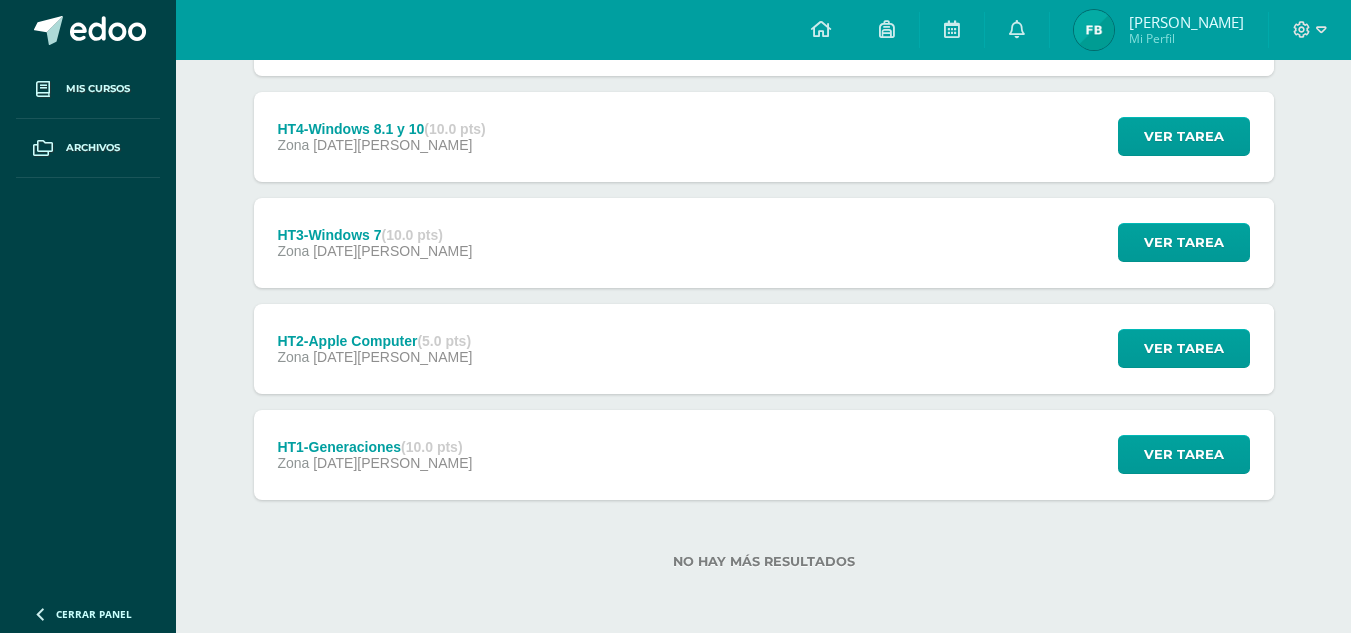 click on "06 de Julio" at bounding box center (392, 251) 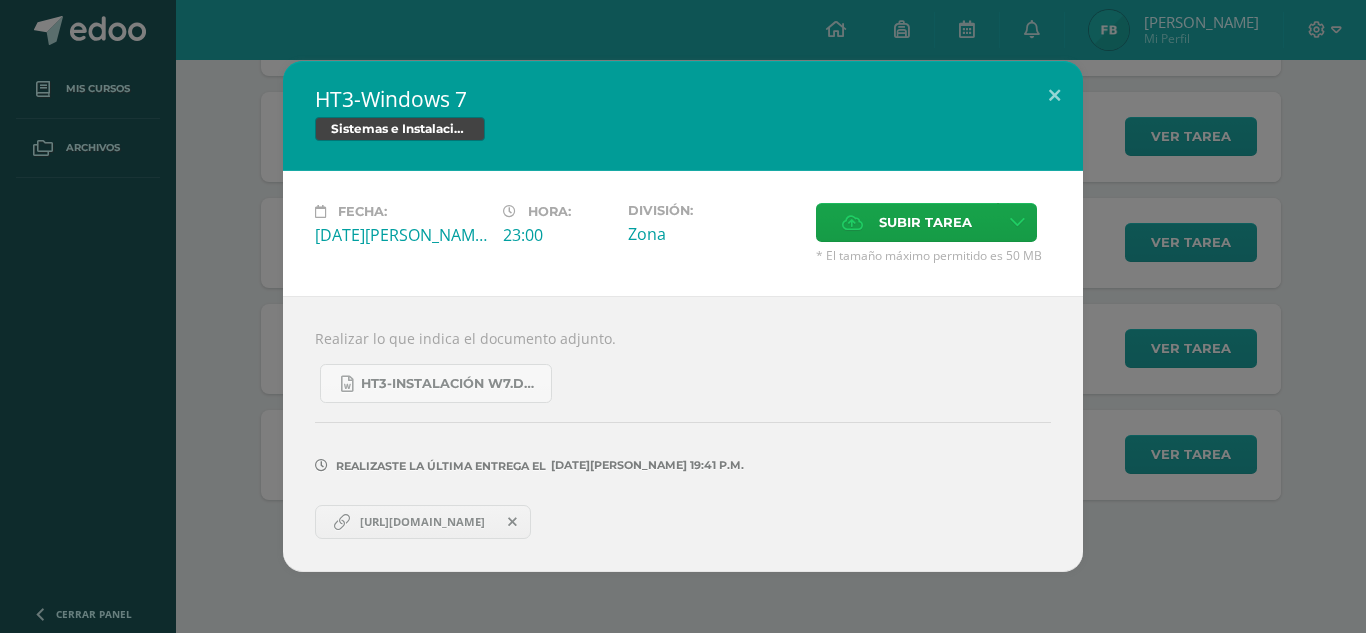 click on "HT3-Windows 7
Sistemas e Instalación de Software
Fecha:
Domingo 06 de Julio
Hora:
23:00
División:" at bounding box center [683, 316] 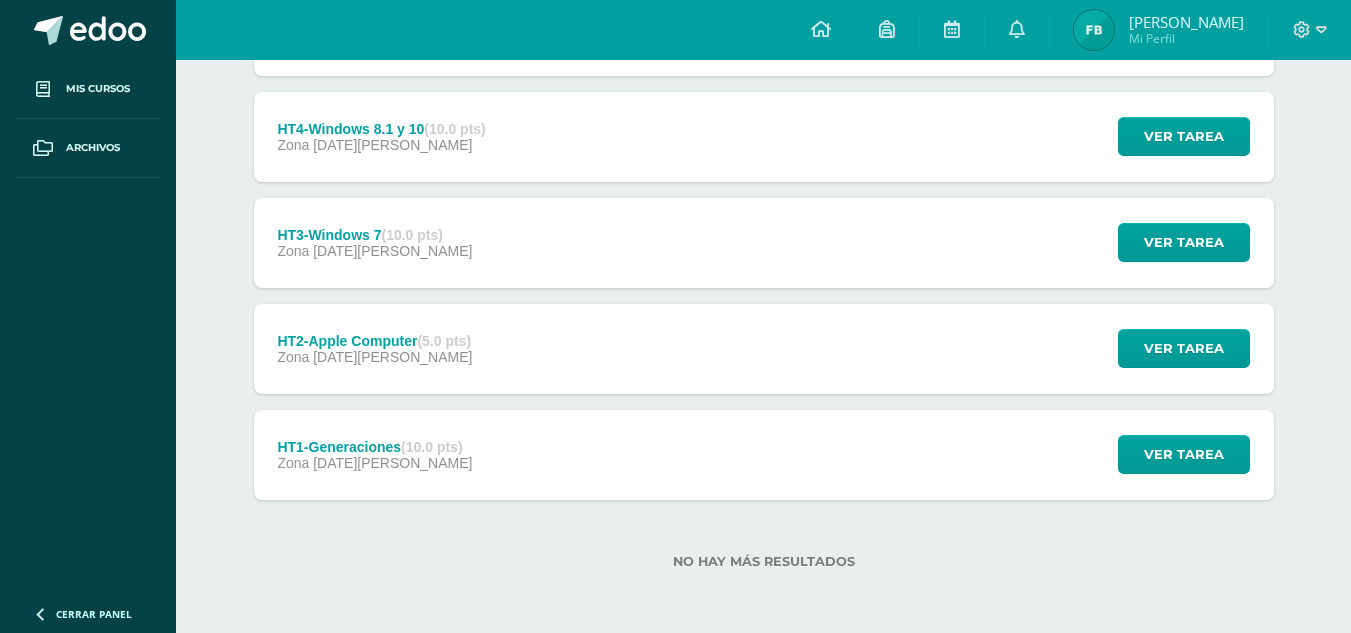 click on "Zona
08 de Julio" at bounding box center [381, 145] 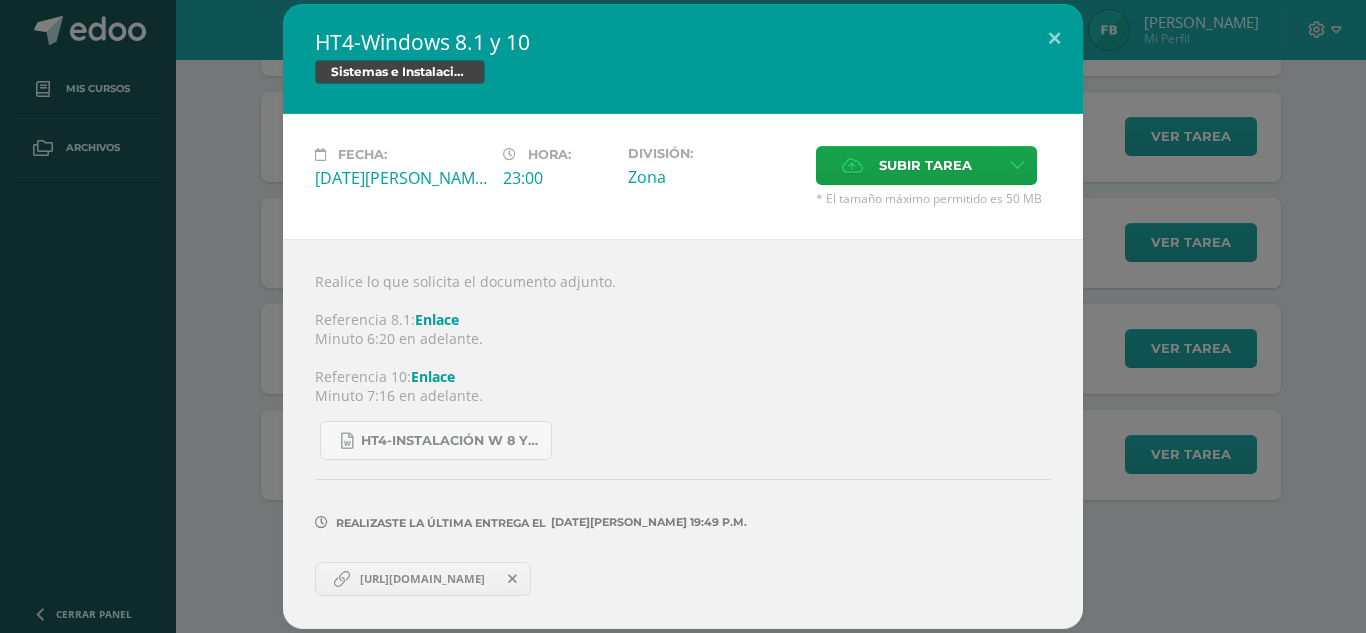 click on "HT4-Windows 8.1 y 10
Sistemas e Instalación de Software
Fecha:
Martes 08 de Julio
Hora:
23:00
División:" at bounding box center [683, 316] 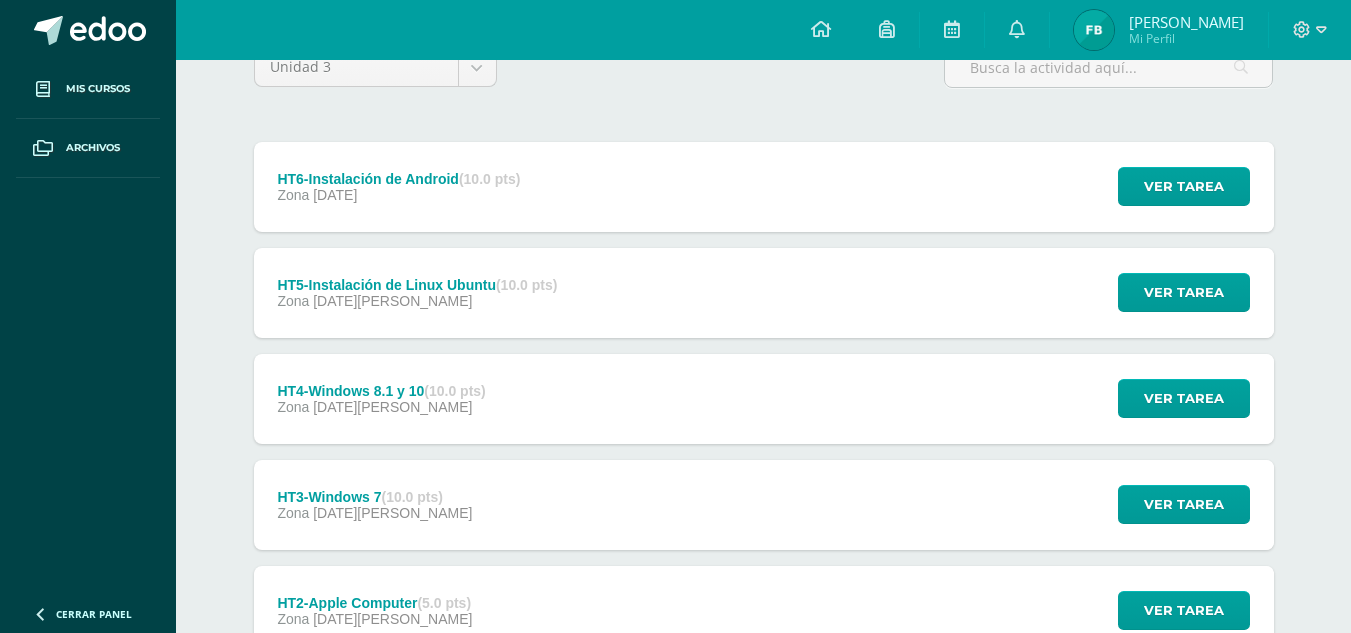 scroll, scrollTop: 186, scrollLeft: 0, axis: vertical 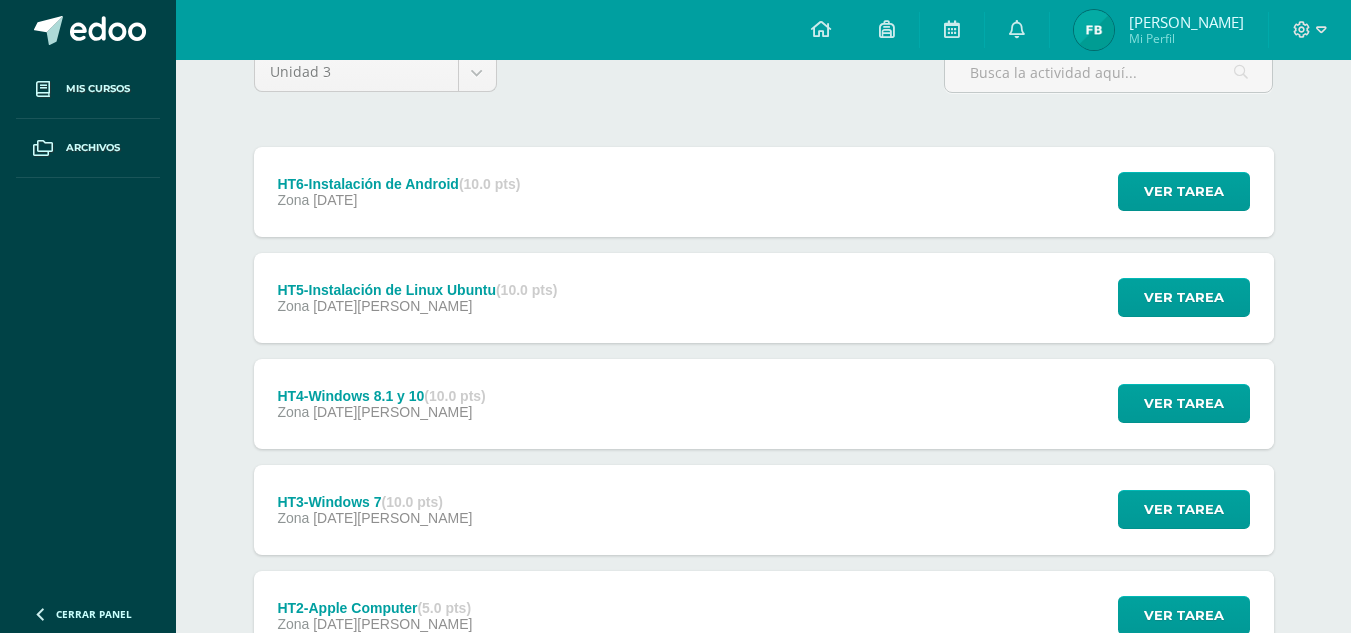 click on "HT5-Instalación de Linux Ubuntu  (10.0 pts)" at bounding box center [417, 290] 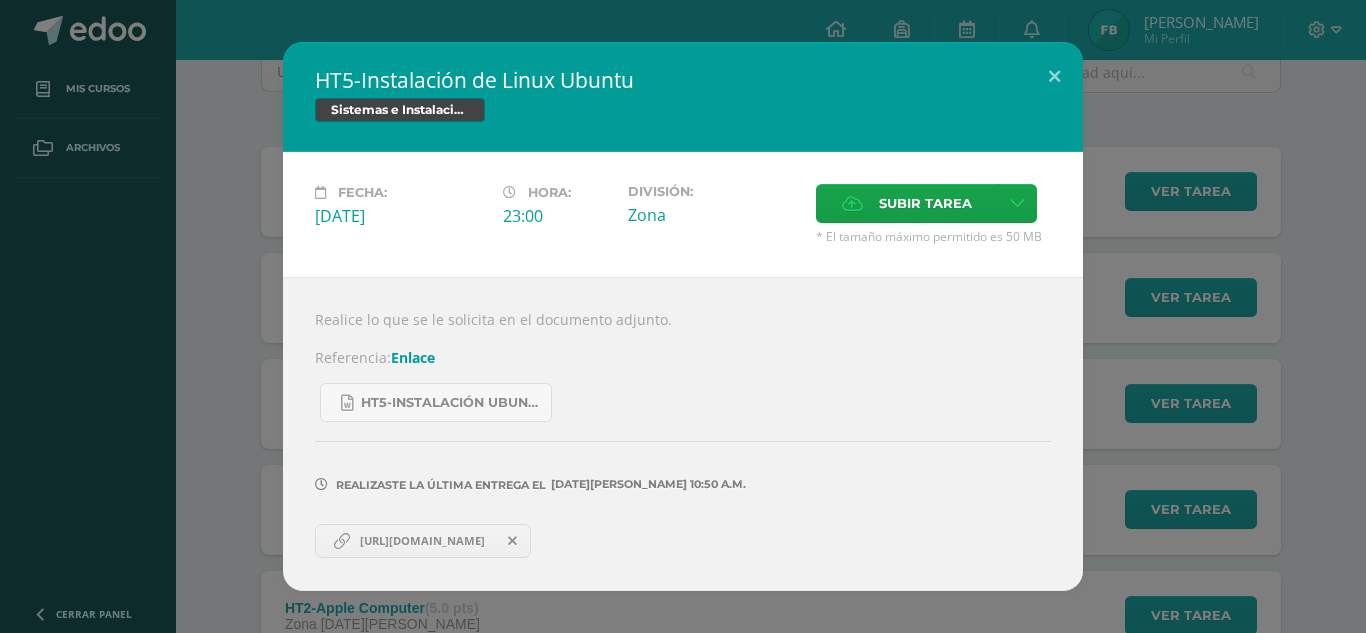 click on "HT5-Instalación de Linux Ubuntu
Sistemas e Instalación de Software
Fecha:
Viernes 11 de Julio
Hora:
23:00
División:" at bounding box center (683, 316) 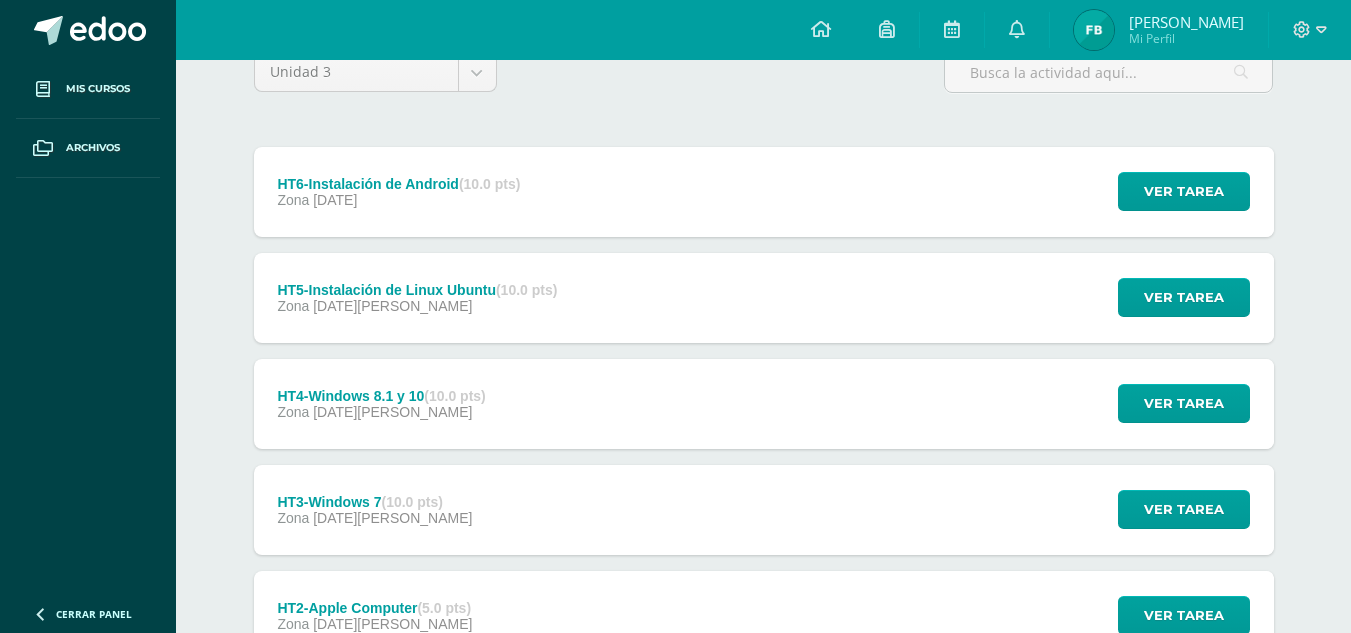 click on "HT6-Instalación de Android  (10.0 pts)" at bounding box center (398, 184) 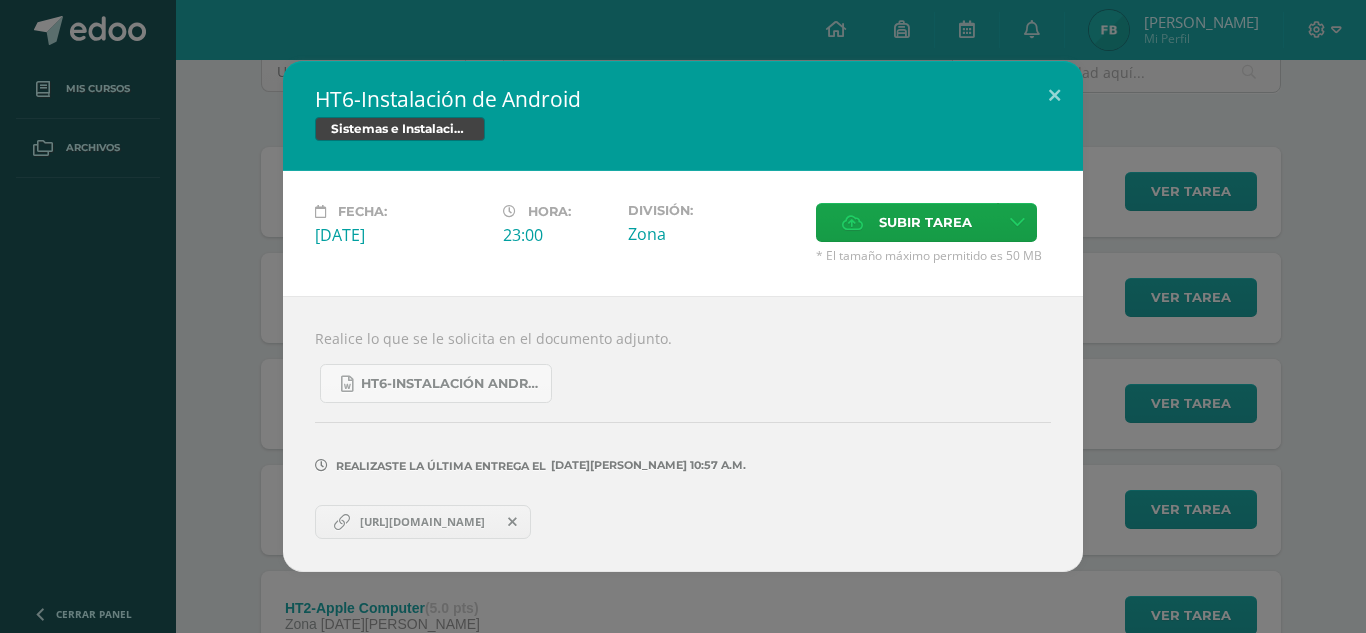 click on "HT6-Instalación de Android
Sistemas e Instalación de Software
Fecha:
Sábado 12 de Julio
Hora:
23:00
División:" at bounding box center (683, 316) 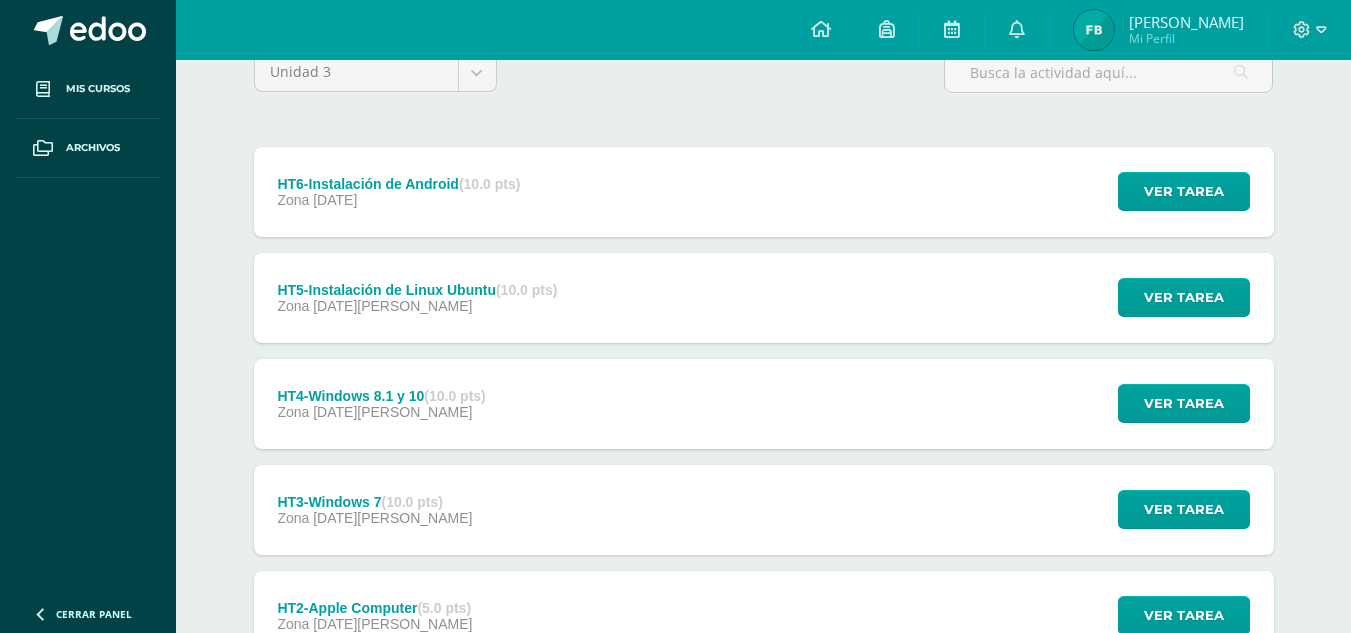 scroll, scrollTop: 453, scrollLeft: 0, axis: vertical 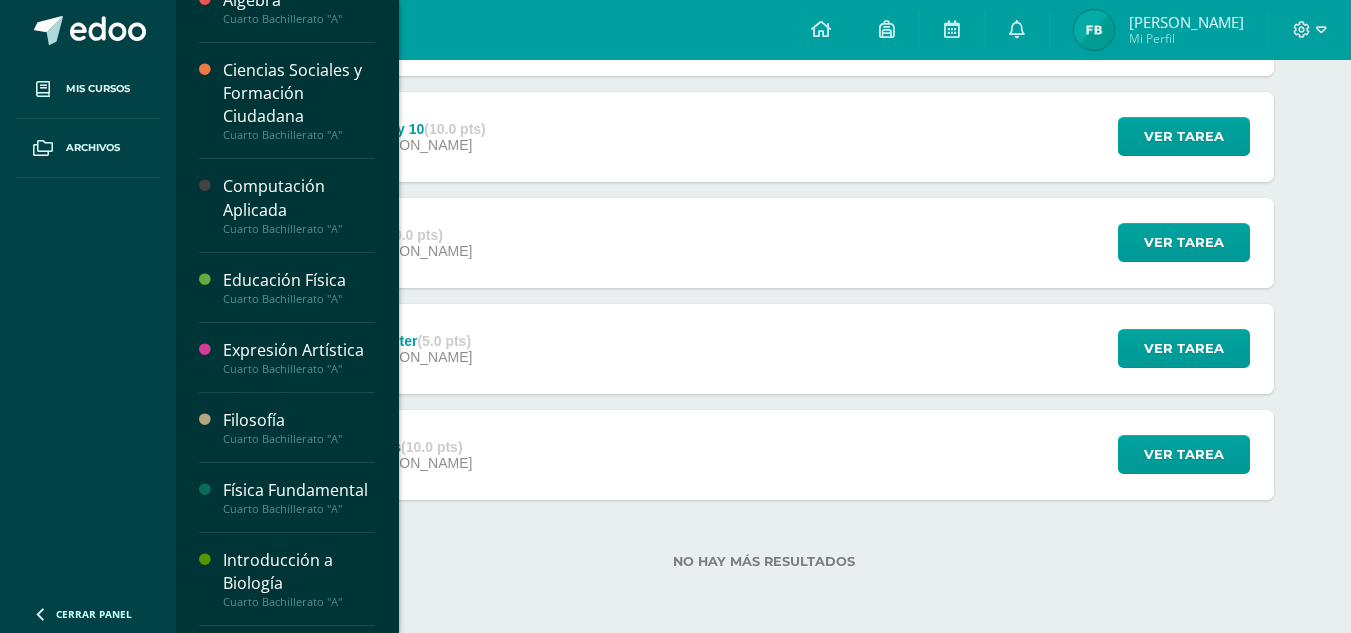 click on "Computación Aplicada" at bounding box center (299, 198) 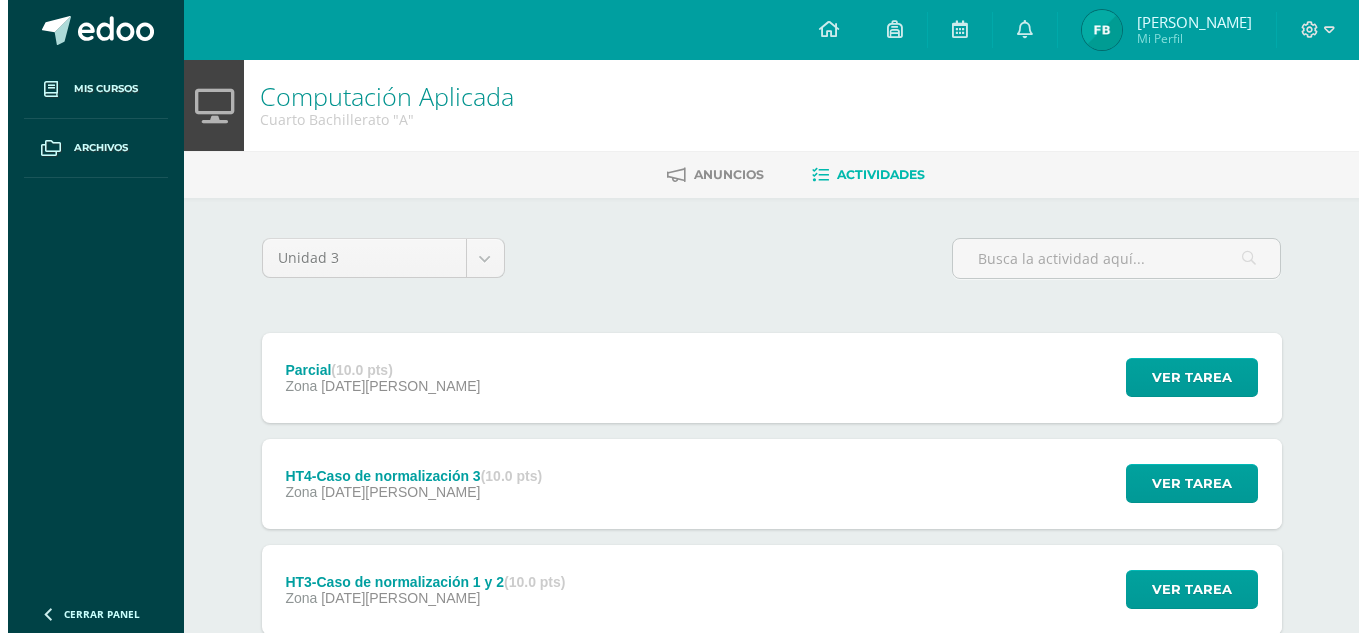 scroll, scrollTop: 347, scrollLeft: 0, axis: vertical 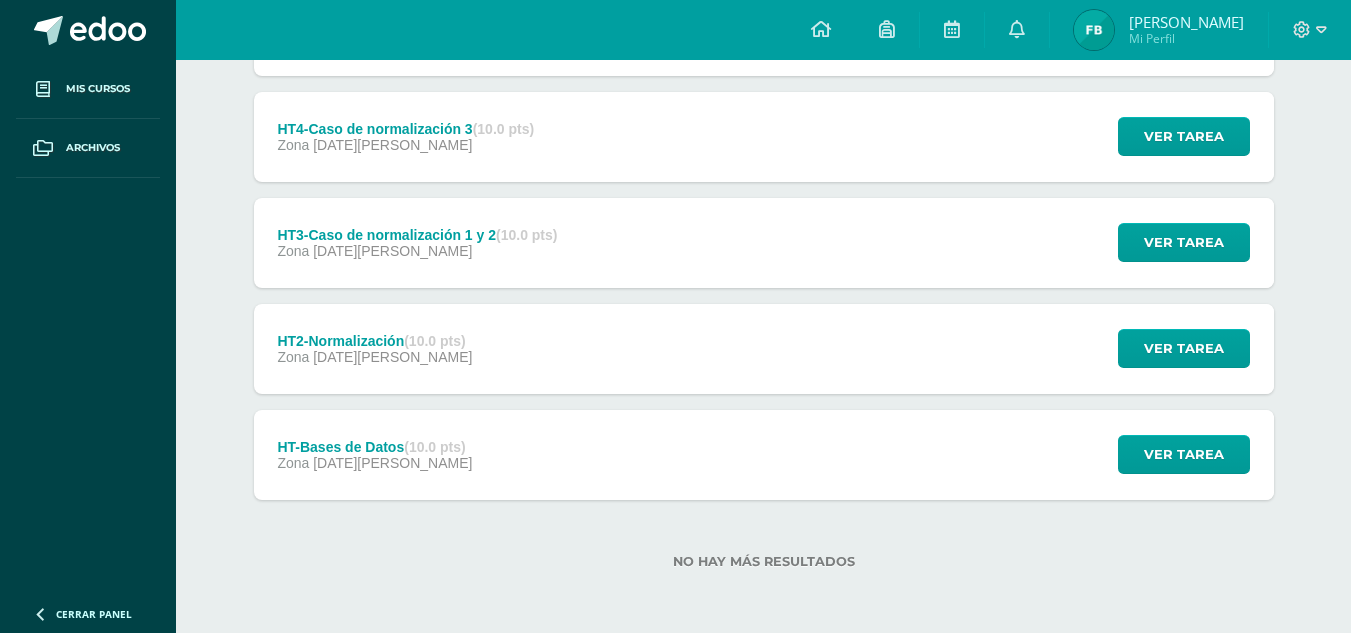 click on "HT-Bases de Datos  (10.0 pts)
Zona
[DATE][PERSON_NAME]
Ver tarea
HT-Bases de Datos
Computación Aplicada
Cargando contenido" at bounding box center [764, 455] 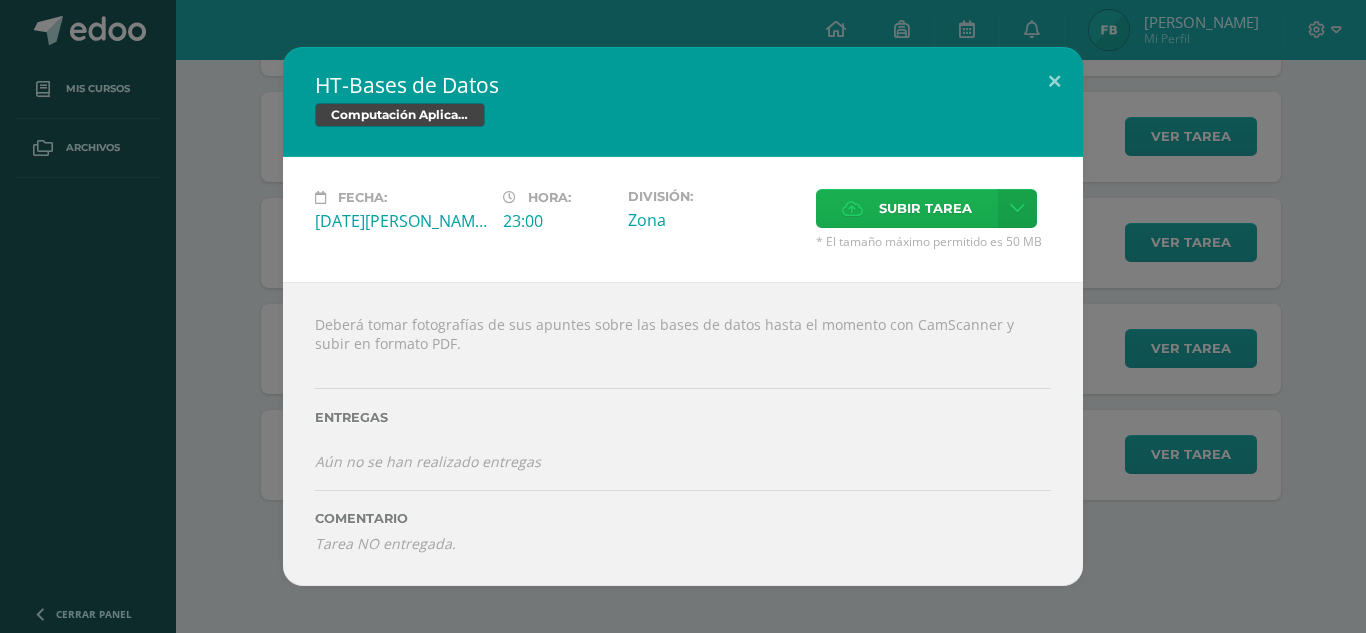 click on "Subir tarea" at bounding box center [925, 208] 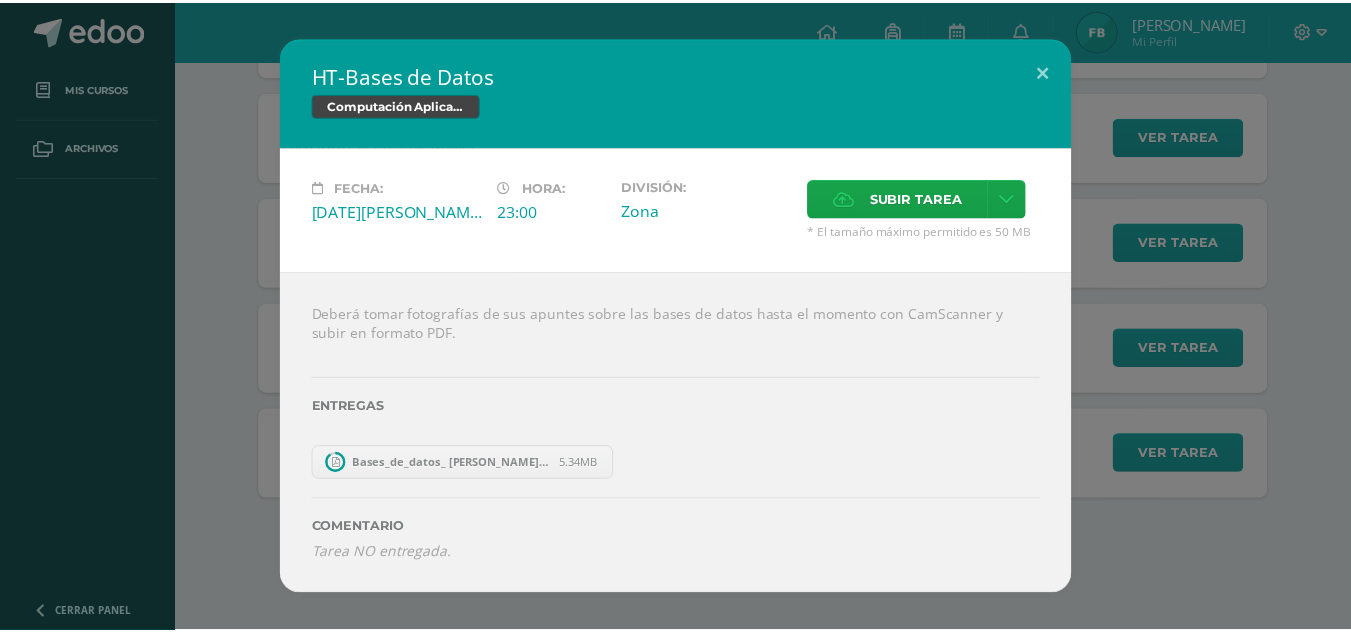 scroll, scrollTop: 241, scrollLeft: 0, axis: vertical 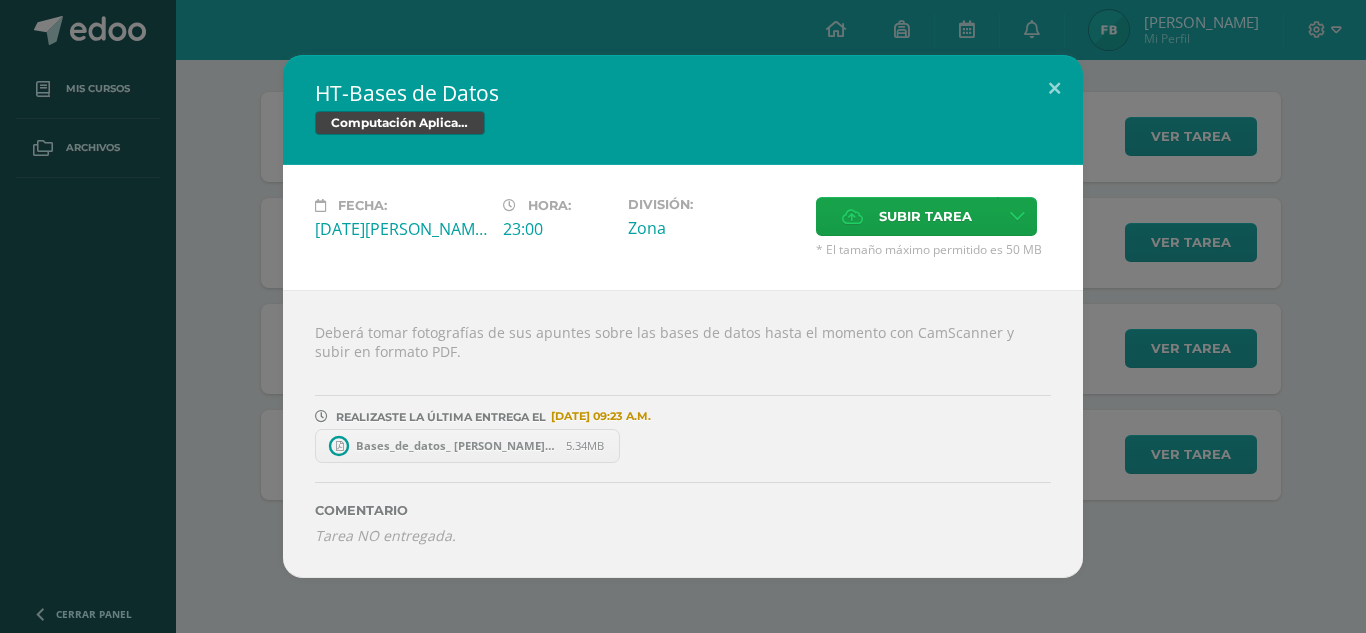 click on "HT-Bases de Datos
Computación Aplicada
Fecha:
Jueves 03 de Julio
Hora:
23:00
División:
Subir tarea" at bounding box center [683, 316] 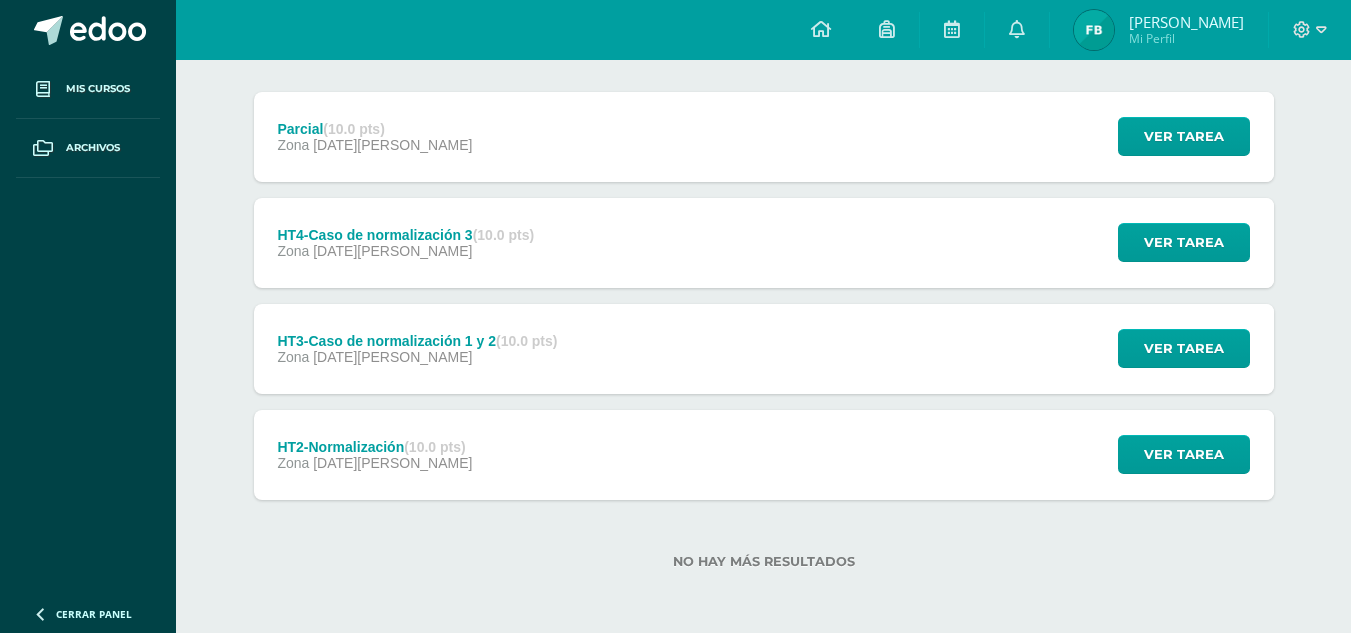 scroll, scrollTop: 162, scrollLeft: 0, axis: vertical 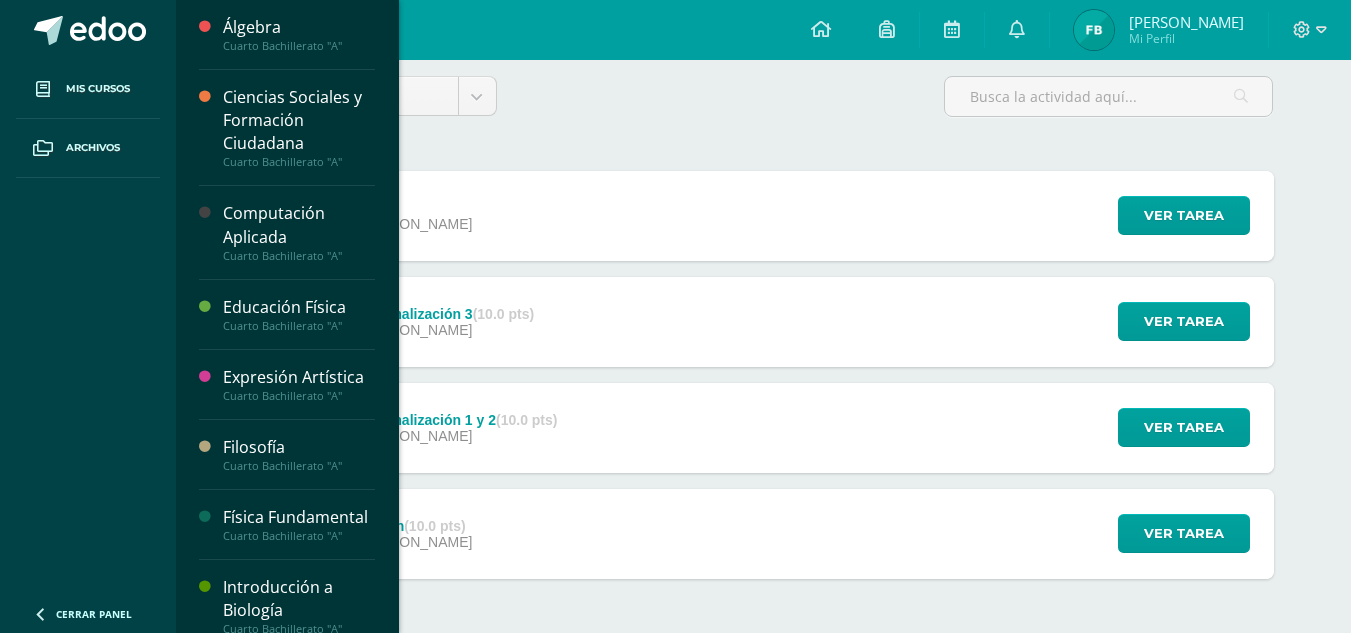 click on "Cuarto
Bachillerato
"A"" at bounding box center [299, 162] 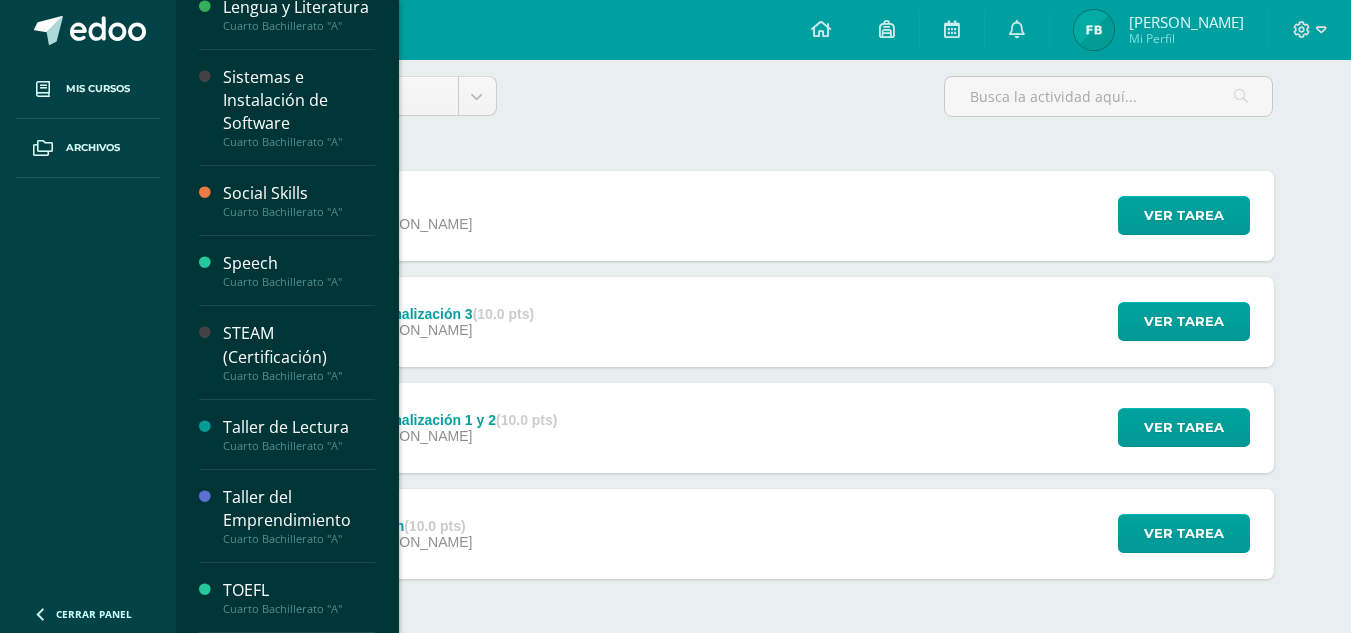 scroll, scrollTop: 953, scrollLeft: 0, axis: vertical 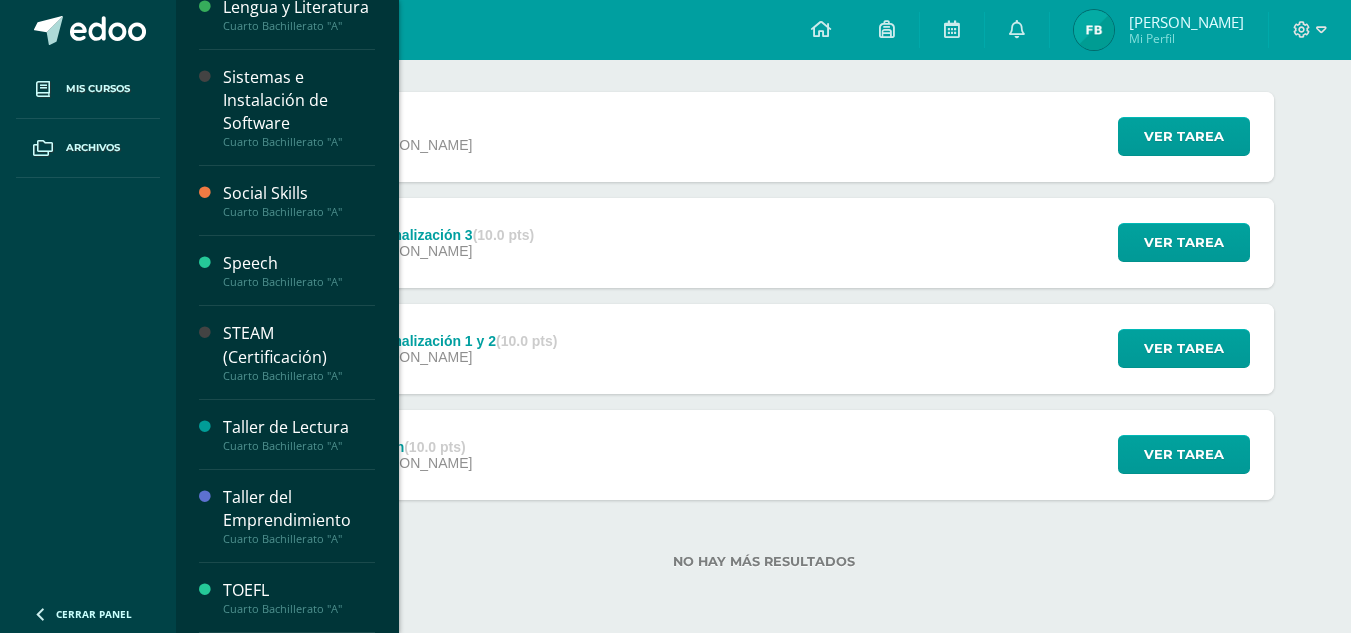 click on "Sistemas e Instalación de Software
Cuarto
Bachillerato
"A"" at bounding box center [287, 108] 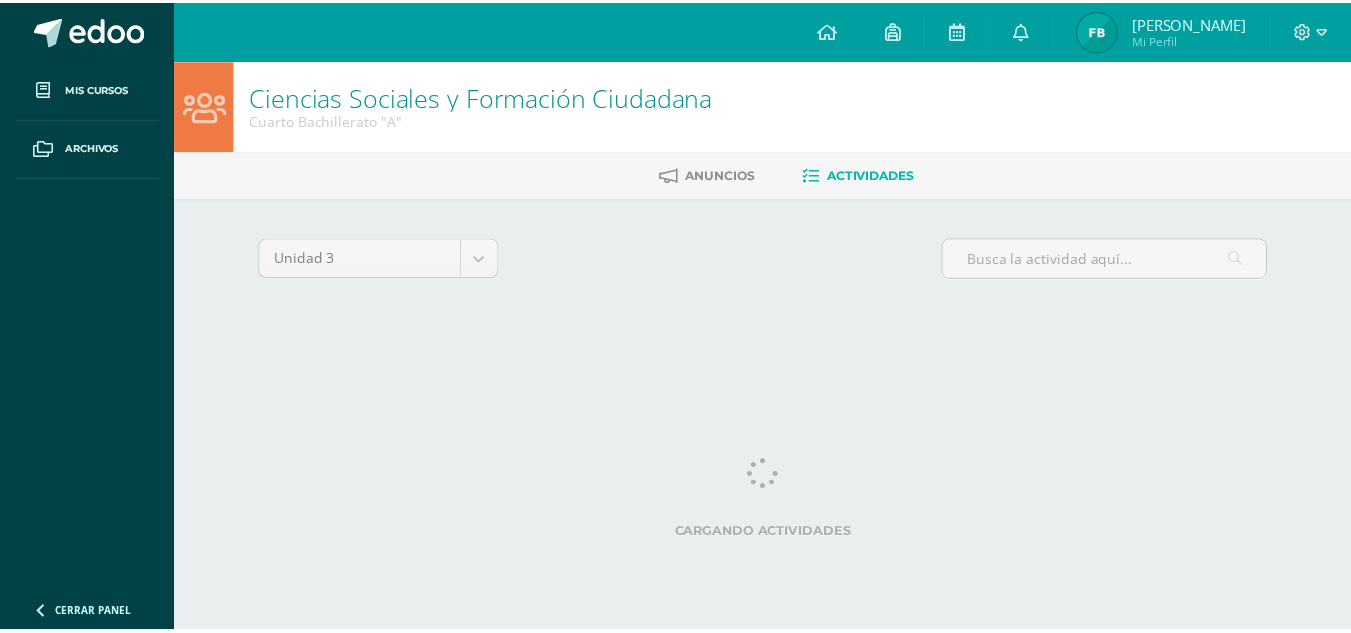 scroll, scrollTop: 0, scrollLeft: 0, axis: both 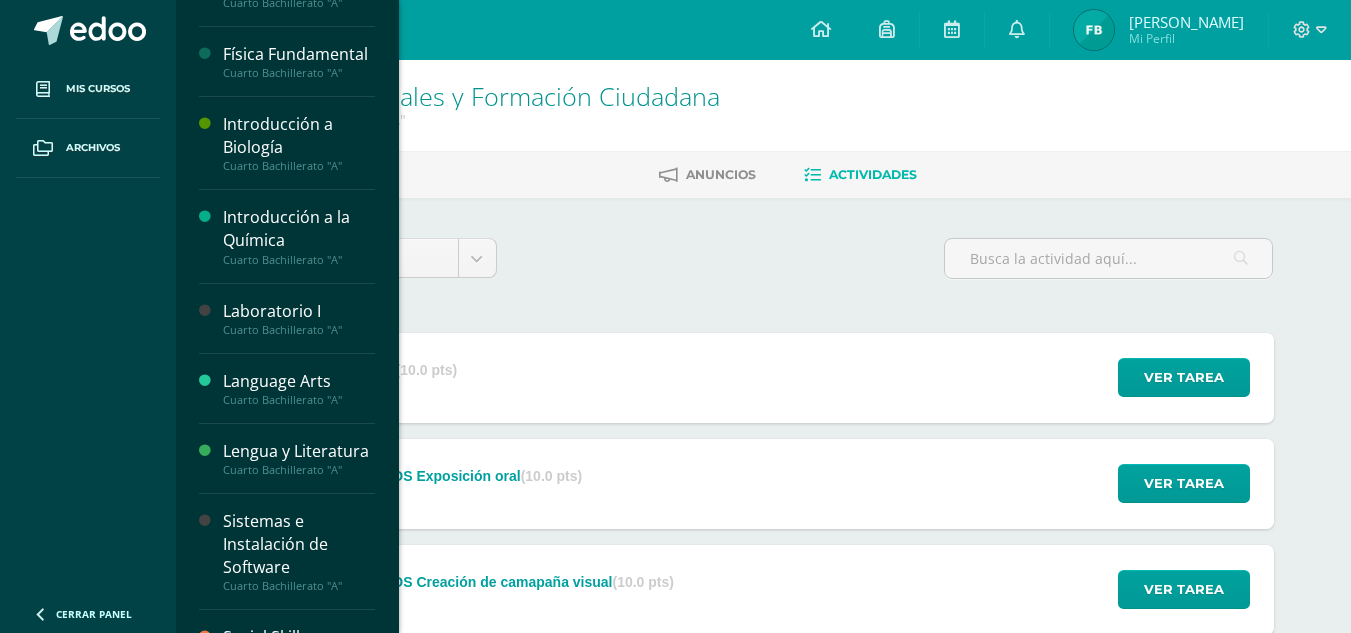 click on "Laboratorio I" at bounding box center [299, 311] 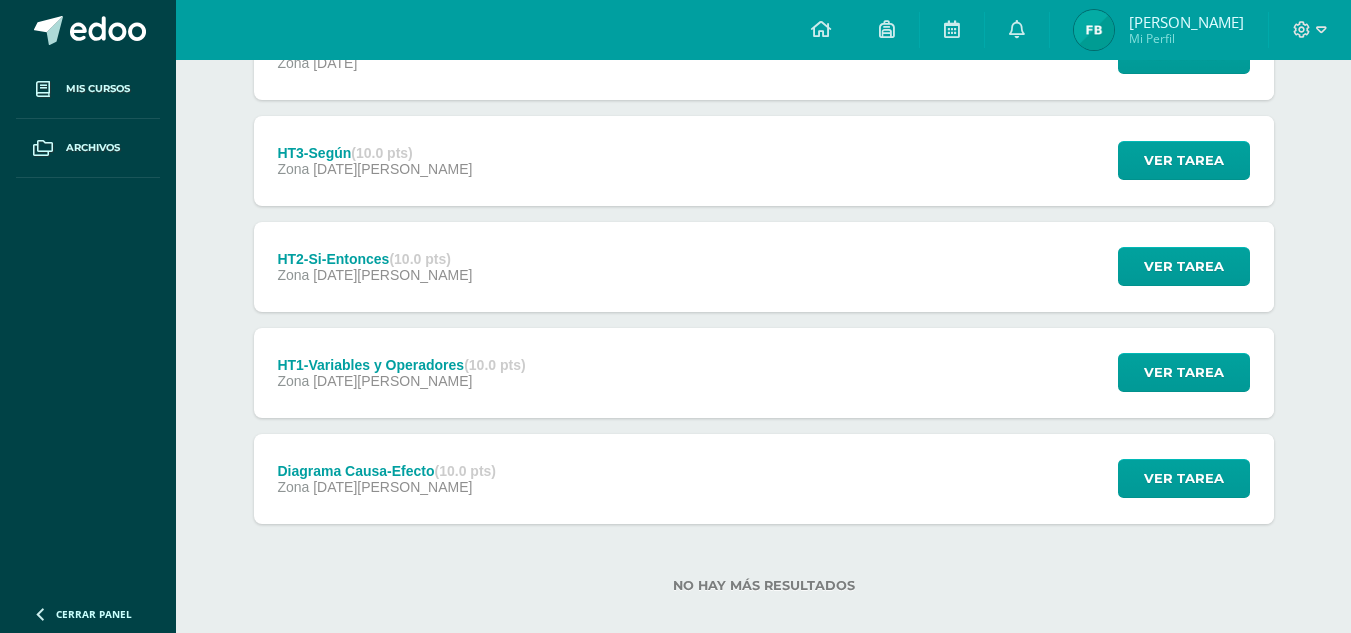 scroll, scrollTop: 347, scrollLeft: 0, axis: vertical 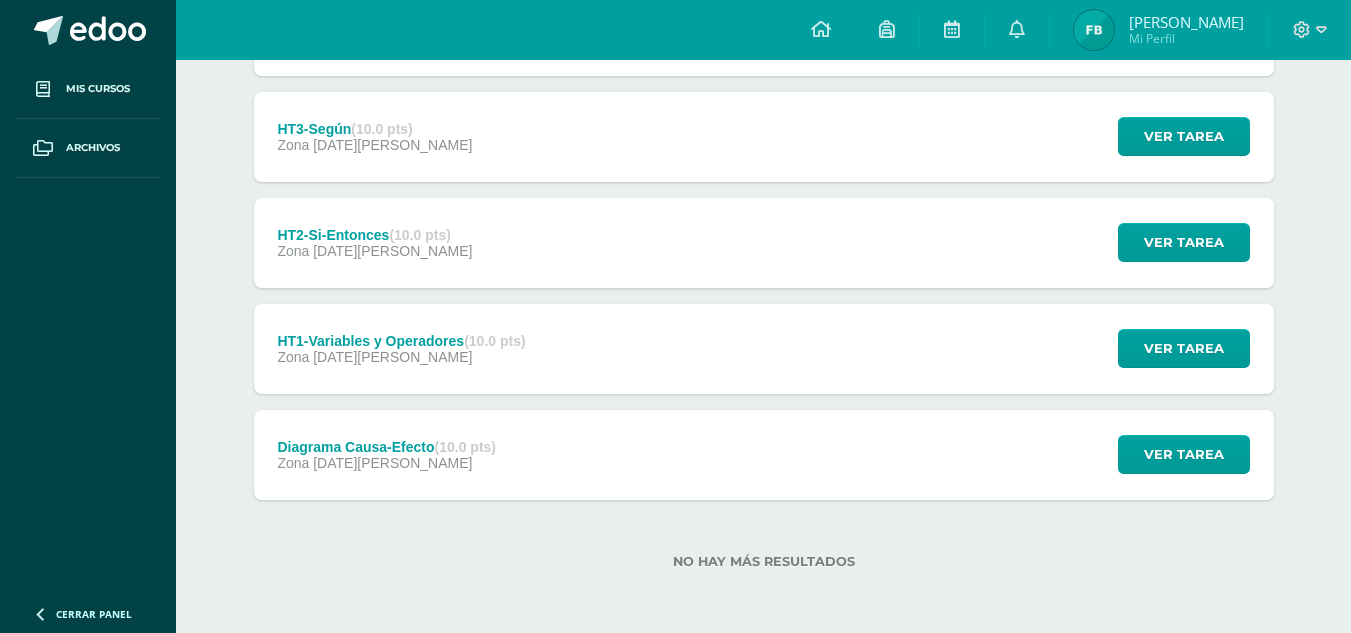 click on "Diagrama Causa-Efecto  (10.0 pts)" at bounding box center (386, 447) 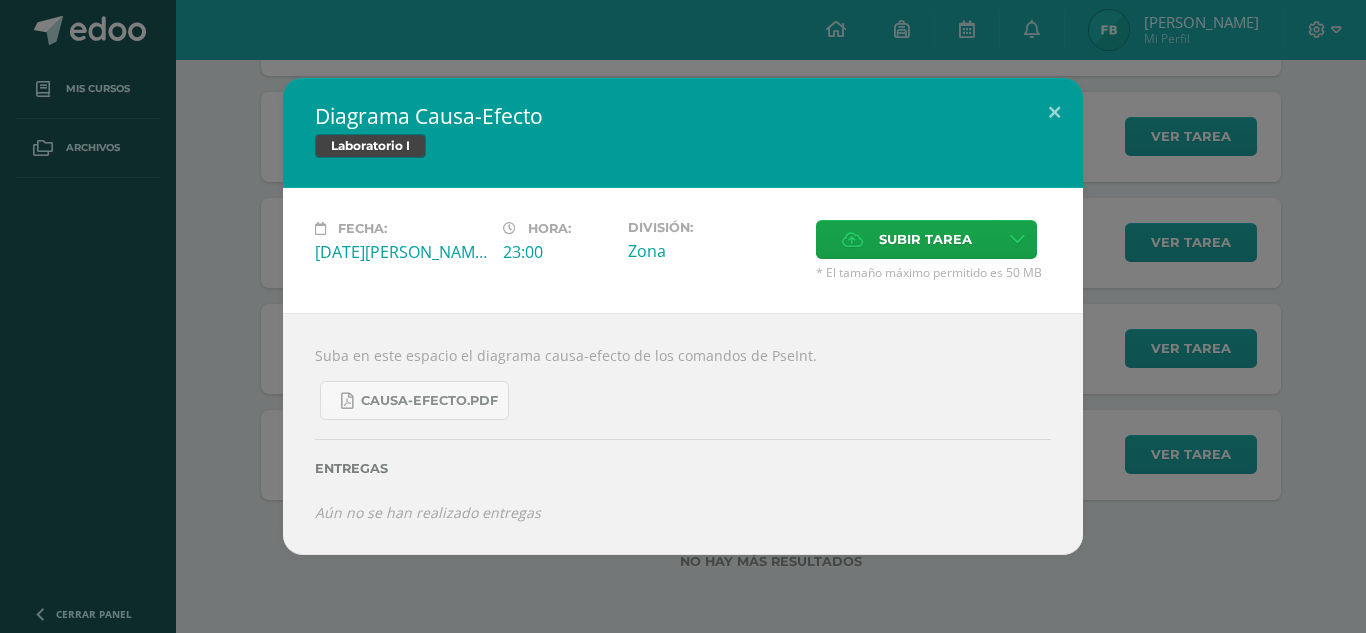 click on "Diagrama Causa-Efecto
Laboratorio I
Fecha:
Martes 01 de Julio
Hora:
23:00
División:
Zona" at bounding box center (683, 316) 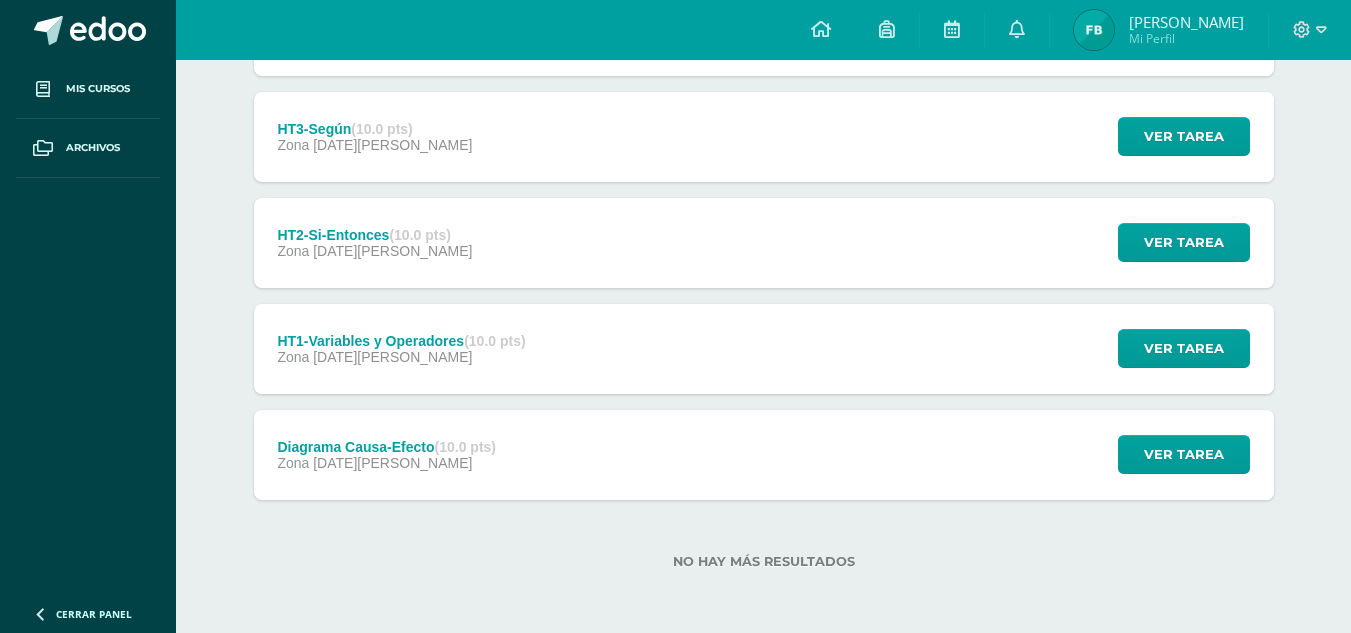 click on "HT1-Variables y Operadores  (10.0 pts)" at bounding box center (401, 341) 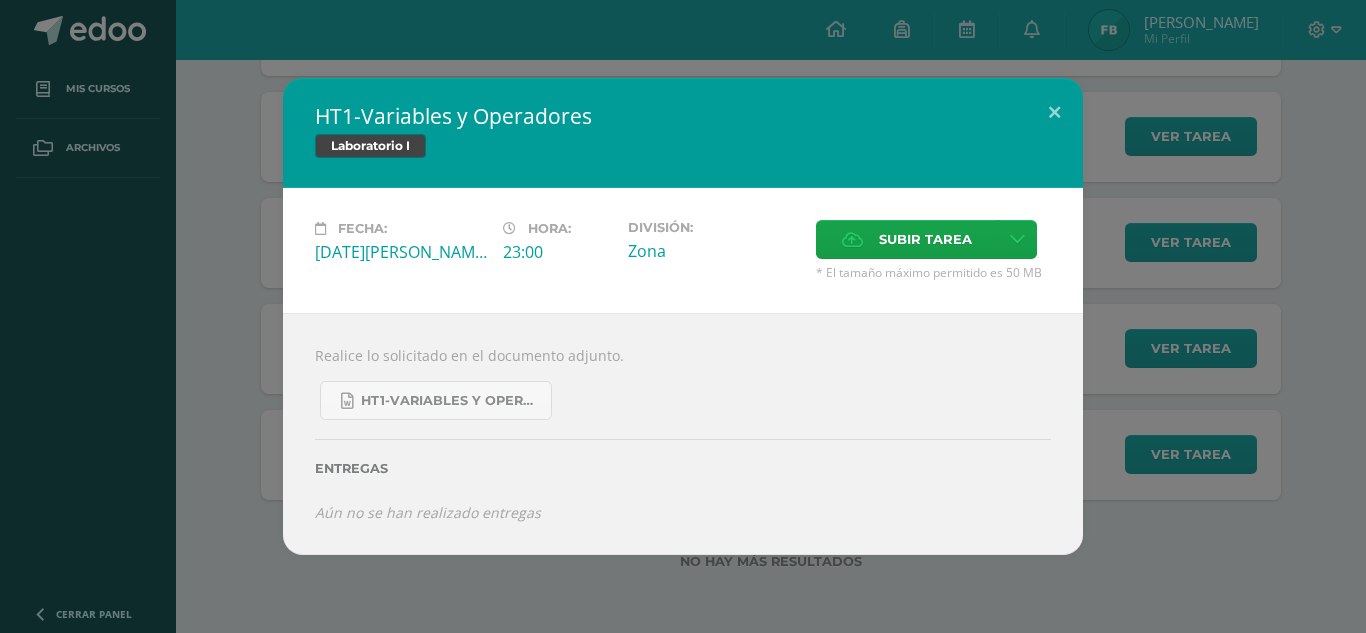 click on "HT1-Variables y Operadores
Laboratorio I
Fecha:
Viernes 04 de Julio
Hora:
23:00
División:
Subir tarea" at bounding box center (683, 316) 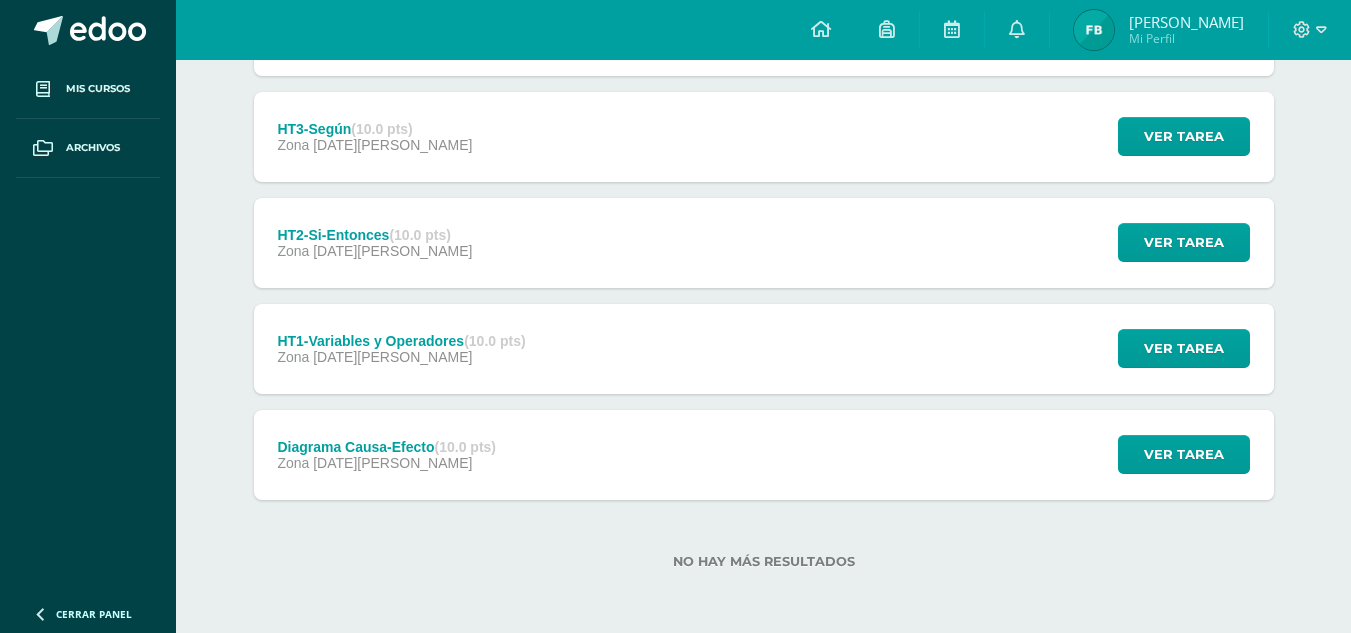 click on "HT2-Si-Entonces  (10.0 pts)" at bounding box center (374, 235) 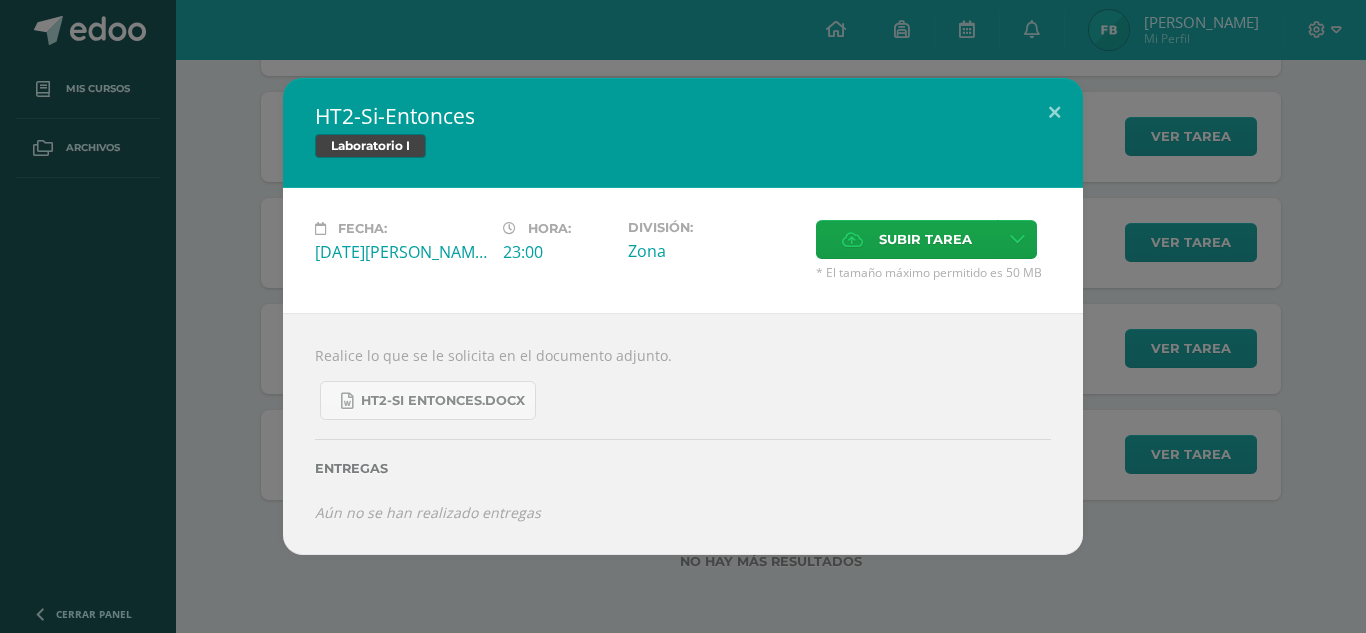 click on "HT2-Si-Entonces
Laboratorio I
Fecha:
Lunes 07 de Julio
Hora:
23:00
División:
Zona
Cancelar" at bounding box center (683, 316) 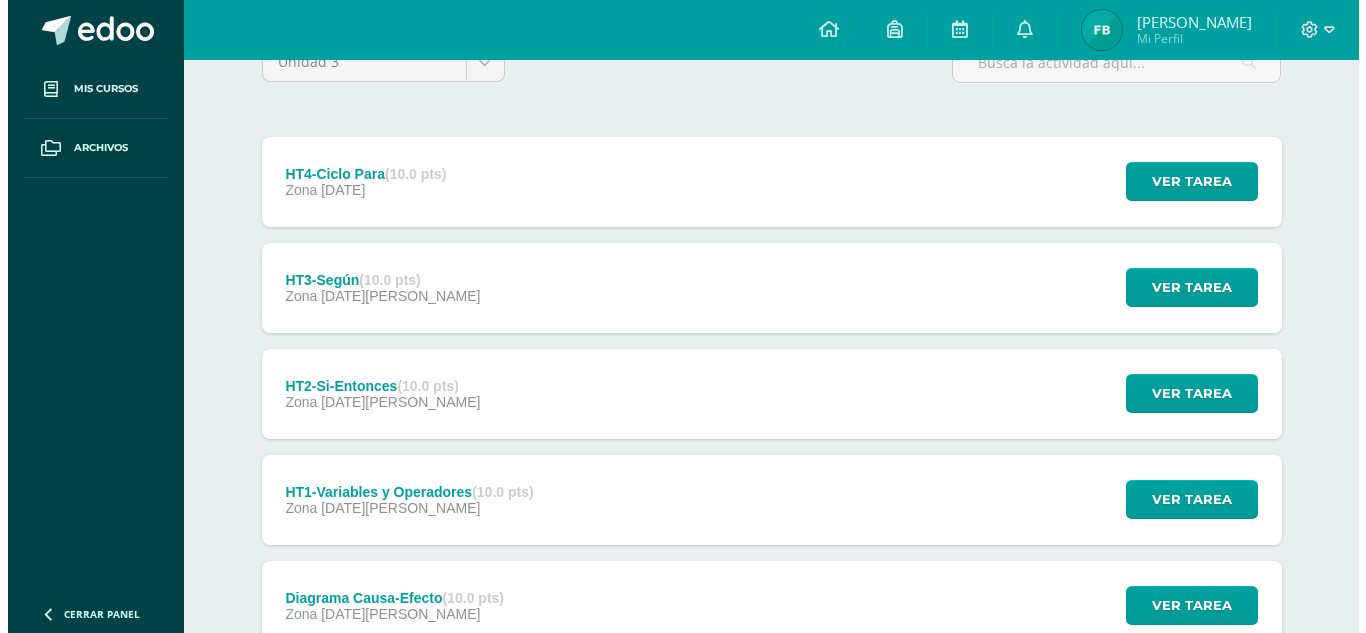 scroll, scrollTop: 195, scrollLeft: 0, axis: vertical 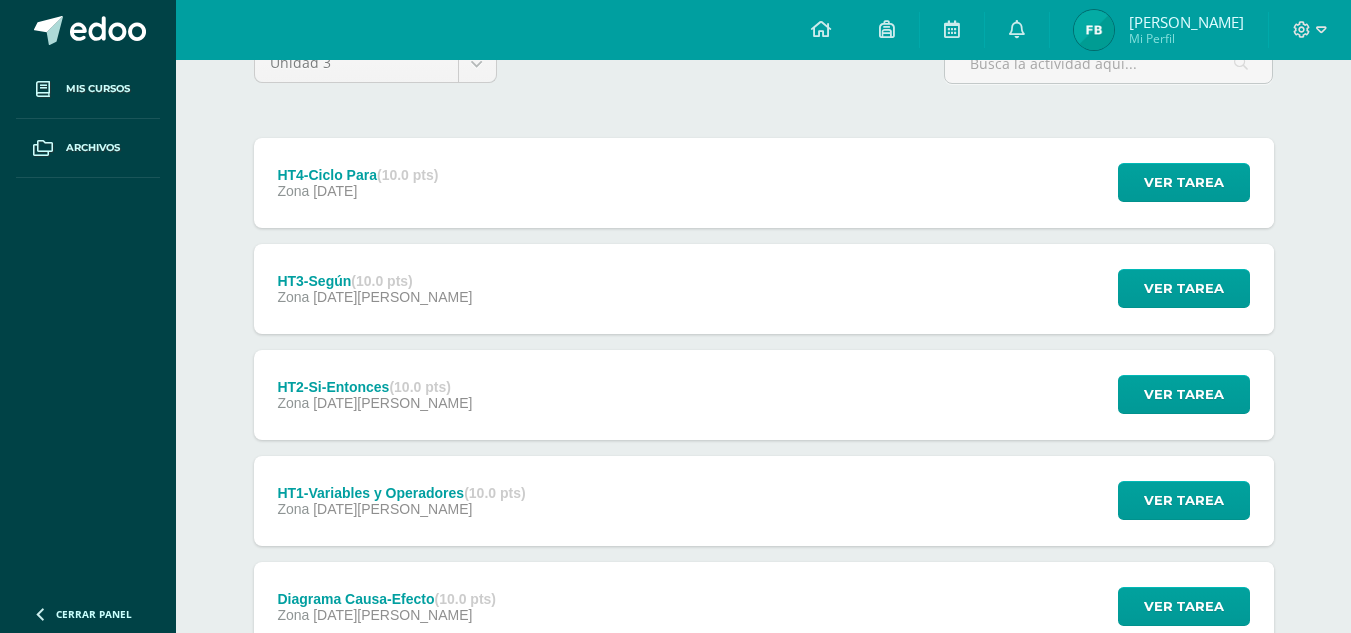 click on "HT4-Ciclo Para  (10.0 pts)" at bounding box center (357, 175) 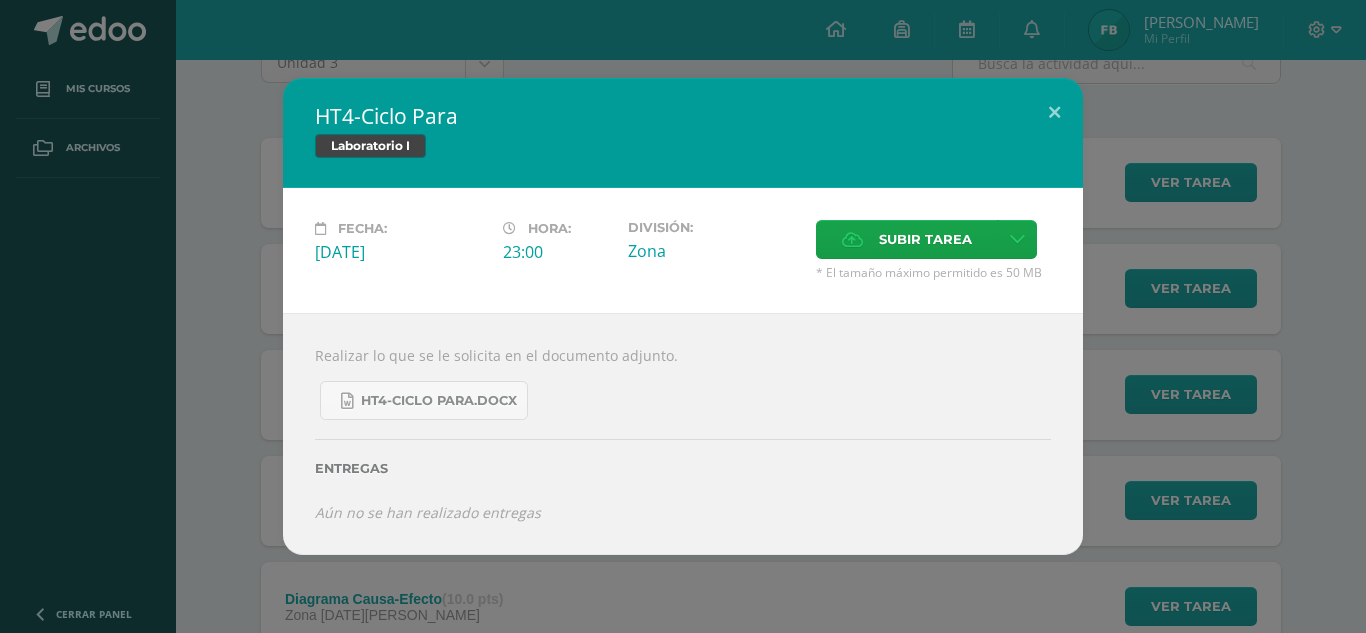 click on "HT4-Ciclo Para
Laboratorio I
Fecha:
Domingo 13 de Julio
Hora:
23:00
División:
Zona
Aceptar" at bounding box center (683, 316) 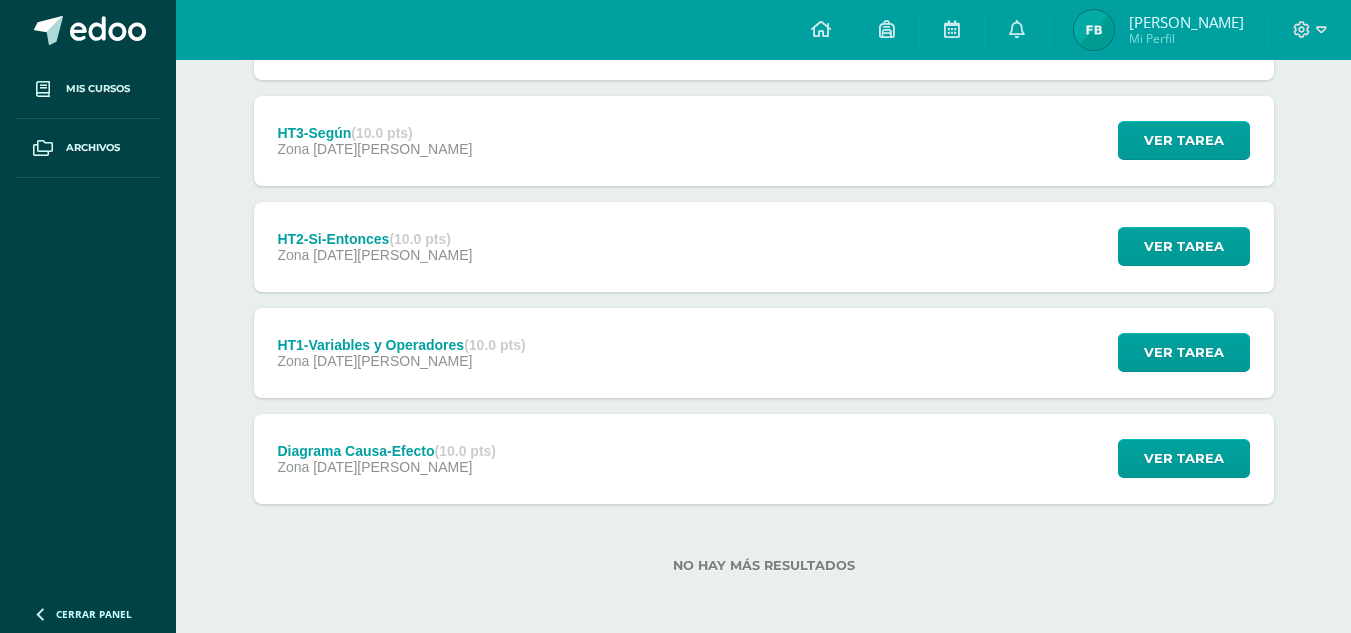 scroll, scrollTop: 347, scrollLeft: 0, axis: vertical 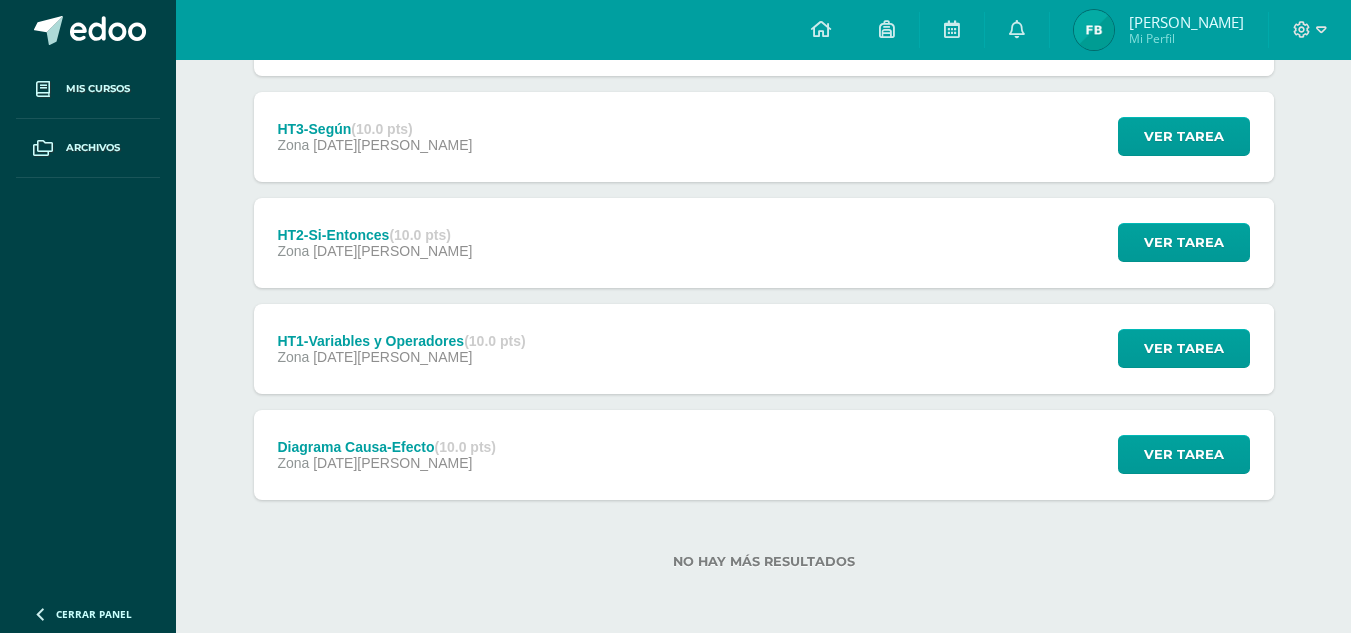 click on "Zona
04 de Julio" at bounding box center [401, 357] 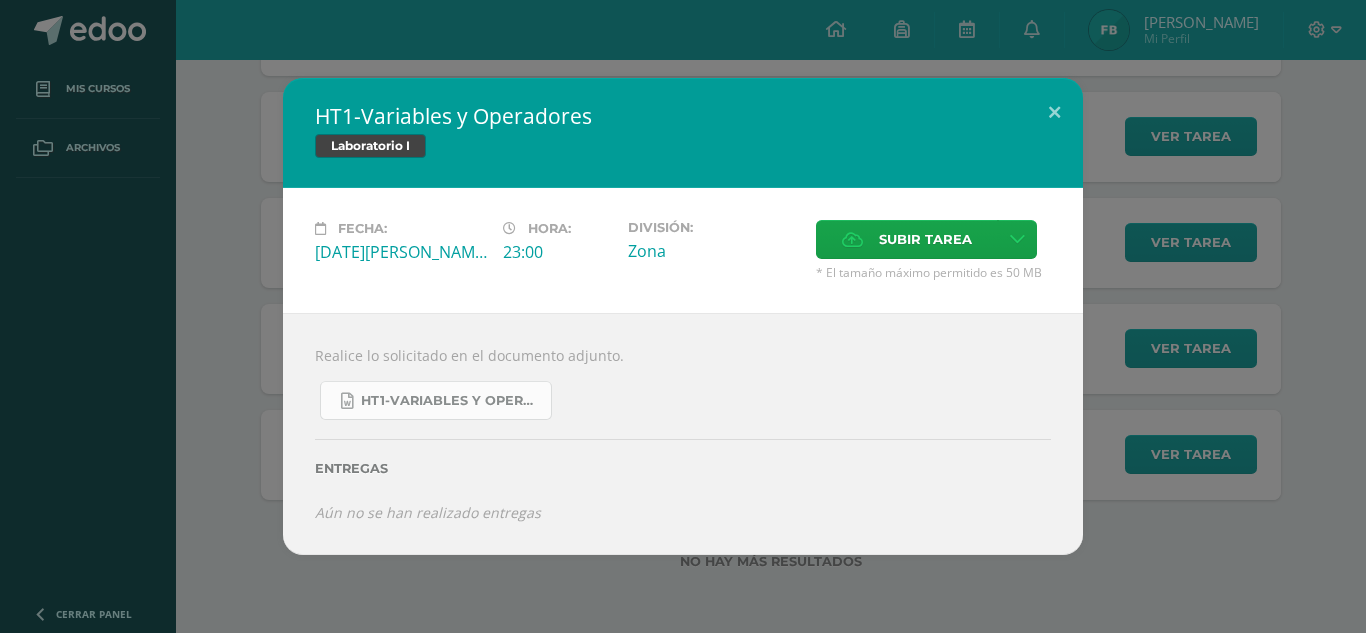 click on "HT1-Variables y Operadores.docx" at bounding box center (451, 401) 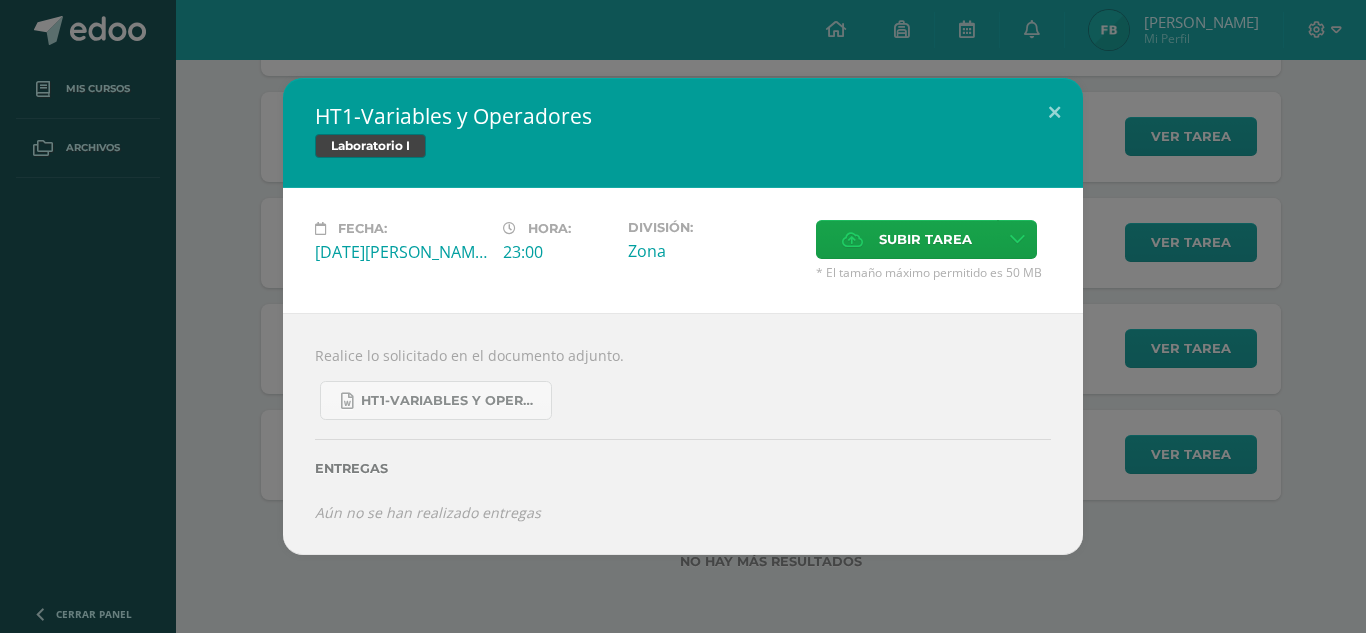 click on "HT1-Variables y Operadores
Laboratorio I
Fecha:
Viernes 04 de Julio
Hora:
23:00
División:
Subir tarea" at bounding box center (683, 316) 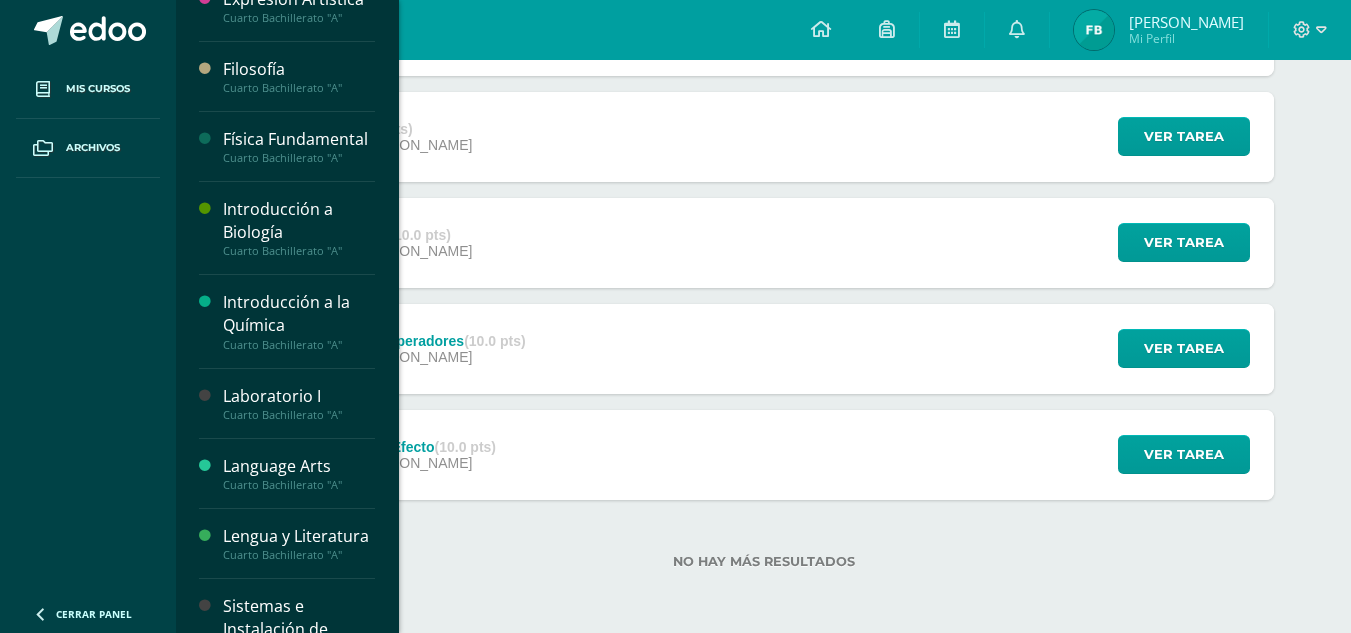 scroll, scrollTop: 380, scrollLeft: 0, axis: vertical 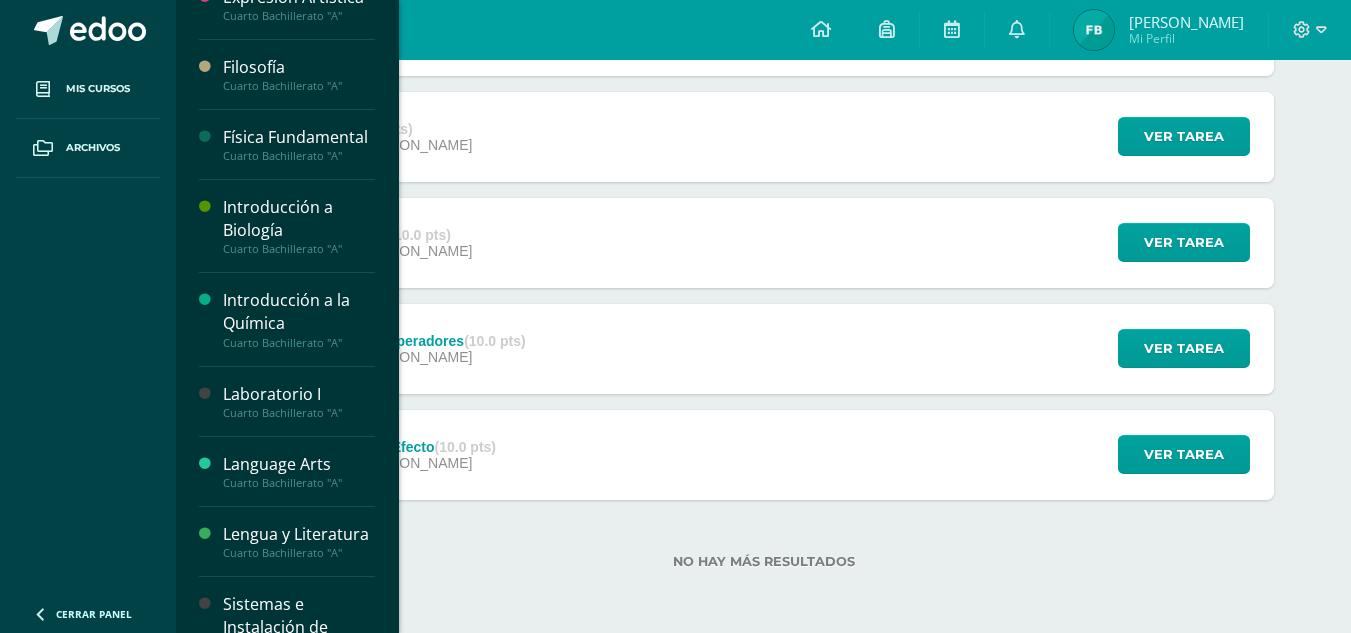 click on "Laboratorio I" at bounding box center [299, 394] 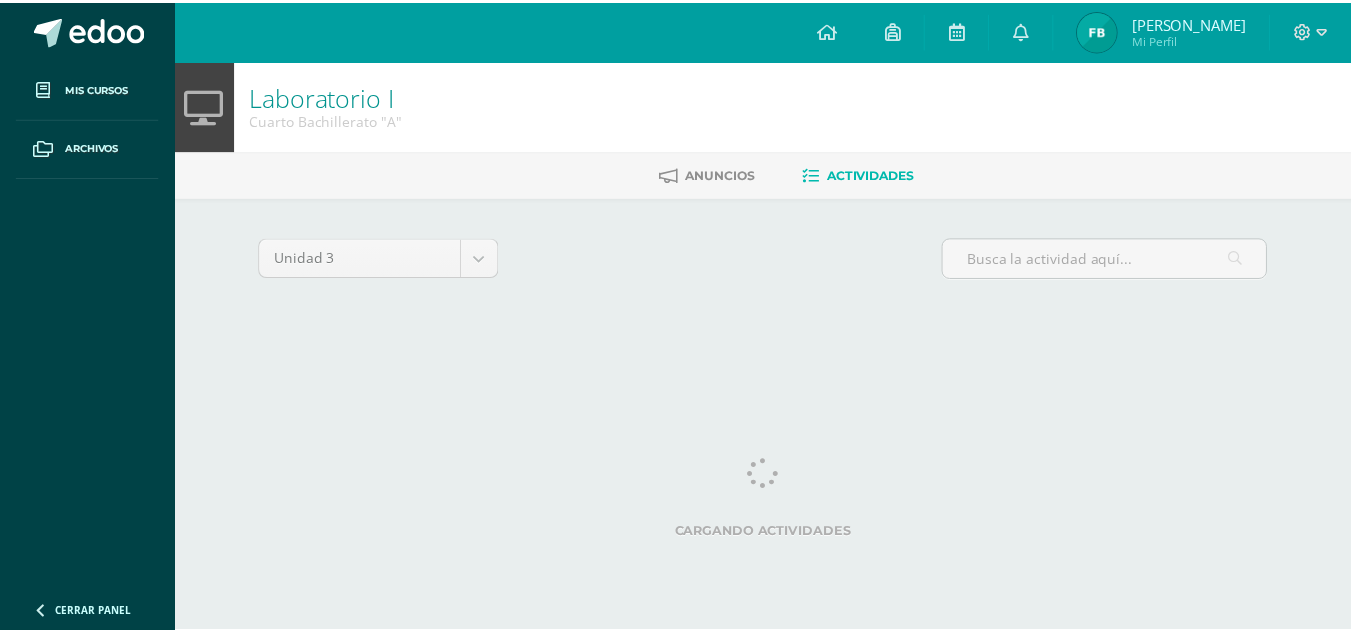 scroll, scrollTop: 0, scrollLeft: 0, axis: both 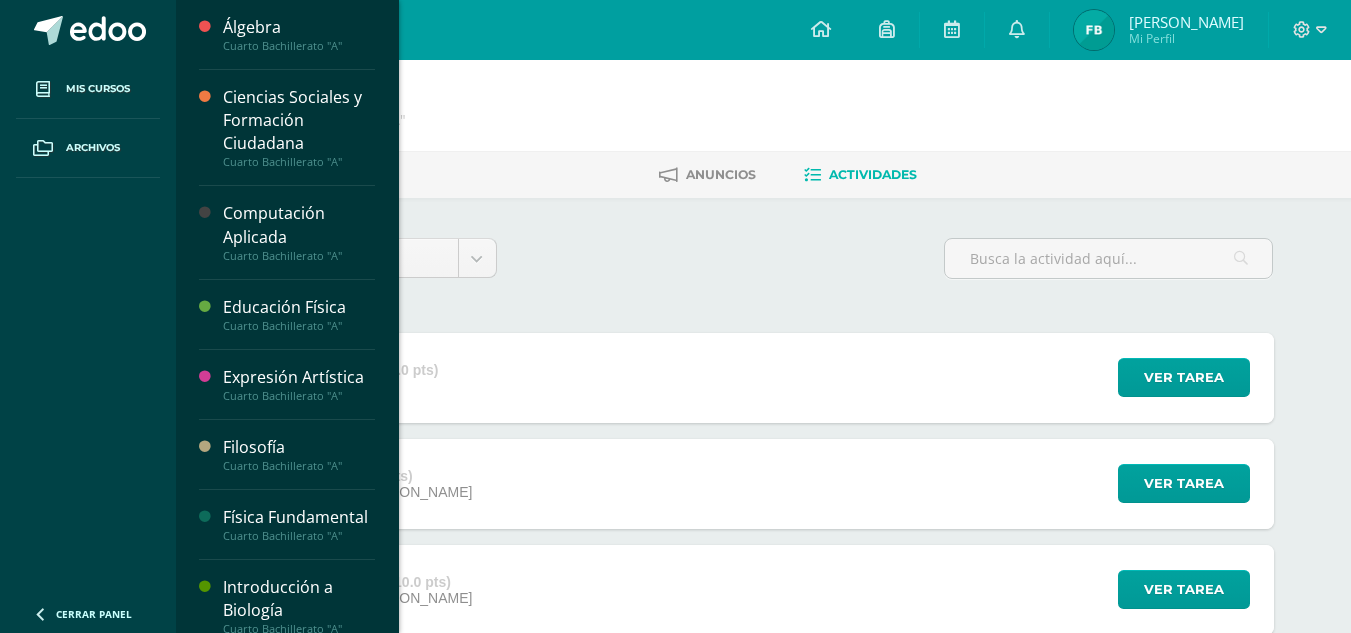 click on "Computación Aplicada" at bounding box center (299, 225) 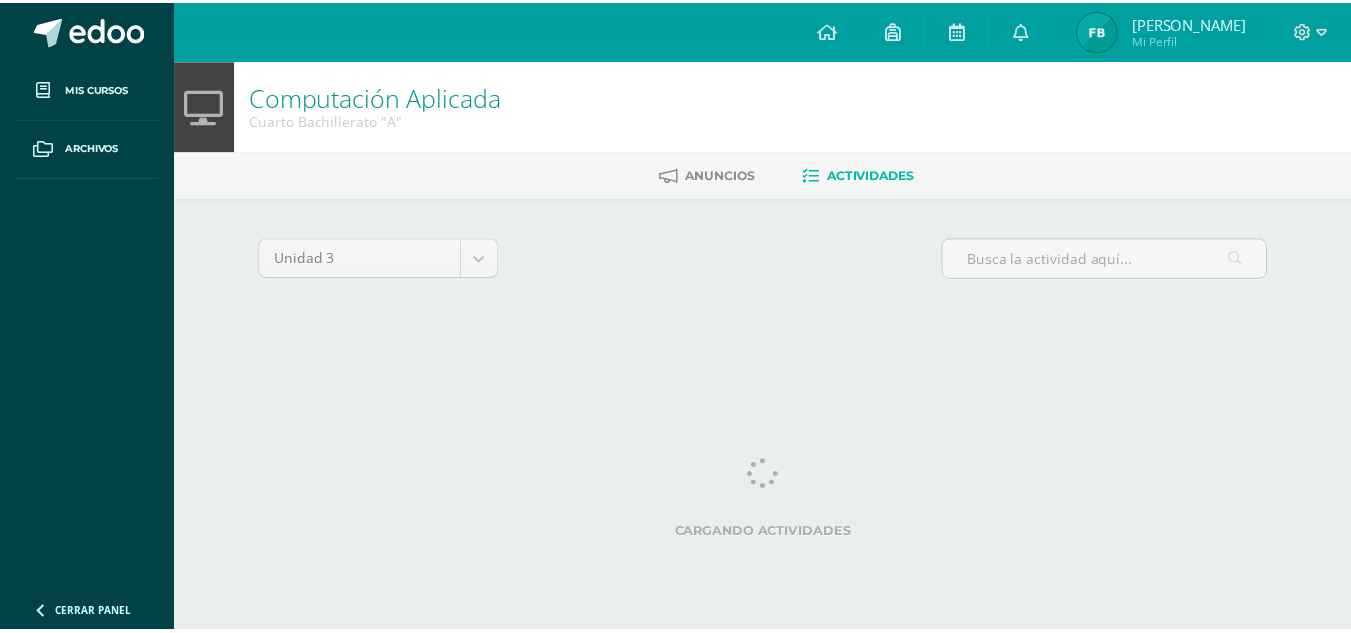 scroll, scrollTop: 0, scrollLeft: 0, axis: both 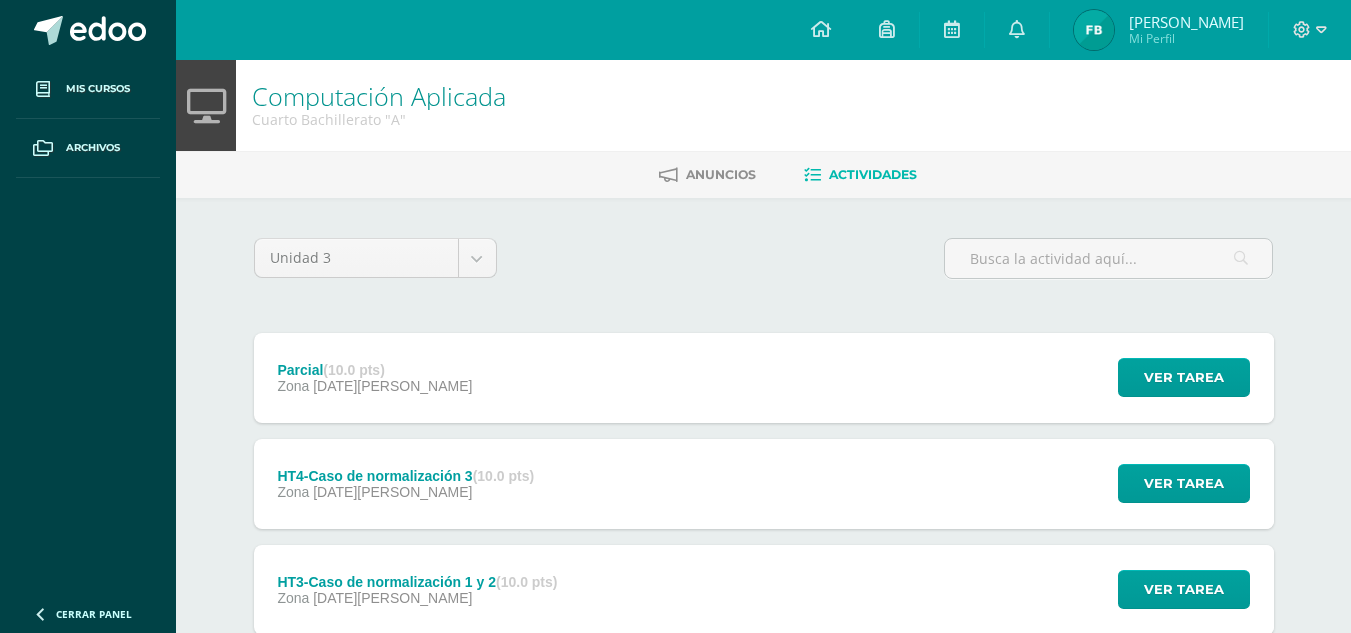 click on "Parcial  (10.0 pts)
Zona
14 de Julio" at bounding box center [375, 378] 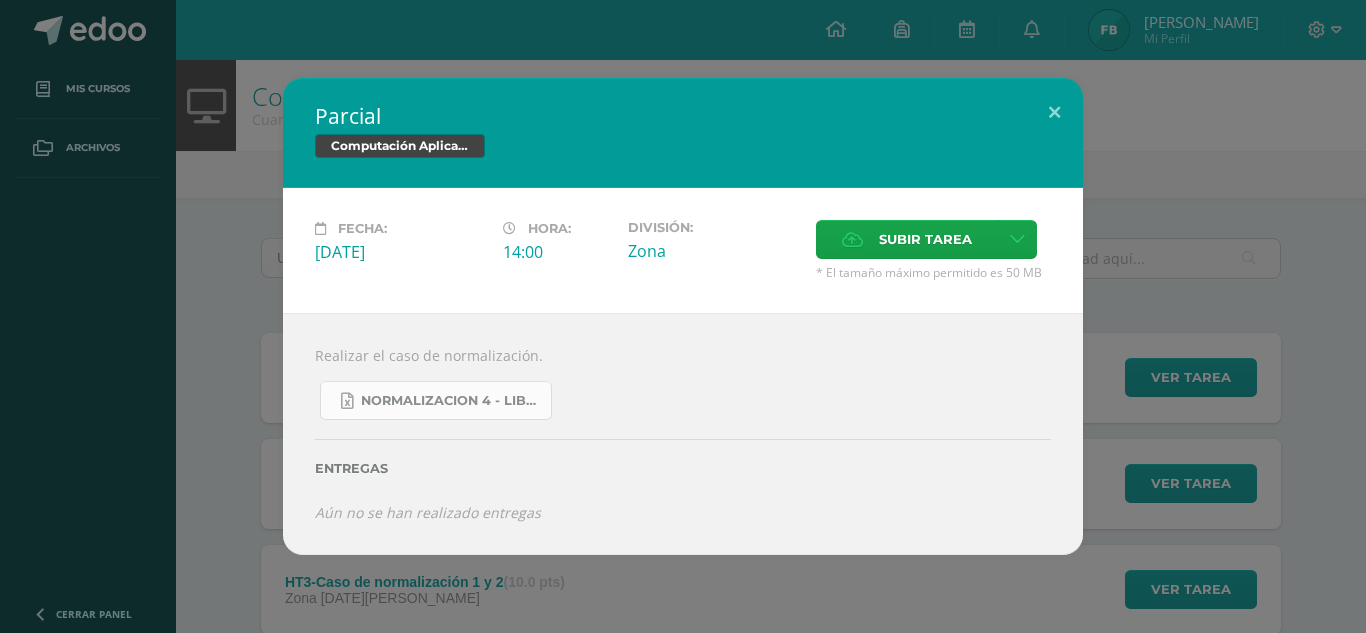 click on "NORMALIZACION 4 - LIBROS.xlsx" at bounding box center (451, 401) 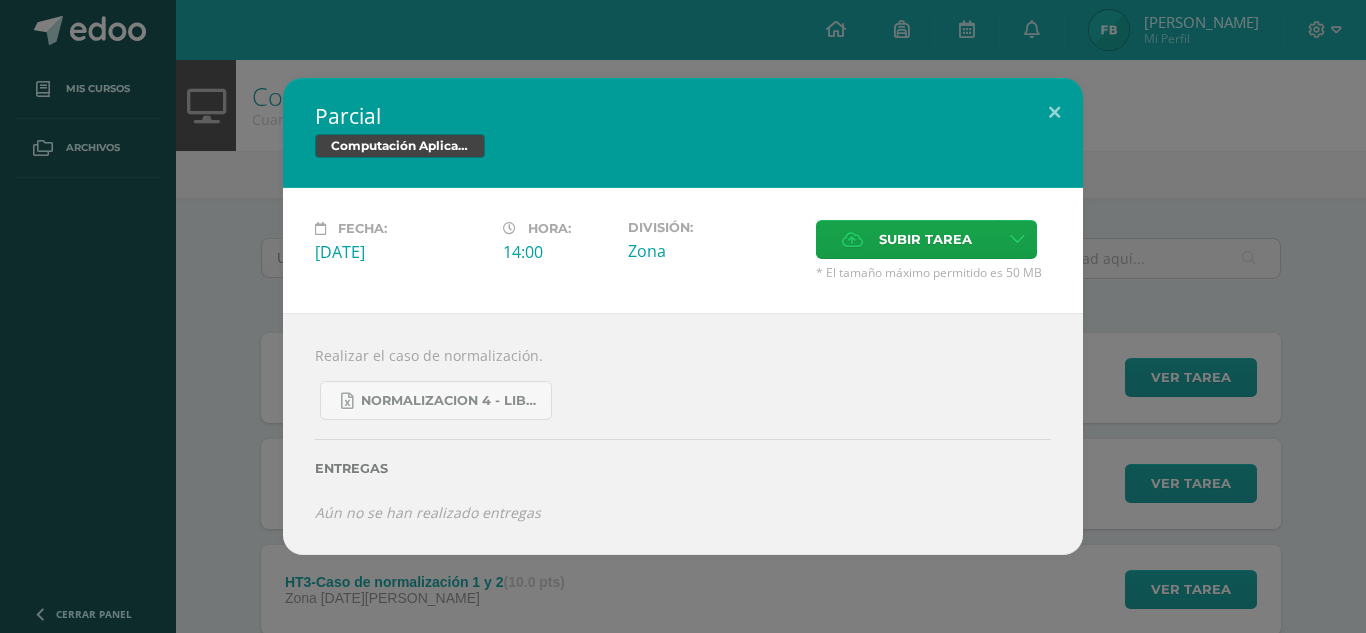 click on "Parcial
Computación Aplicada
Fecha:
Lunes 14 de Julio
Hora:
14:00
División:
Zona
Cancelar" at bounding box center [683, 316] 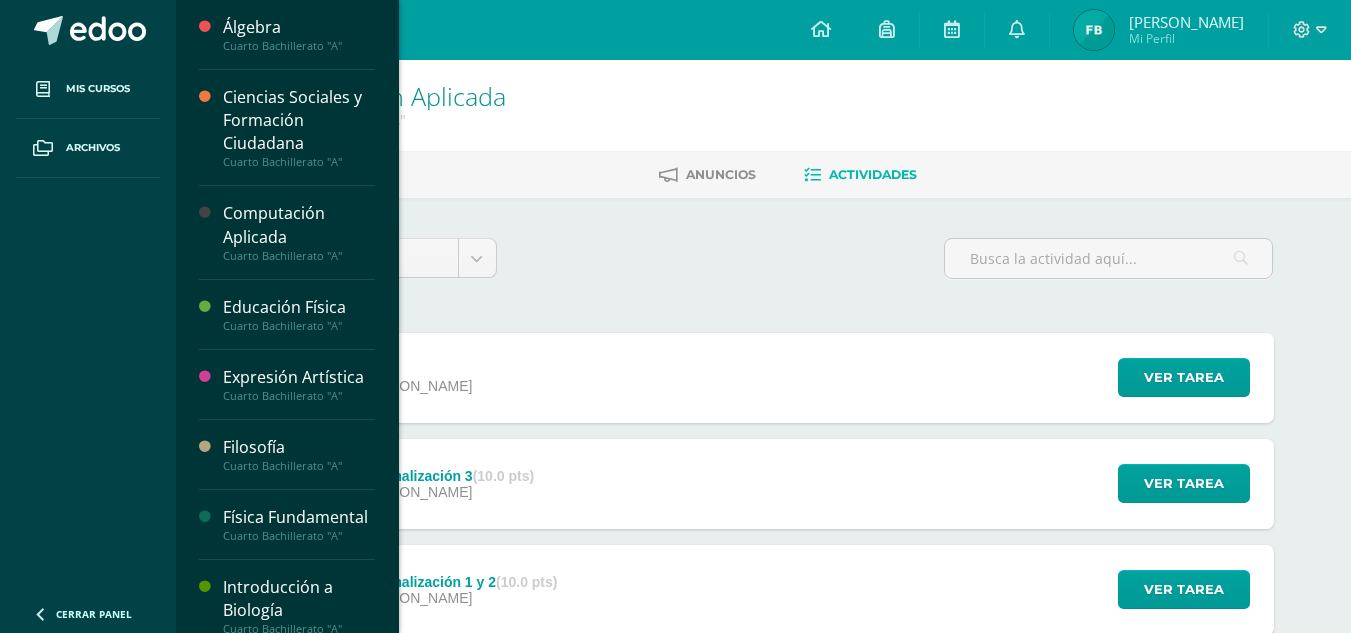 click on "Mis cursos" at bounding box center [98, 89] 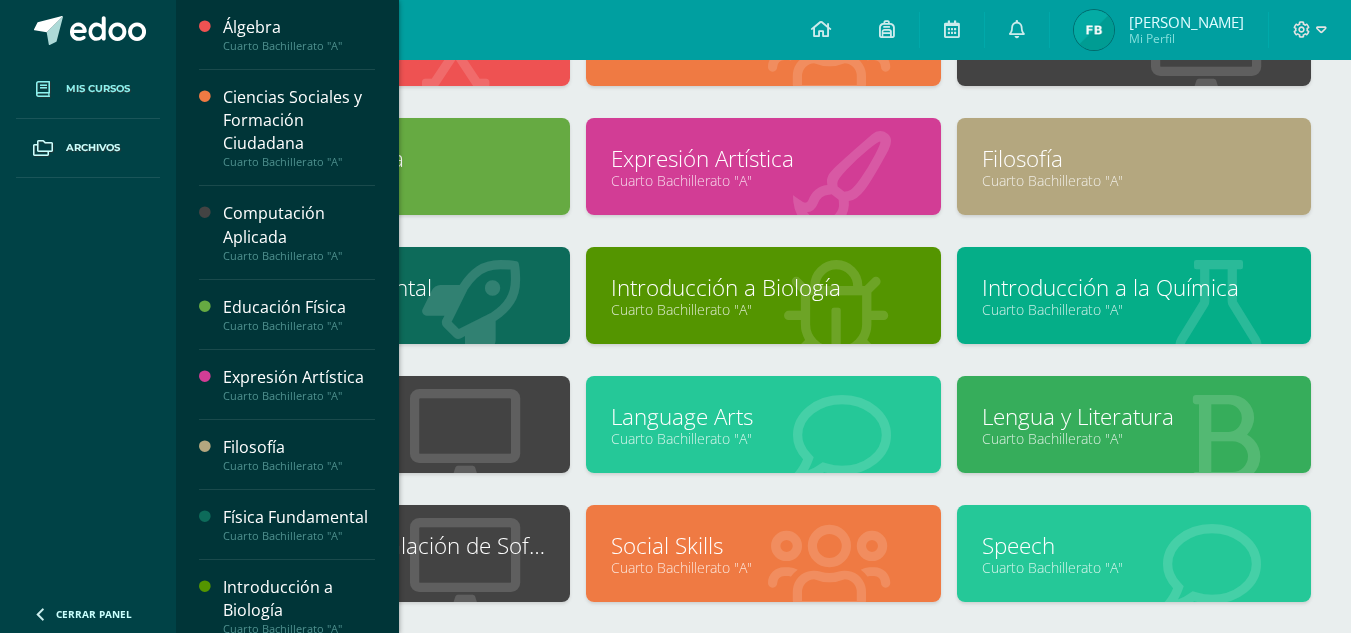 scroll, scrollTop: 211, scrollLeft: 0, axis: vertical 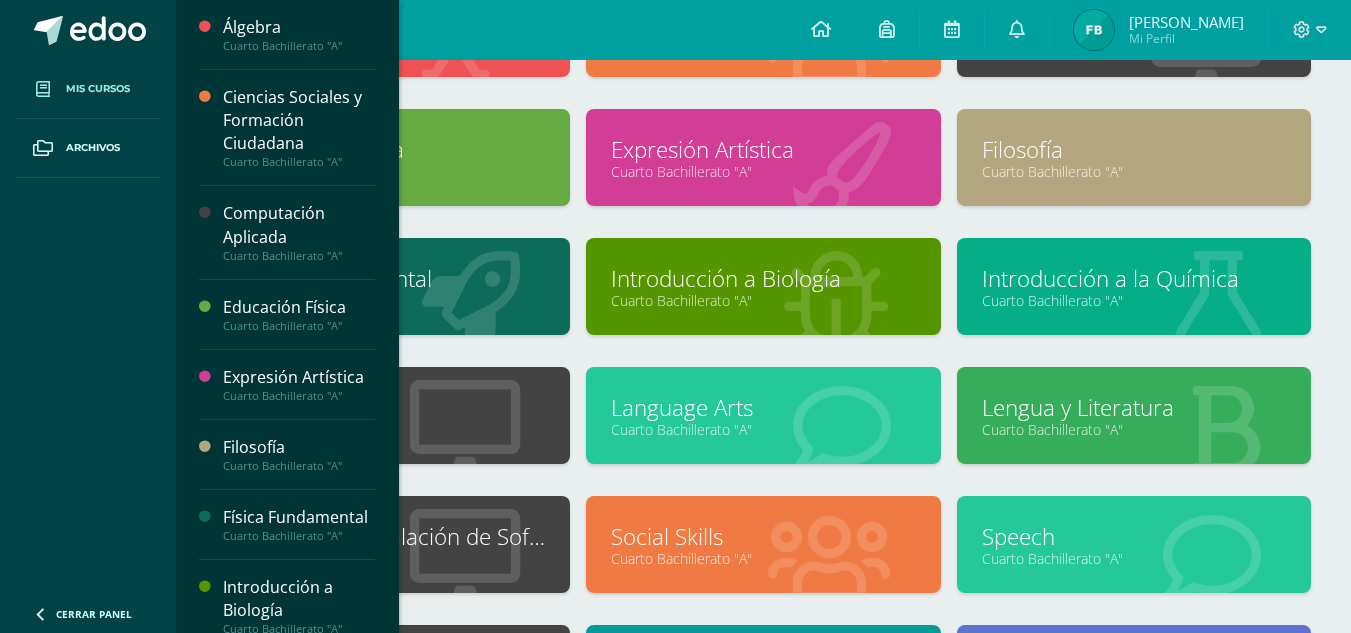 click on "Laboratorio I" at bounding box center (393, 407) 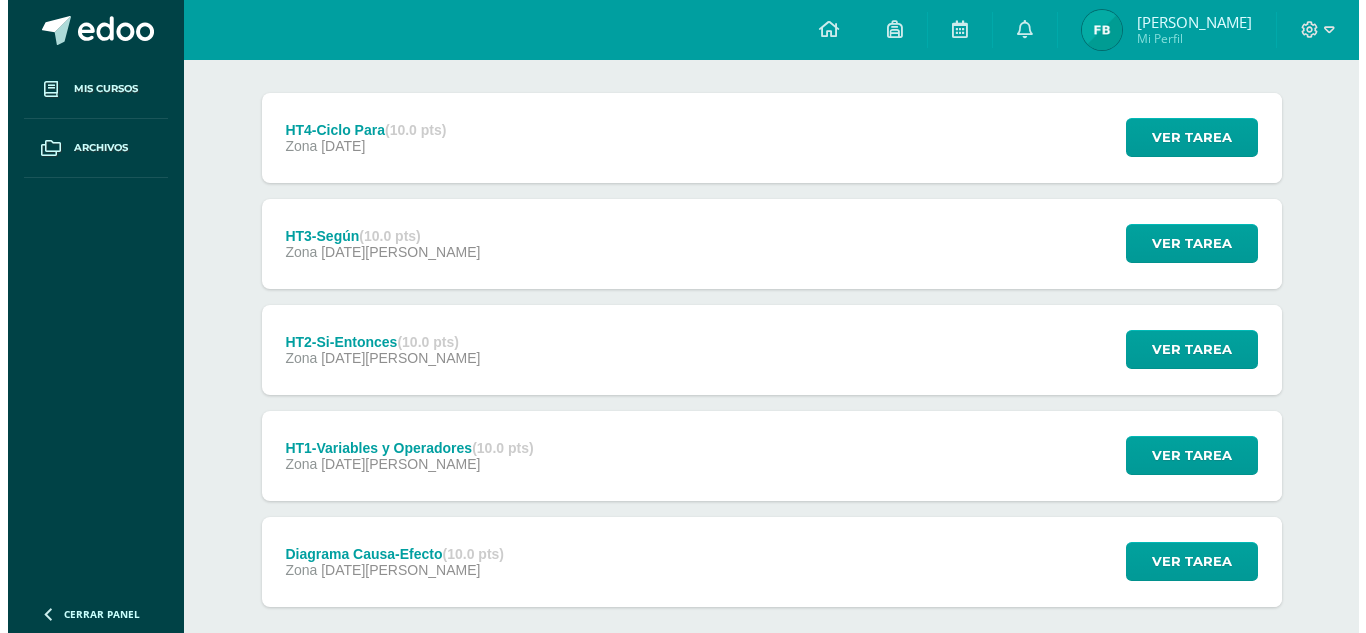 scroll, scrollTop: 347, scrollLeft: 0, axis: vertical 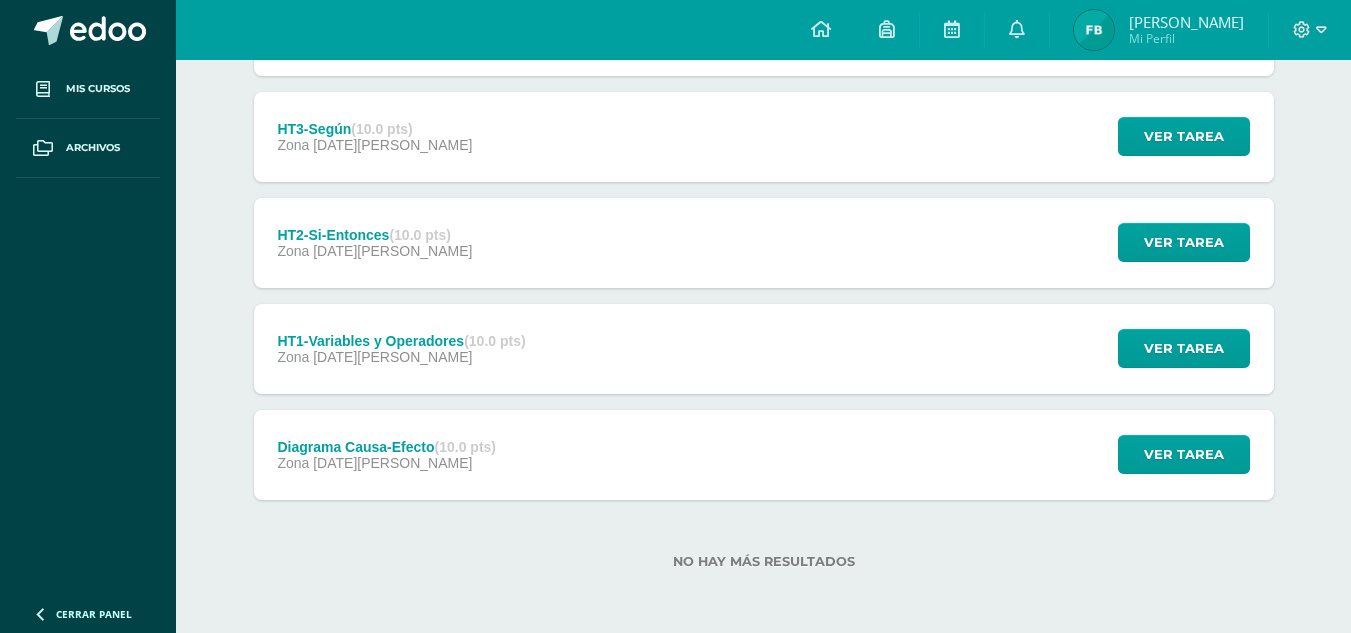 click on "Zona
04 de Julio" at bounding box center (401, 357) 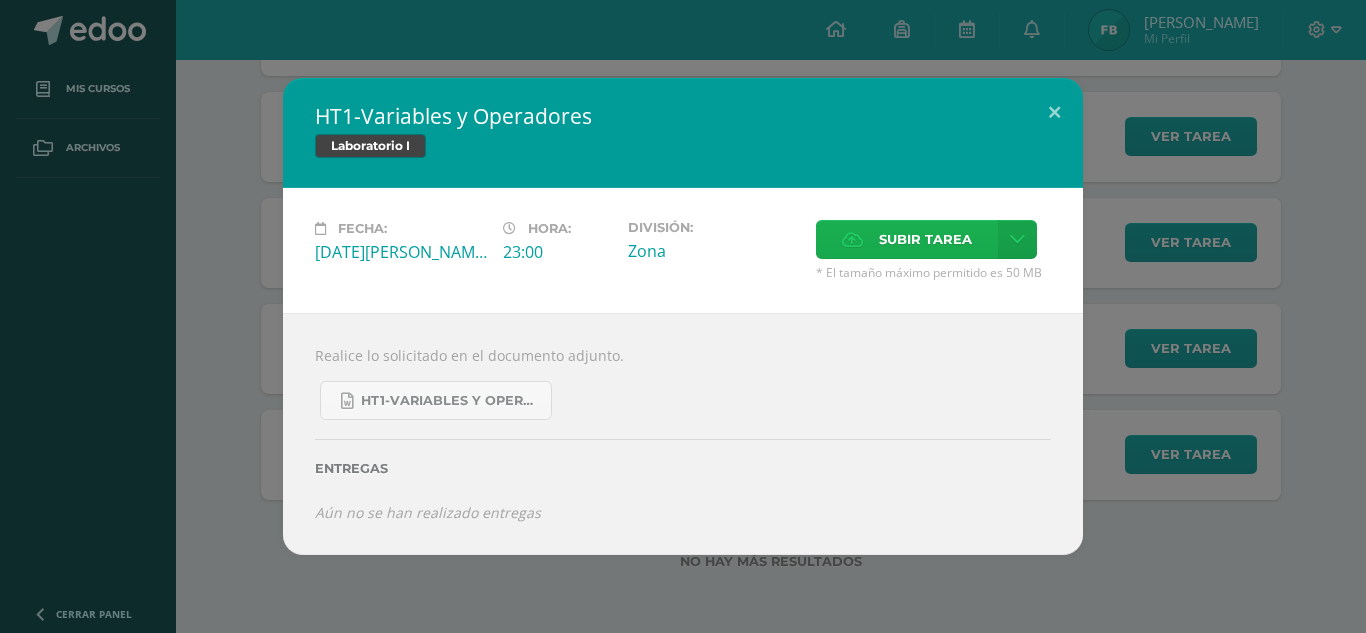 click on "Subir tarea" at bounding box center [925, 239] 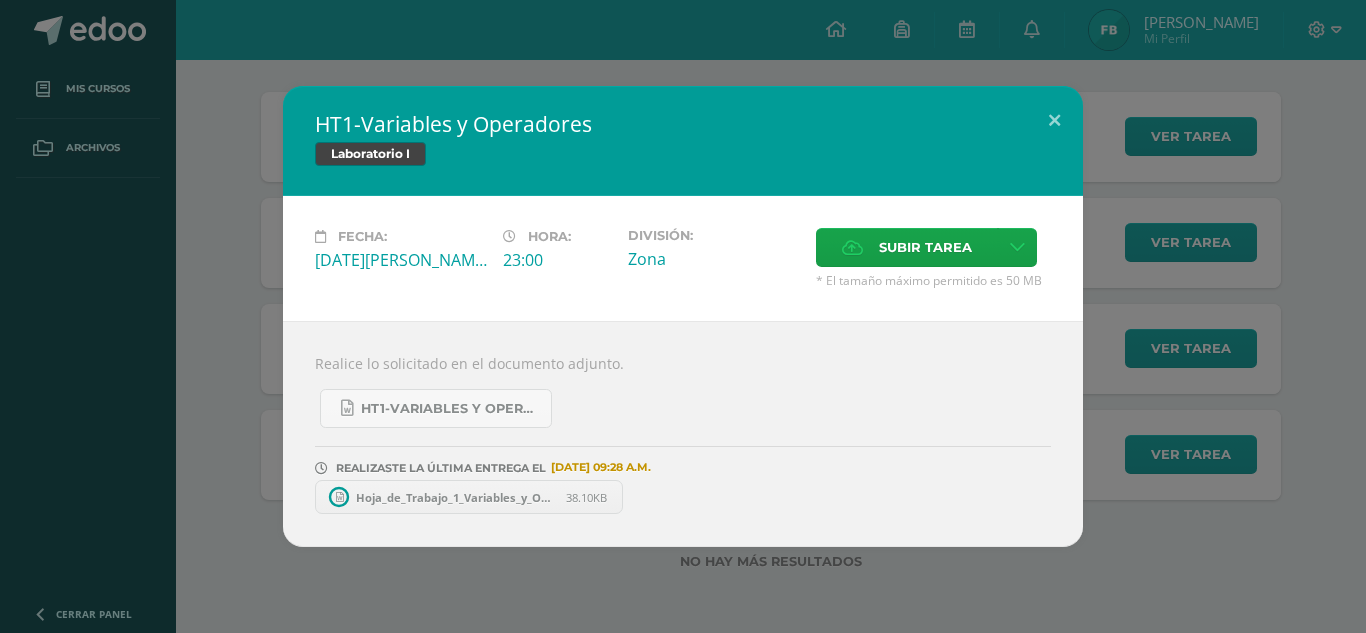 scroll, scrollTop: 241, scrollLeft: 0, axis: vertical 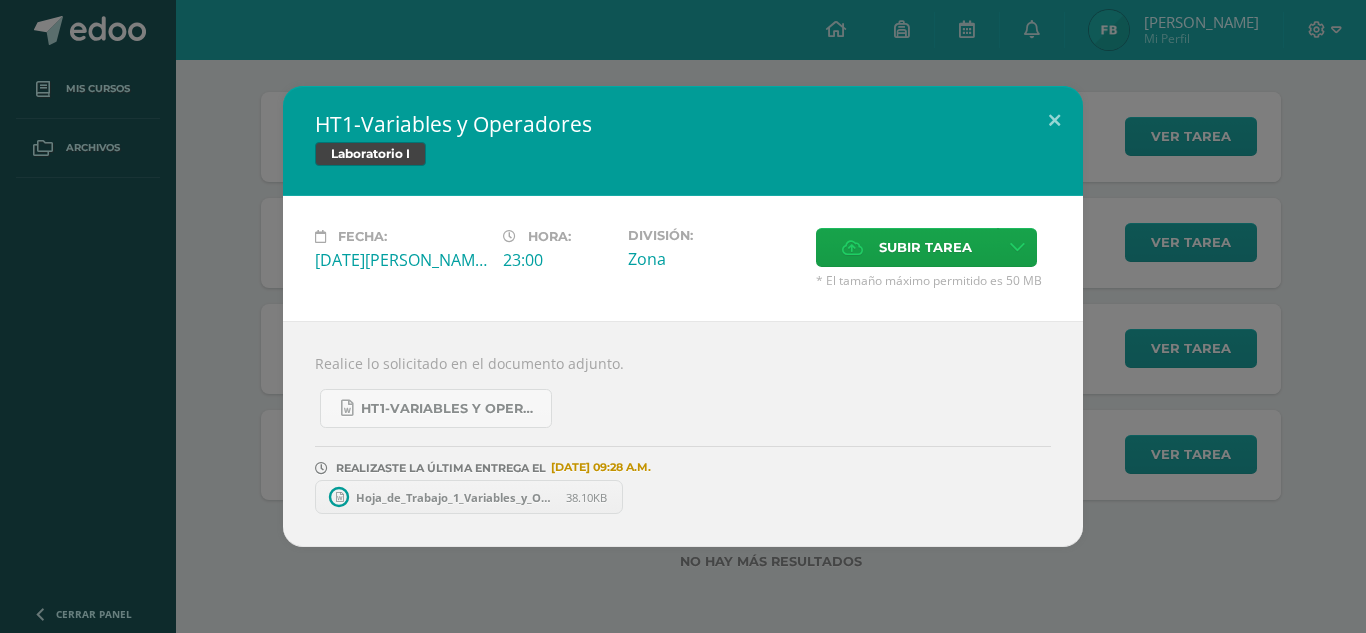 click on "HT1-Variables y Operadores
Laboratorio I
Fecha:
Viernes 04 de Julio
Hora:
23:00
División:
Subir tarea" at bounding box center [683, 316] 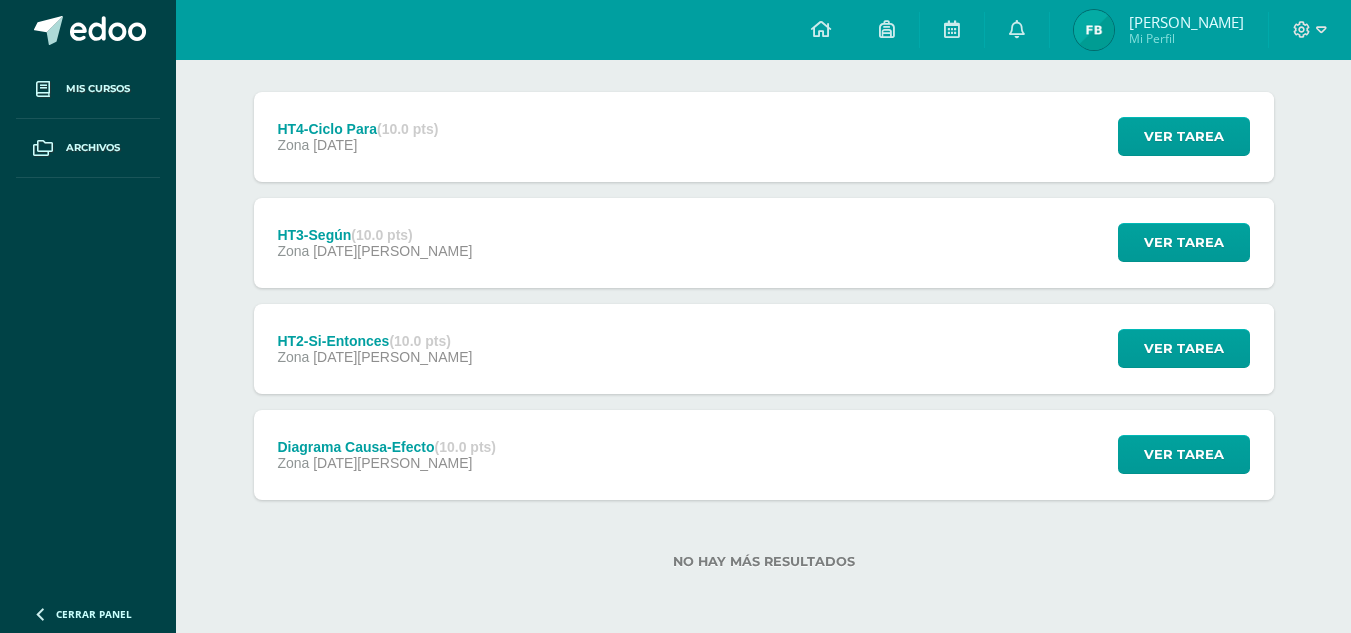 click on "07 de Julio" at bounding box center [392, 357] 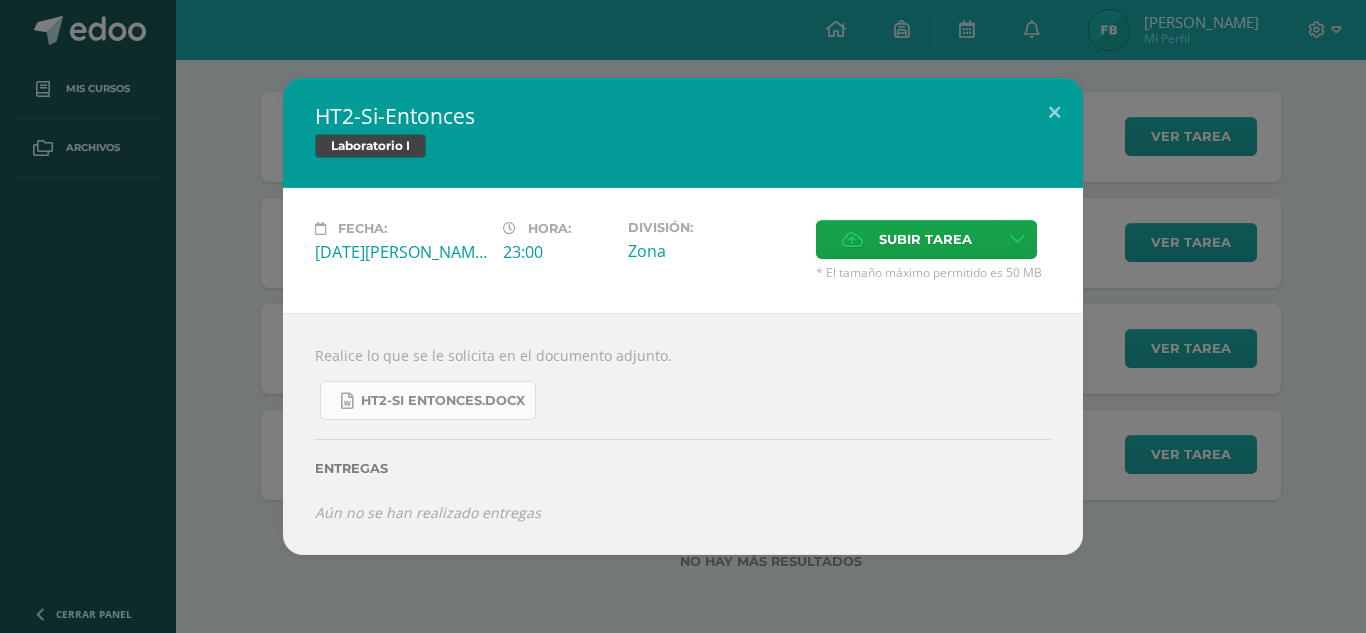 click on "HT2-Si Entonces.docx" at bounding box center (443, 401) 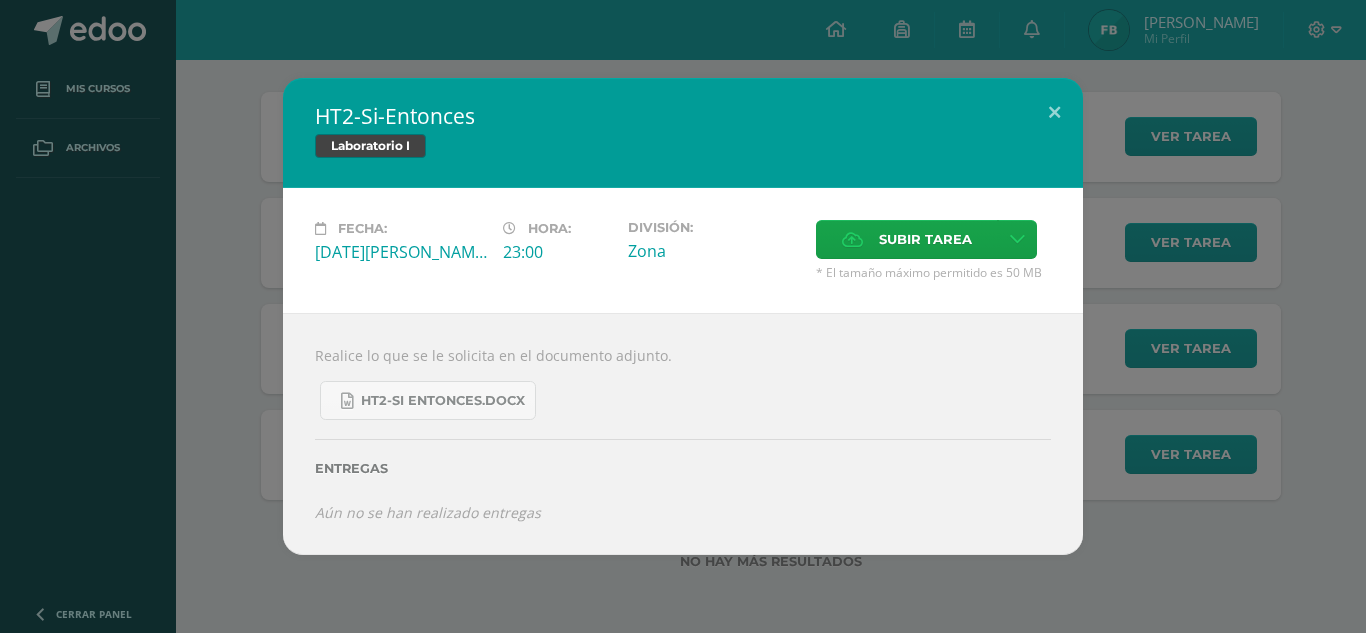 click on "HT2-Si-Entonces
Laboratorio I
Fecha:
Lunes 07 de Julio
Hora:
23:00
División:
Zona
Cancelar" at bounding box center (683, 316) 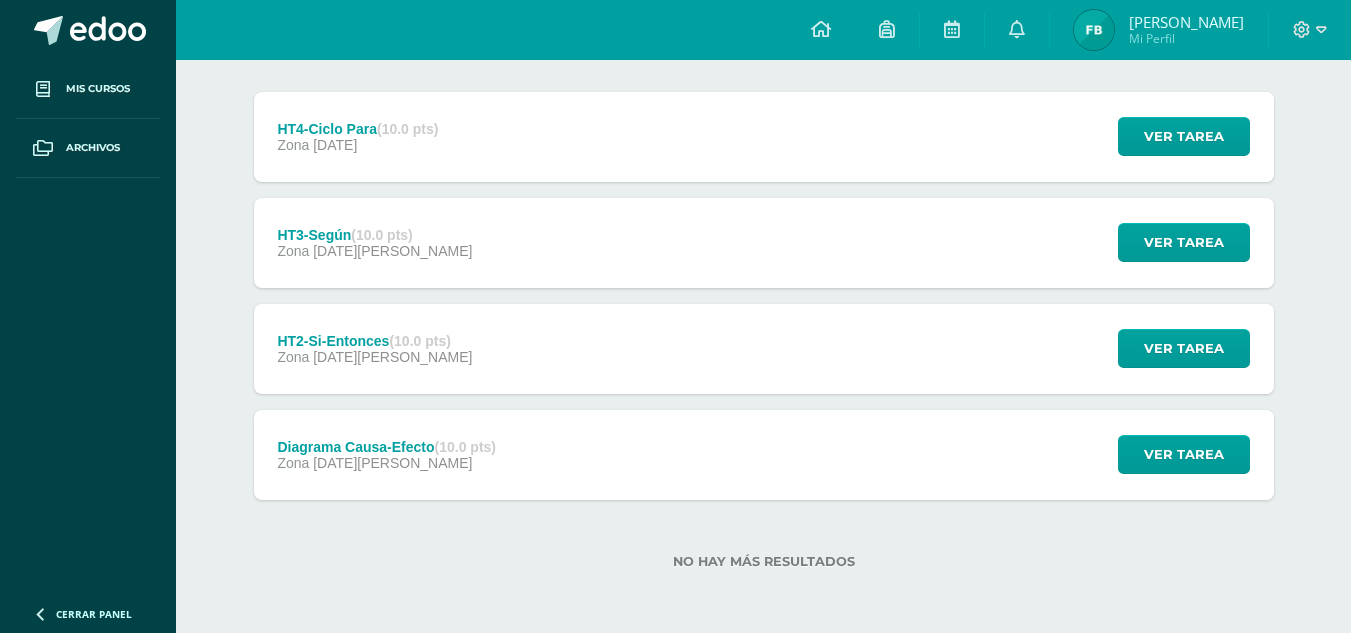 click on "Diagrama Causa-Efecto  (10.0 pts)" at bounding box center [386, 447] 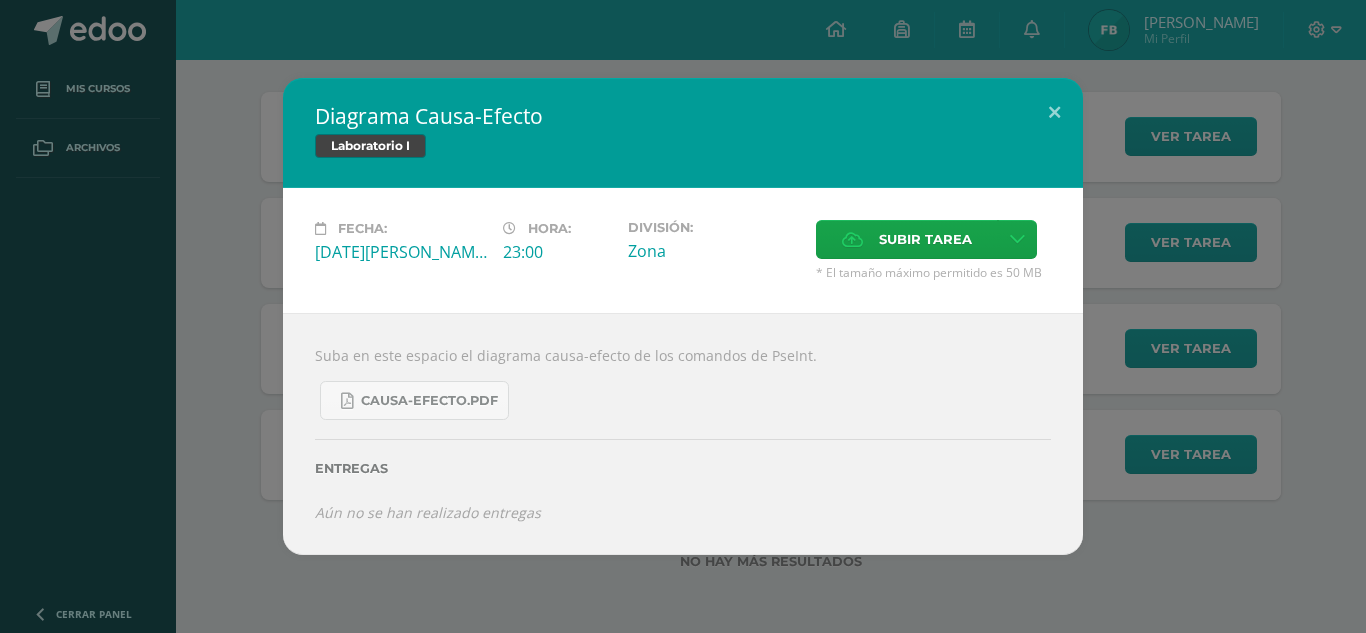 click on "Diagrama Causa-Efecto
Laboratorio I
Fecha:
Martes 01 de Julio
Hora:
23:00
División:
Zona" at bounding box center [683, 316] 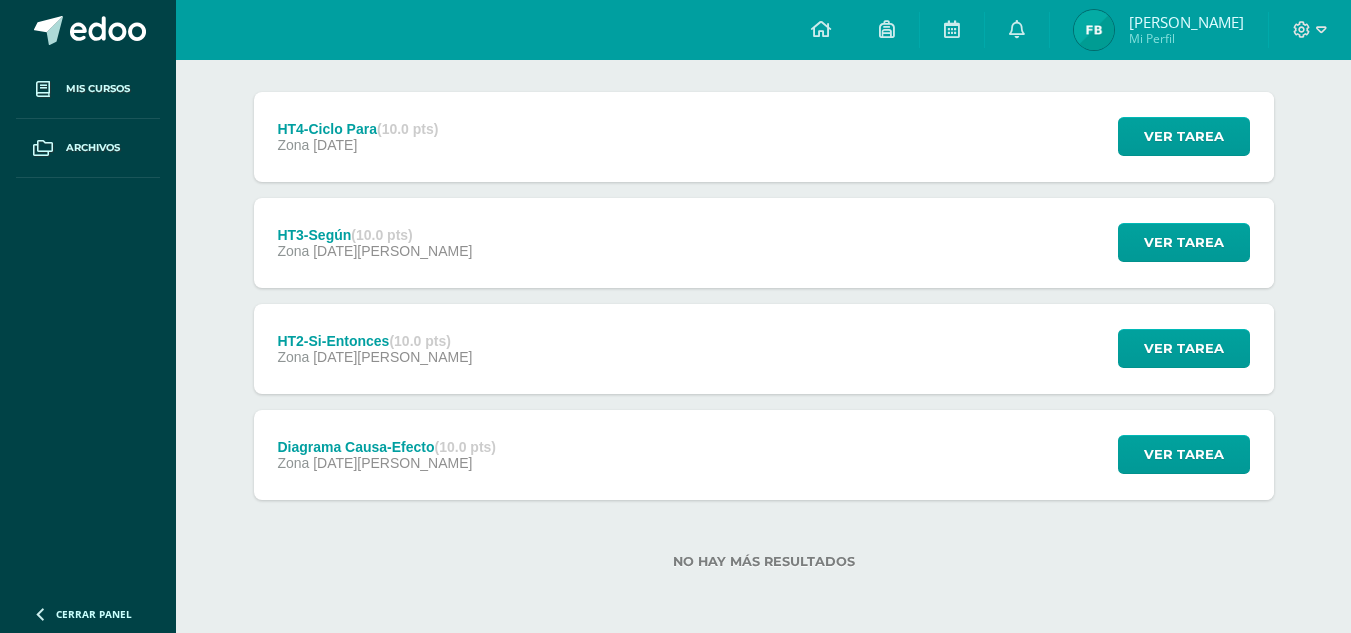 click on "(10.0 pts)" at bounding box center (381, 235) 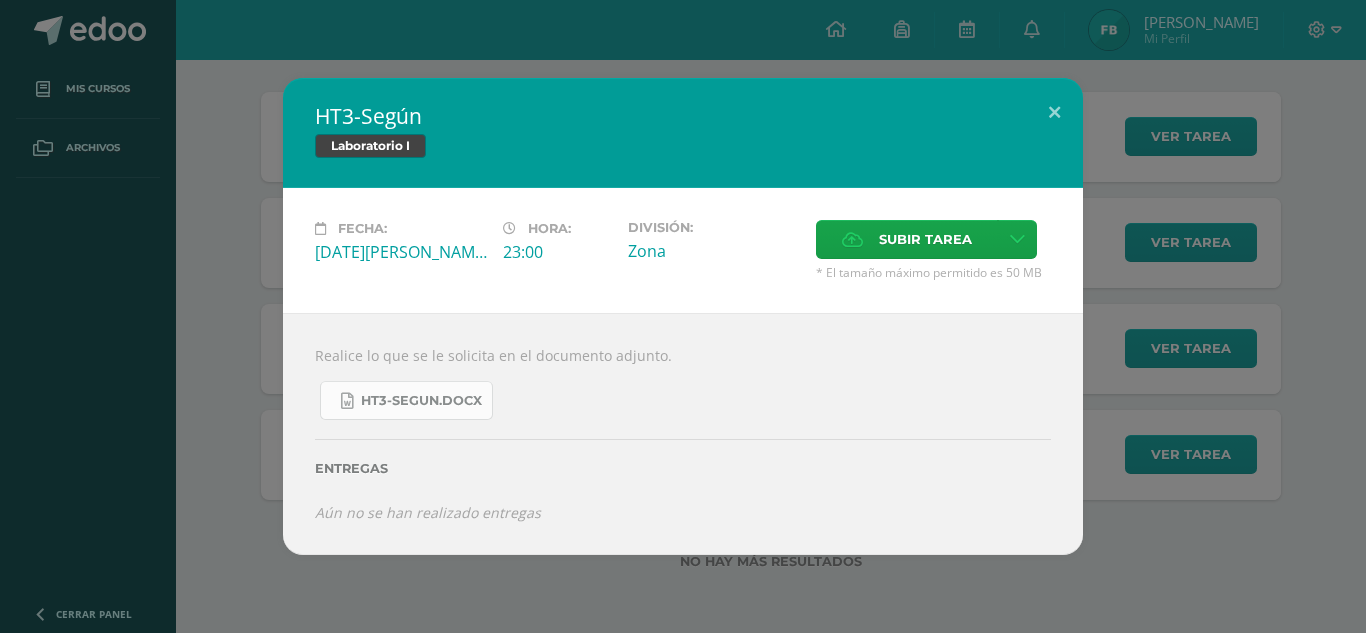click on "HT3-Segun.docx" at bounding box center [421, 401] 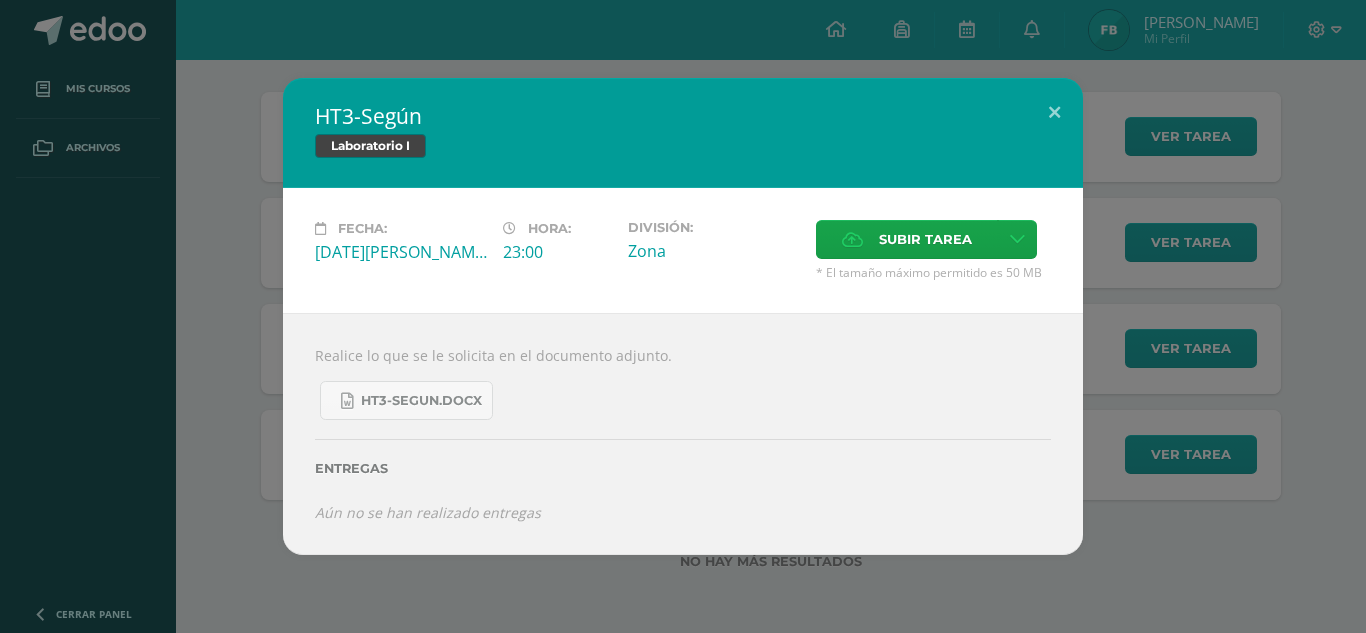 click on "HT3-Según
Laboratorio I
Fecha:
Martes 08 de Julio
Hora:
23:00
División:
Zona
Subir tarea" at bounding box center [683, 316] 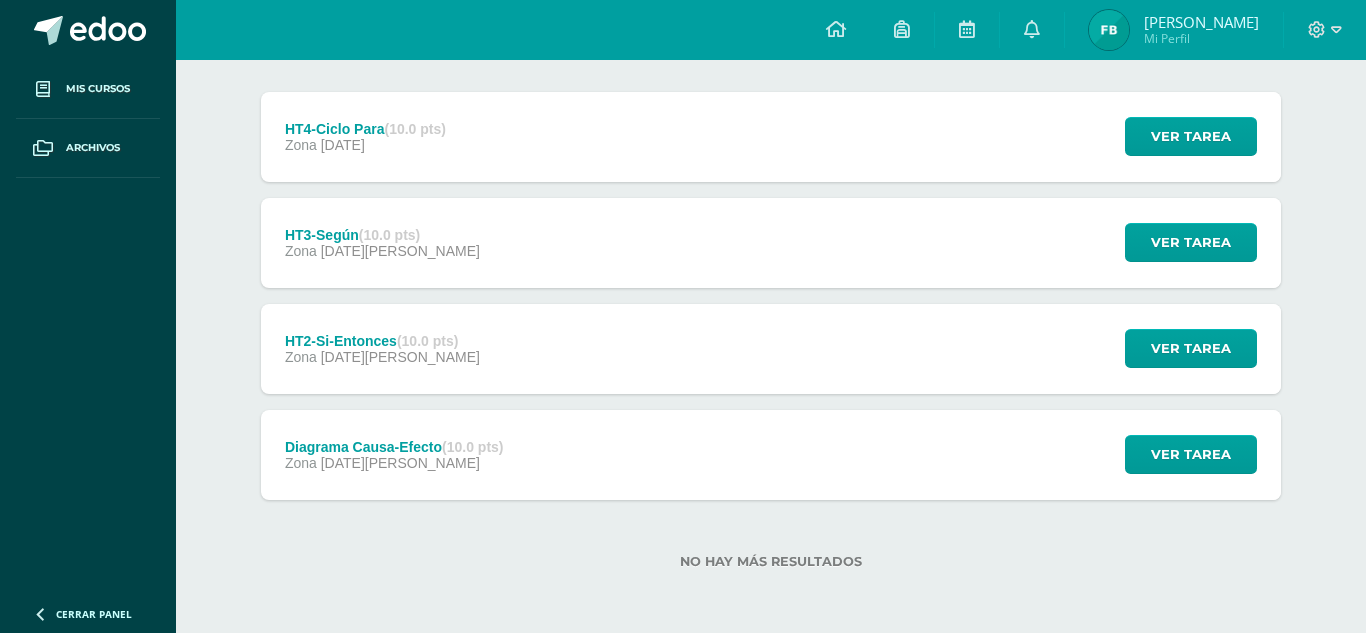 click on "Zona" at bounding box center (301, 357) 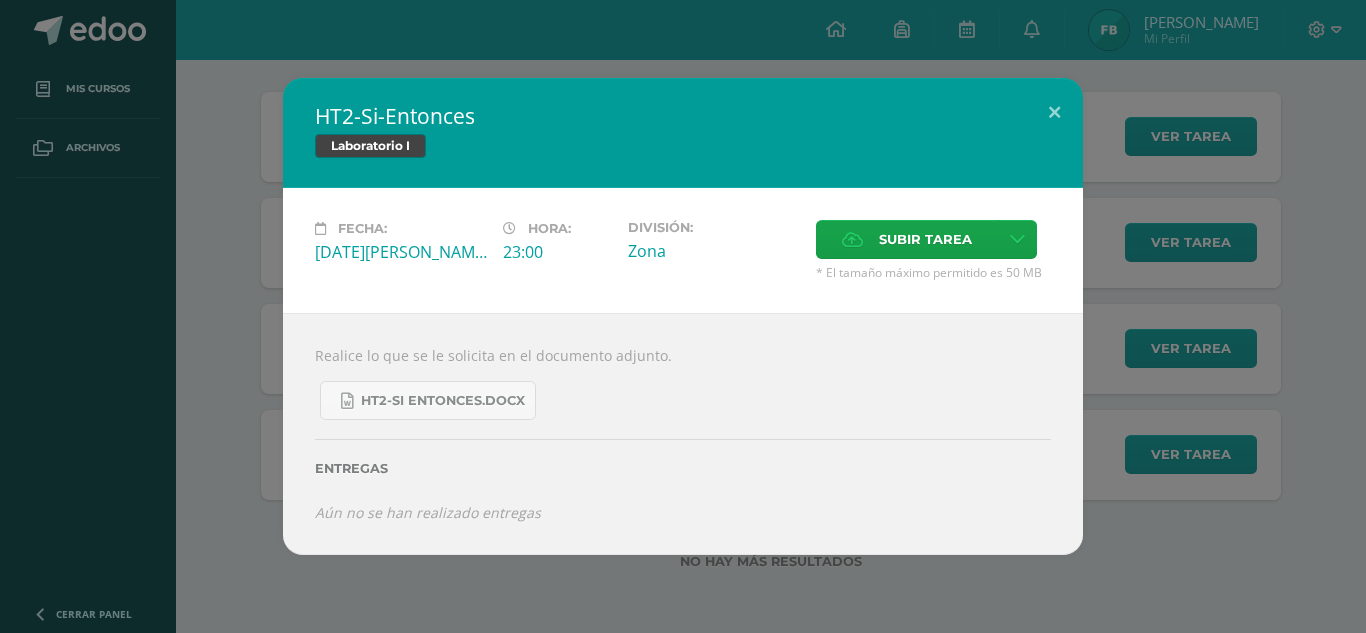 click on "HT2-Si-Entonces
Laboratorio I
Fecha:
Lunes 07 de Julio
Hora:
23:00
División:
Zona
Cancelar" at bounding box center [683, 316] 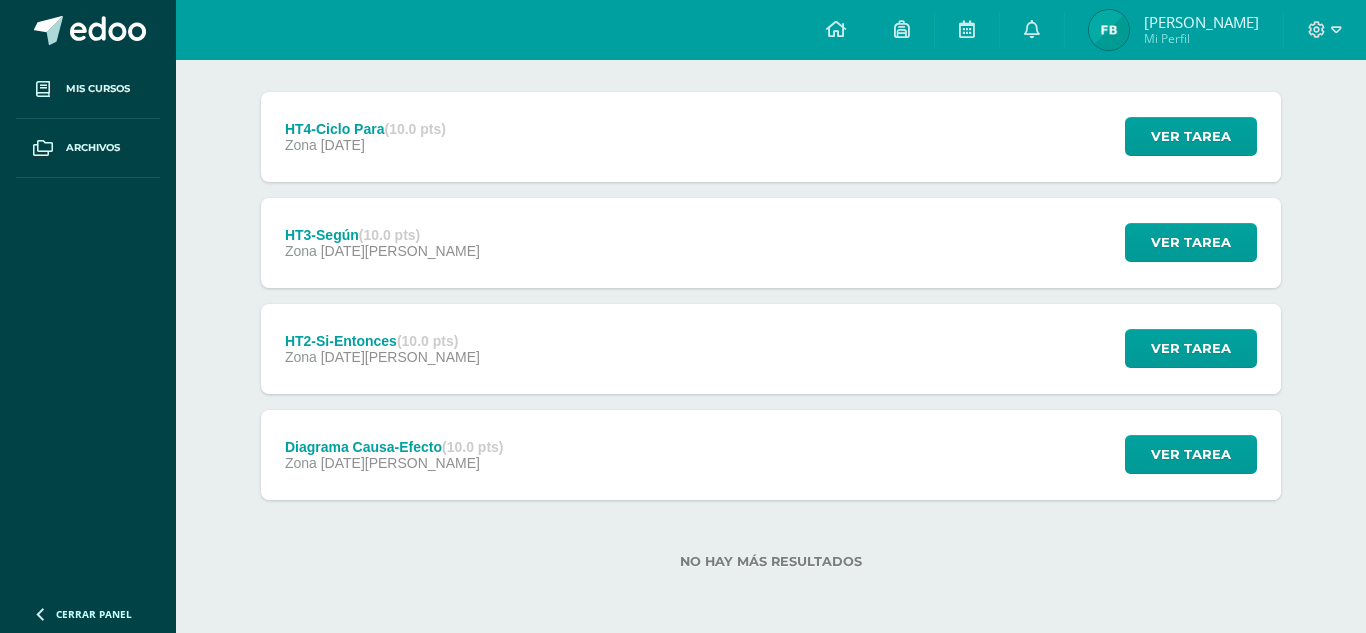 click on "HT2-Si-Entonces  (10.0 pts)" at bounding box center [382, 341] 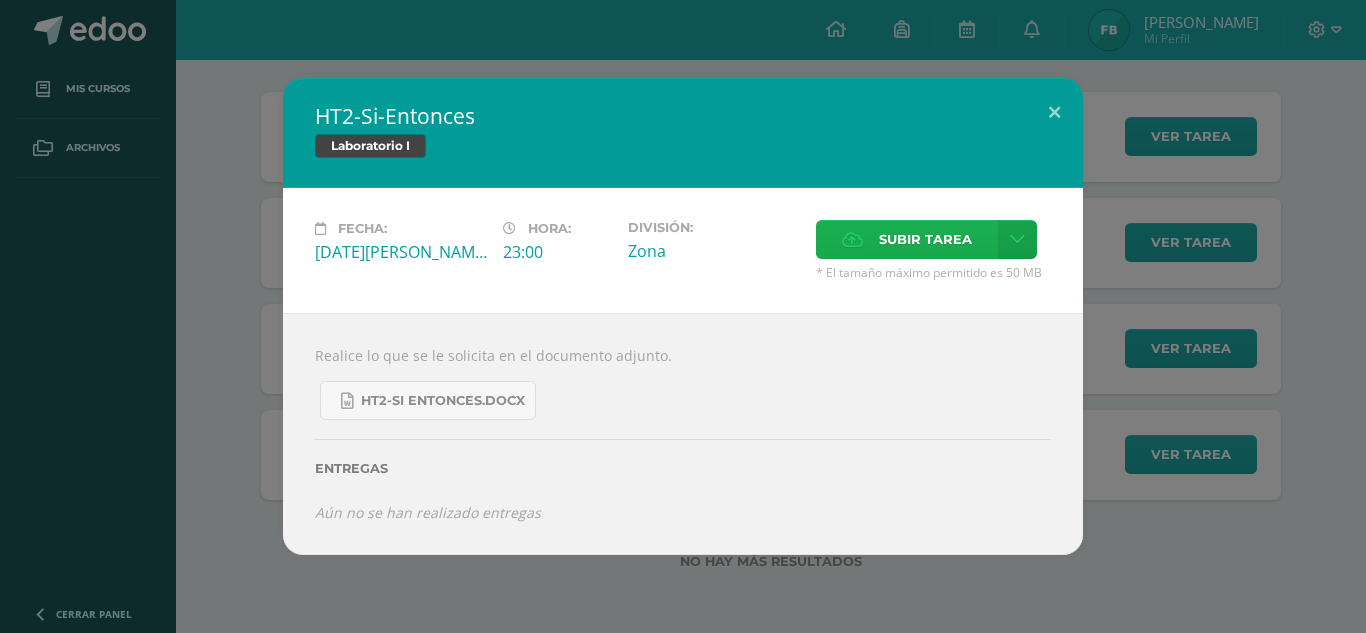 click on "Subir tarea" at bounding box center [907, 239] 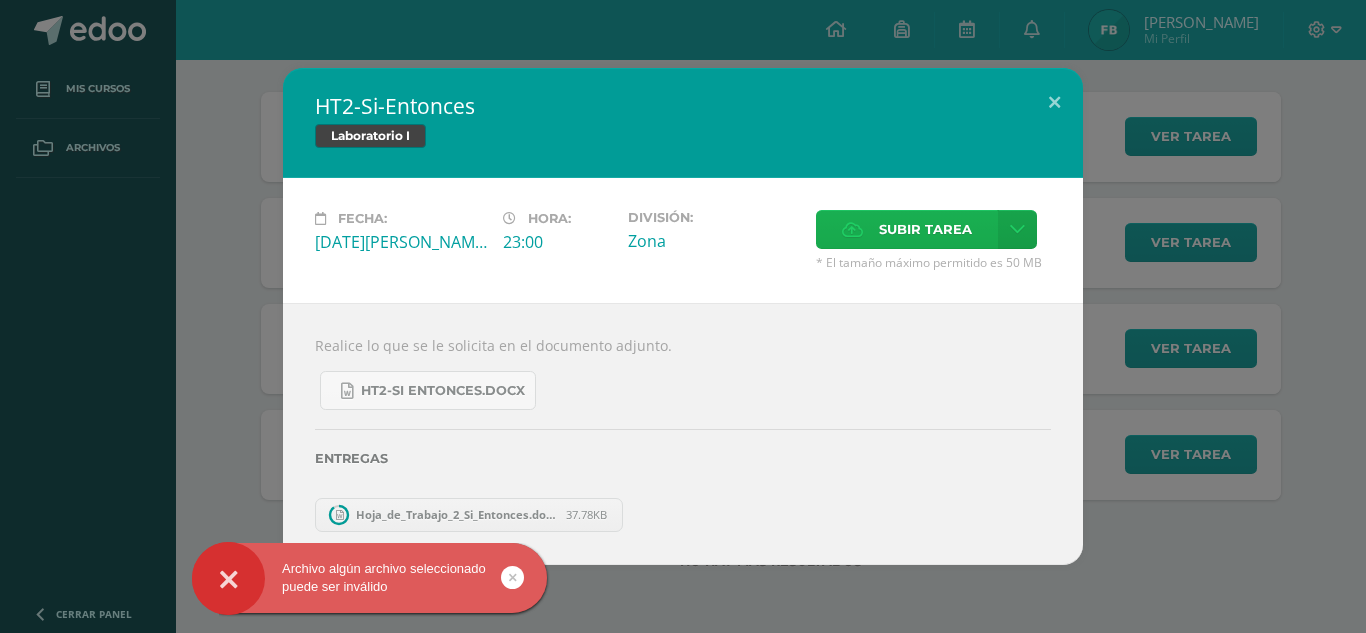 scroll, scrollTop: 135, scrollLeft: 0, axis: vertical 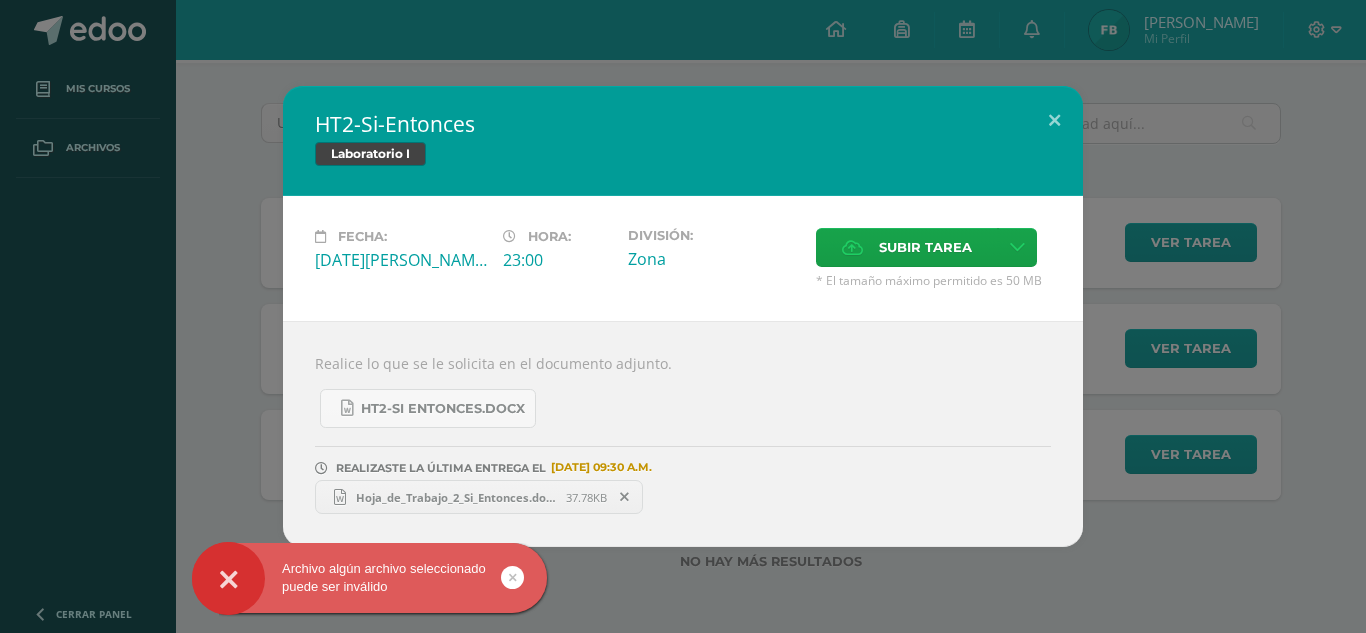 click on "HT2-Si-Entonces
Laboratorio I
Fecha:
Lunes 07 de Julio
Hora:
23:00
División:
Zona
Cancelar" at bounding box center (683, 316) 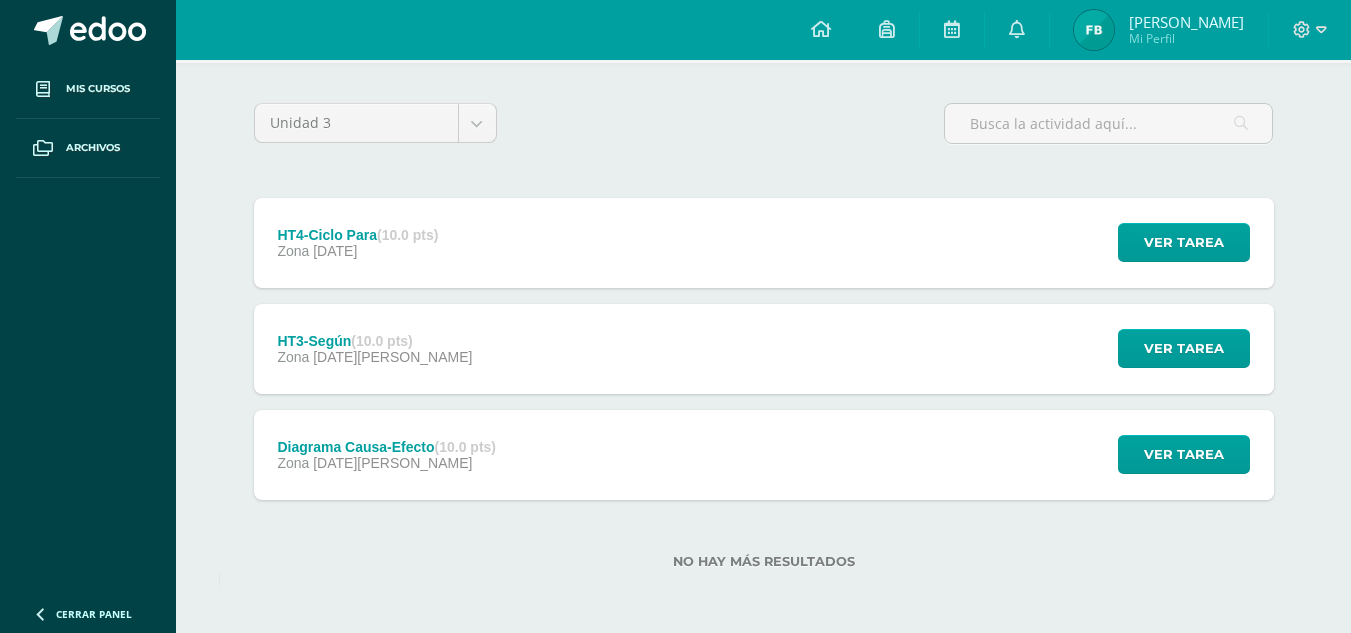 click on "HT3-Según  (10.0 pts)" at bounding box center [374, 341] 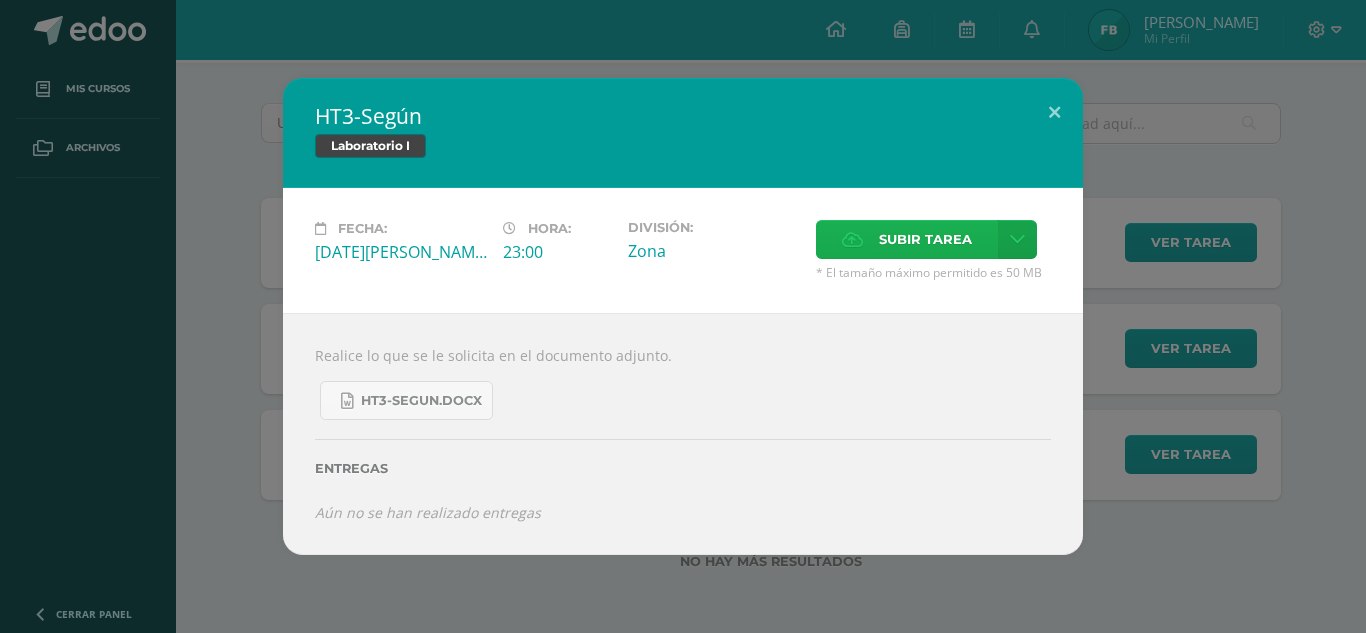 click on "Subir tarea" at bounding box center [925, 239] 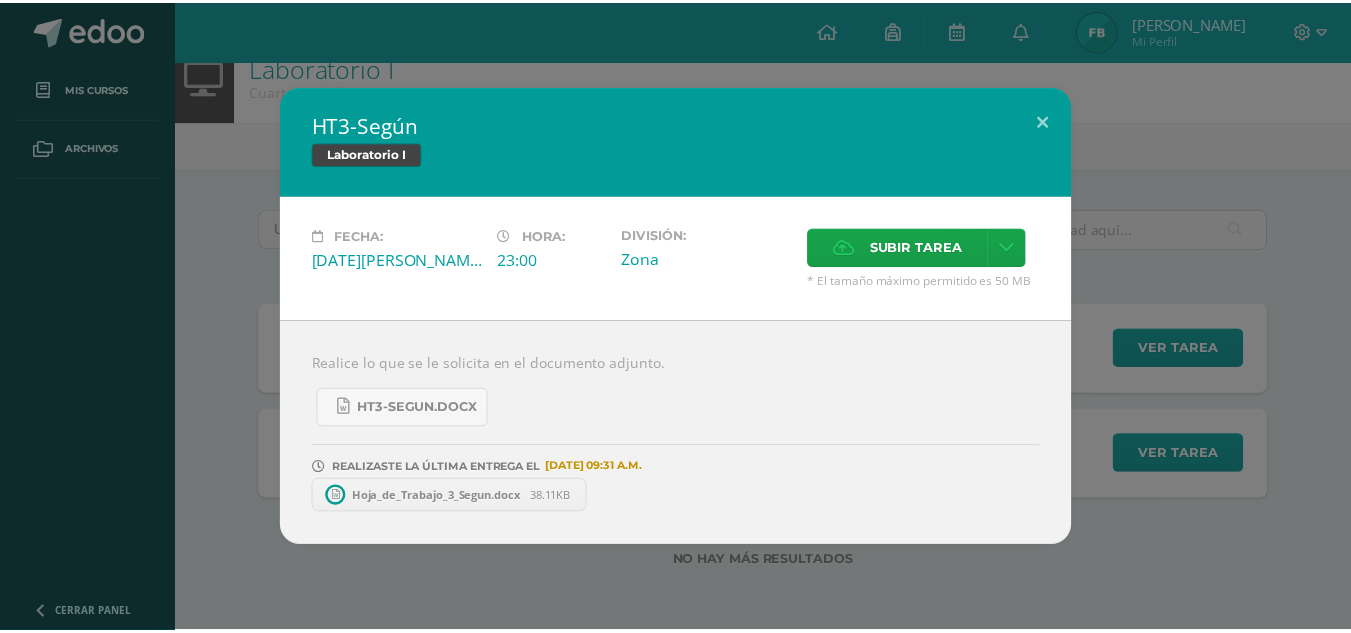 scroll, scrollTop: 29, scrollLeft: 0, axis: vertical 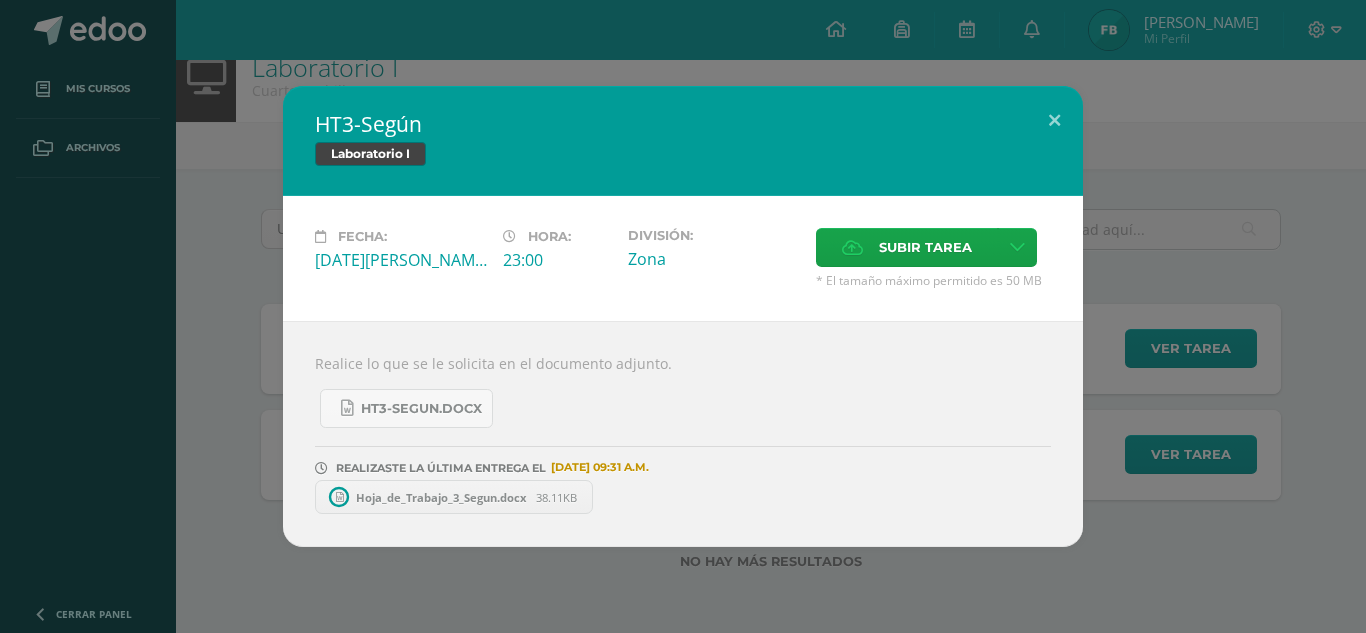 click on "HT3-Según
Laboratorio I
Fecha:
Martes 08 de Julio
Hora:
23:00
División:
Zona
Subir tarea" at bounding box center (683, 316) 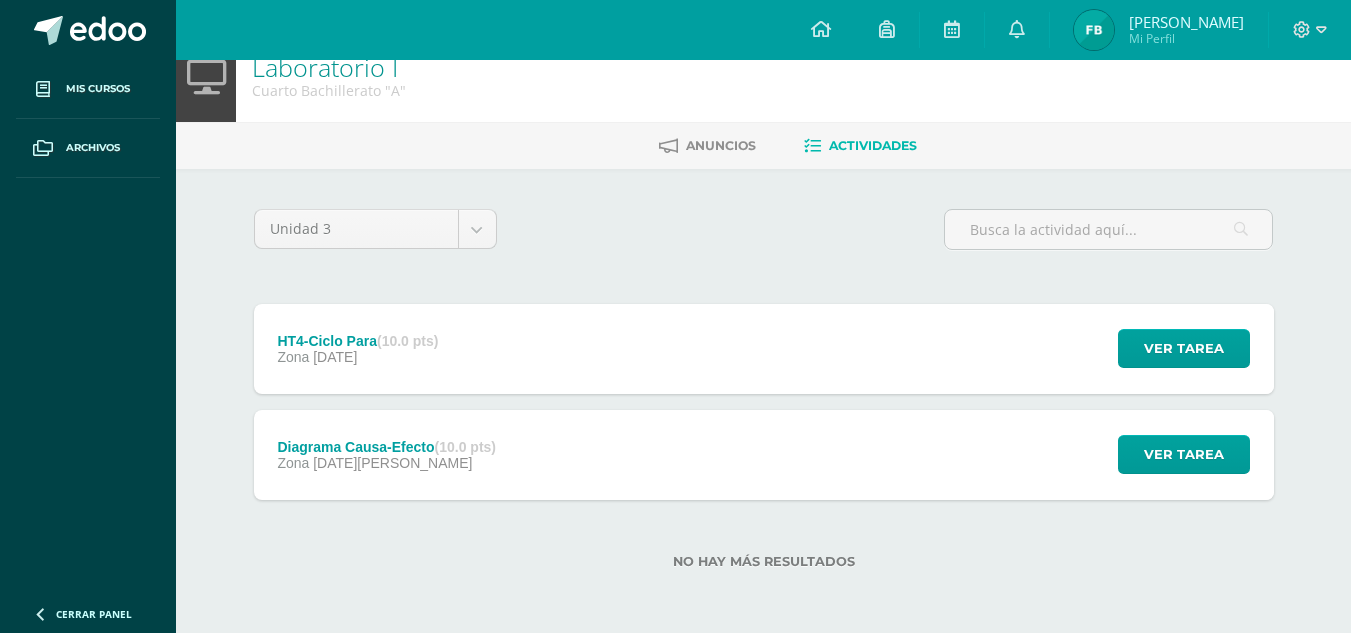 click on "HT4-Ciclo Para  (10.0 pts)" at bounding box center (357, 341) 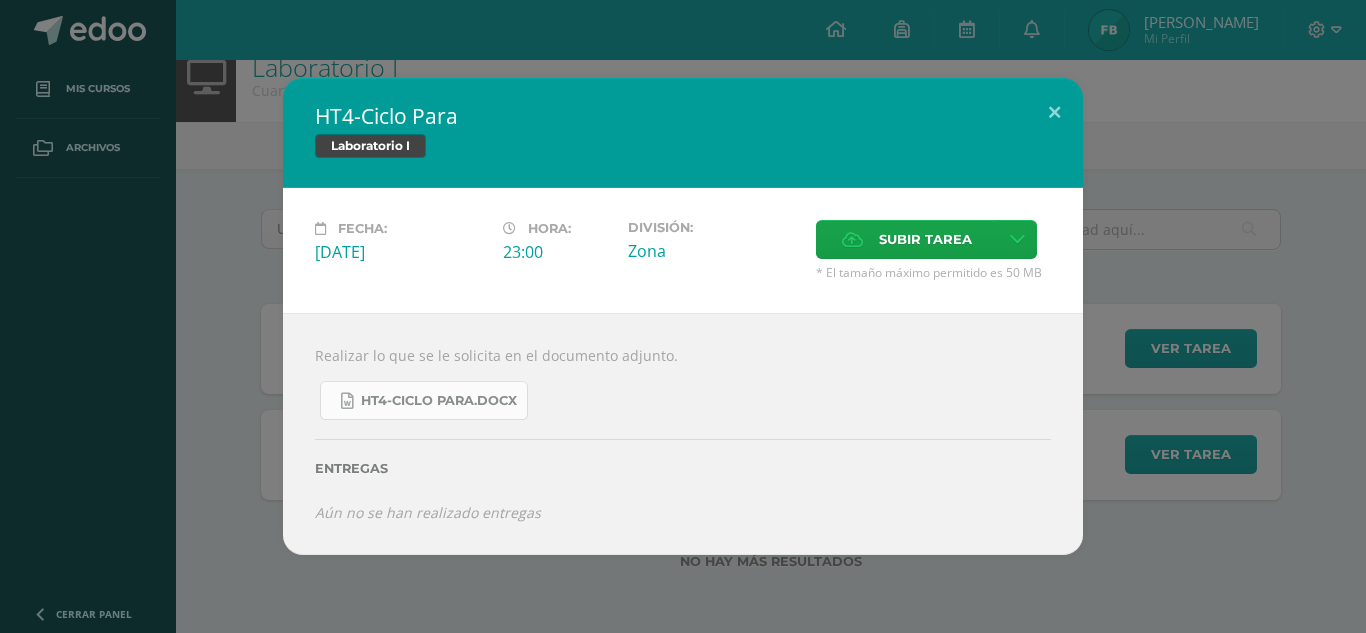 click on "HT4-Ciclo Para.docx" at bounding box center [439, 401] 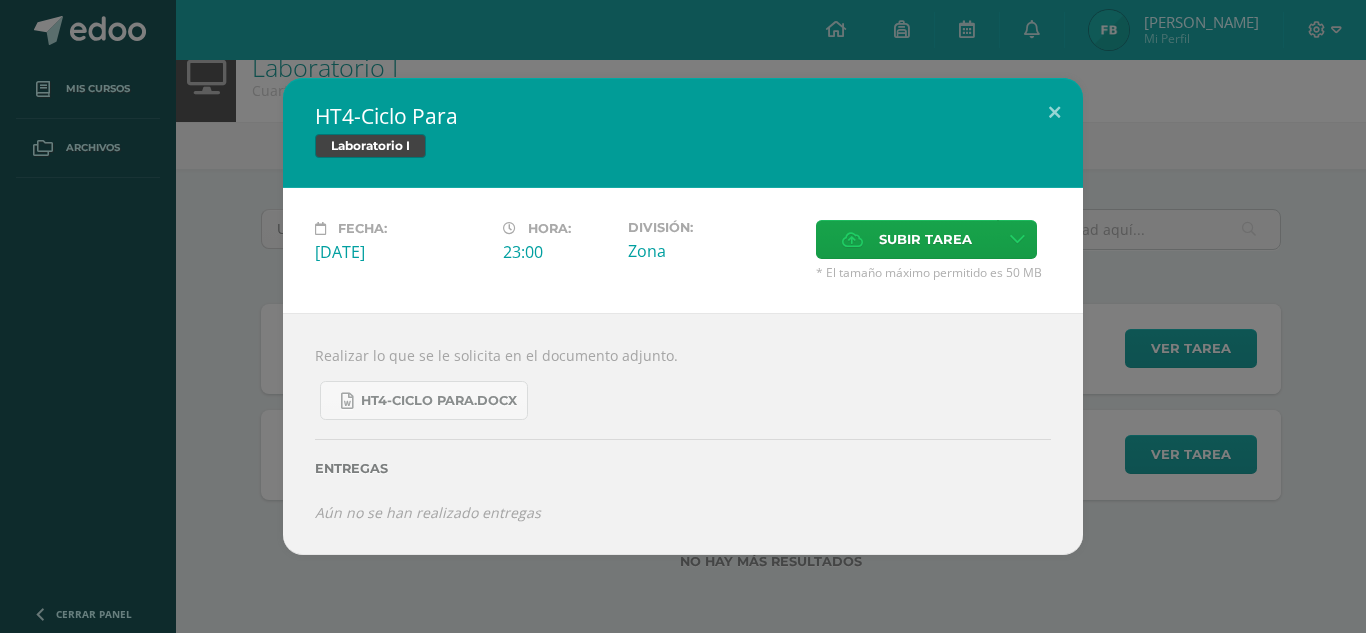 click on "* El tamaño máximo permitido es 50 MB" at bounding box center [933, 272] 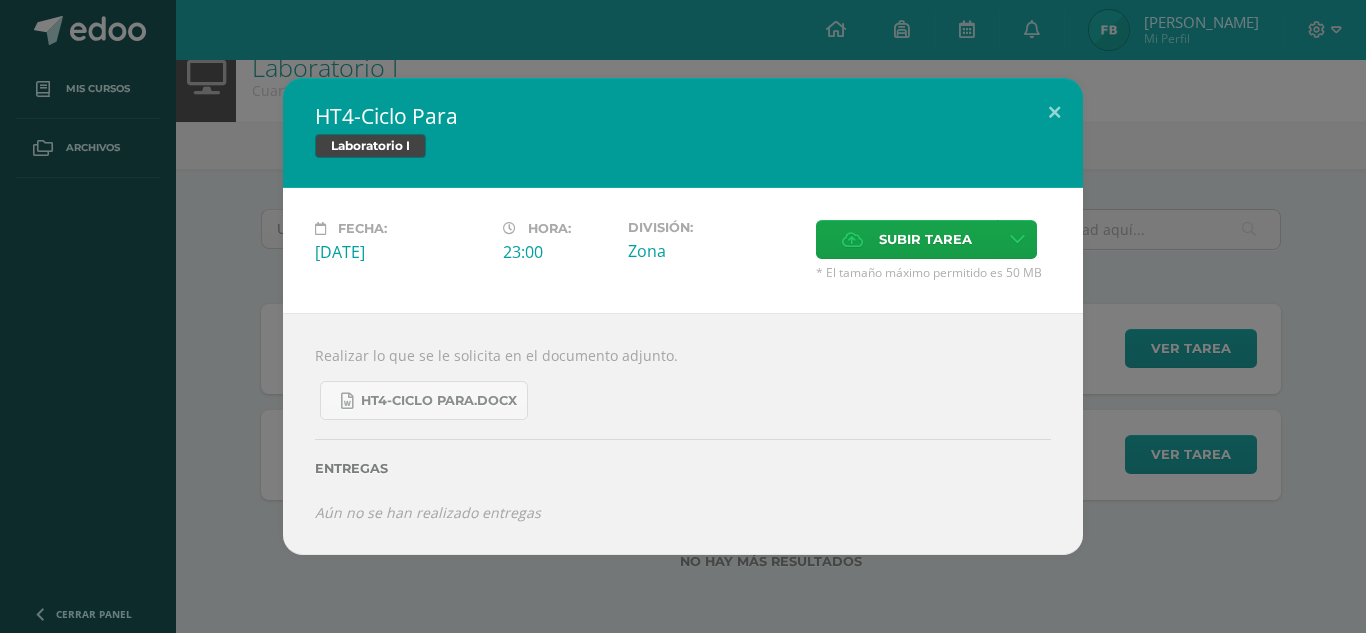 click on "HT4-Ciclo Para
Laboratorio I
Fecha:
Domingo 13 de Julio
Hora:
23:00
División:
Zona
Aceptar" at bounding box center (683, 316) 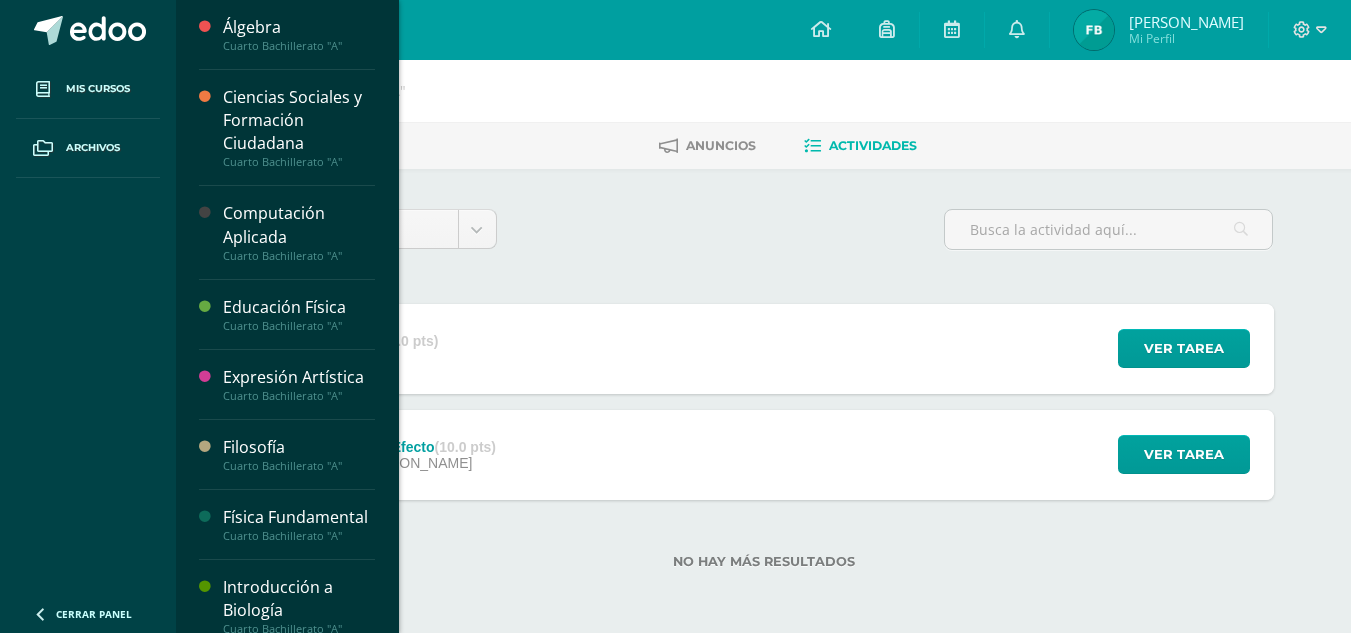 click on "Computación Aplicada" at bounding box center [299, 225] 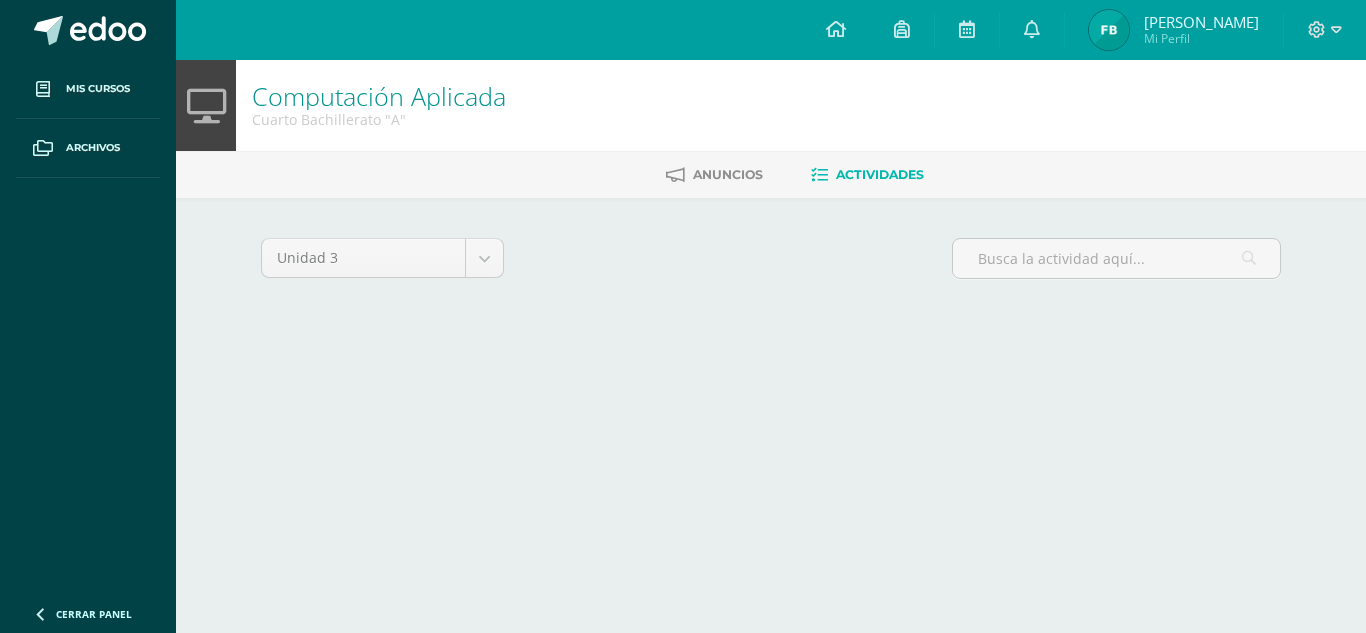 scroll, scrollTop: 0, scrollLeft: 0, axis: both 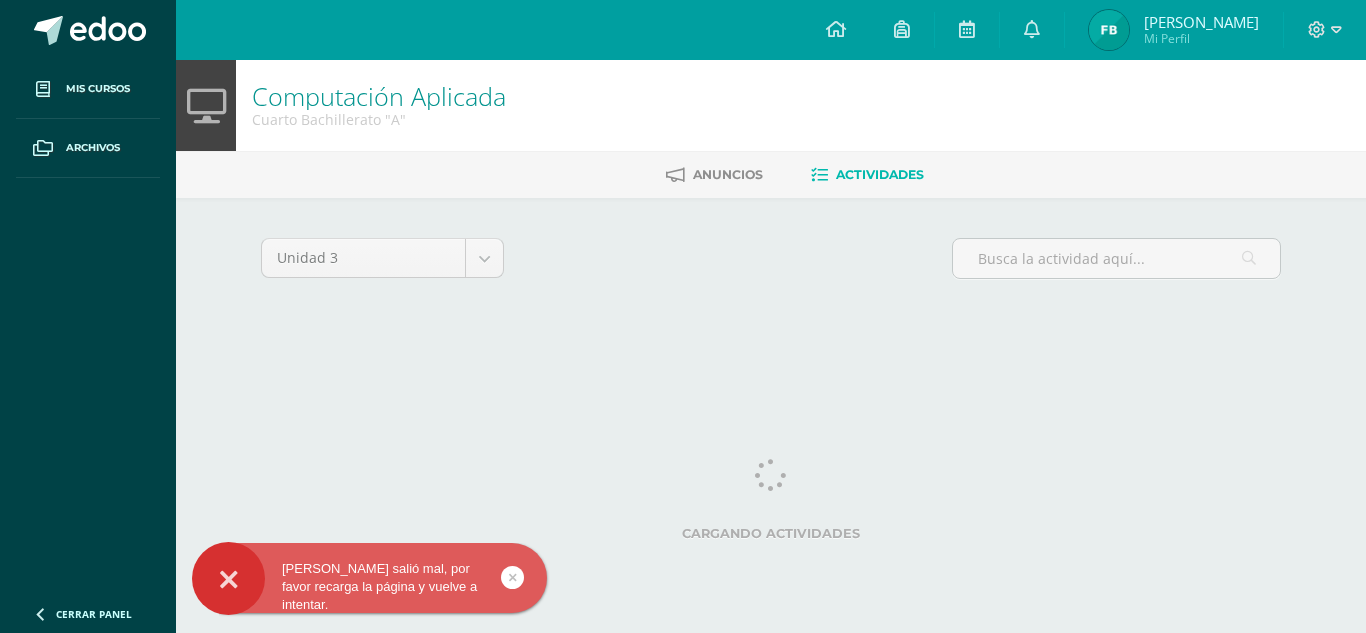 click on "[PERSON_NAME] salió mal, por favor recarga la página y vuelve a intentar." at bounding box center (369, 587) 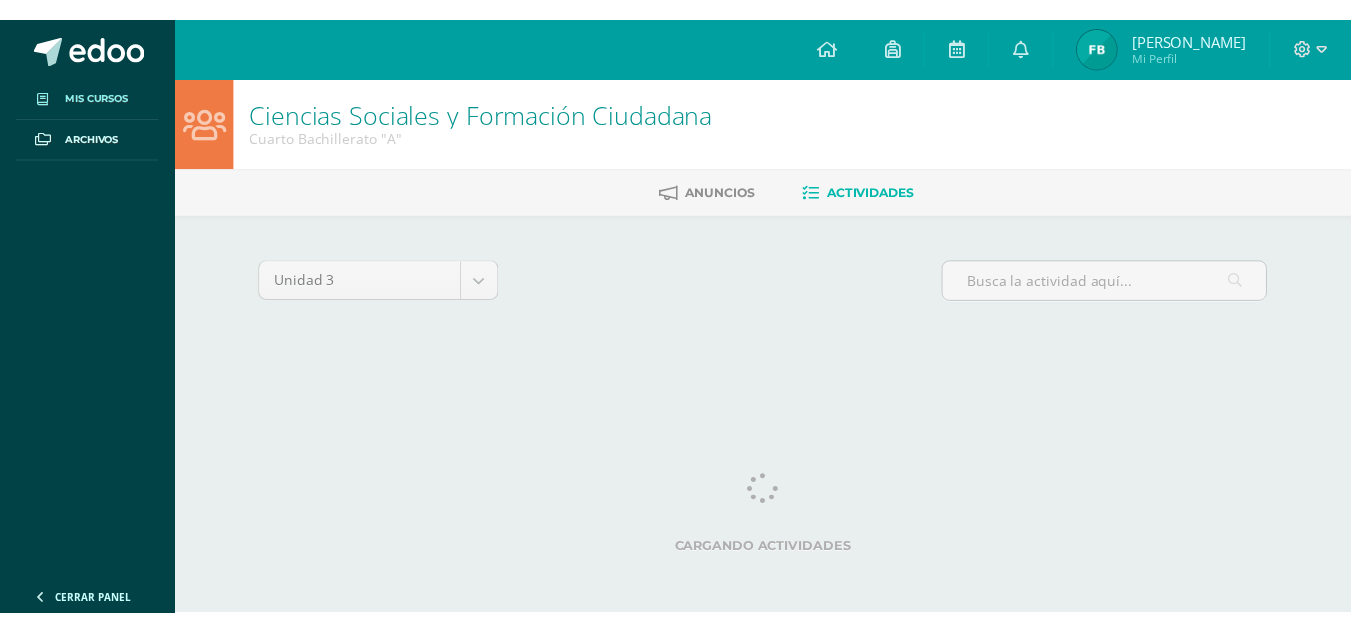 scroll, scrollTop: 0, scrollLeft: 0, axis: both 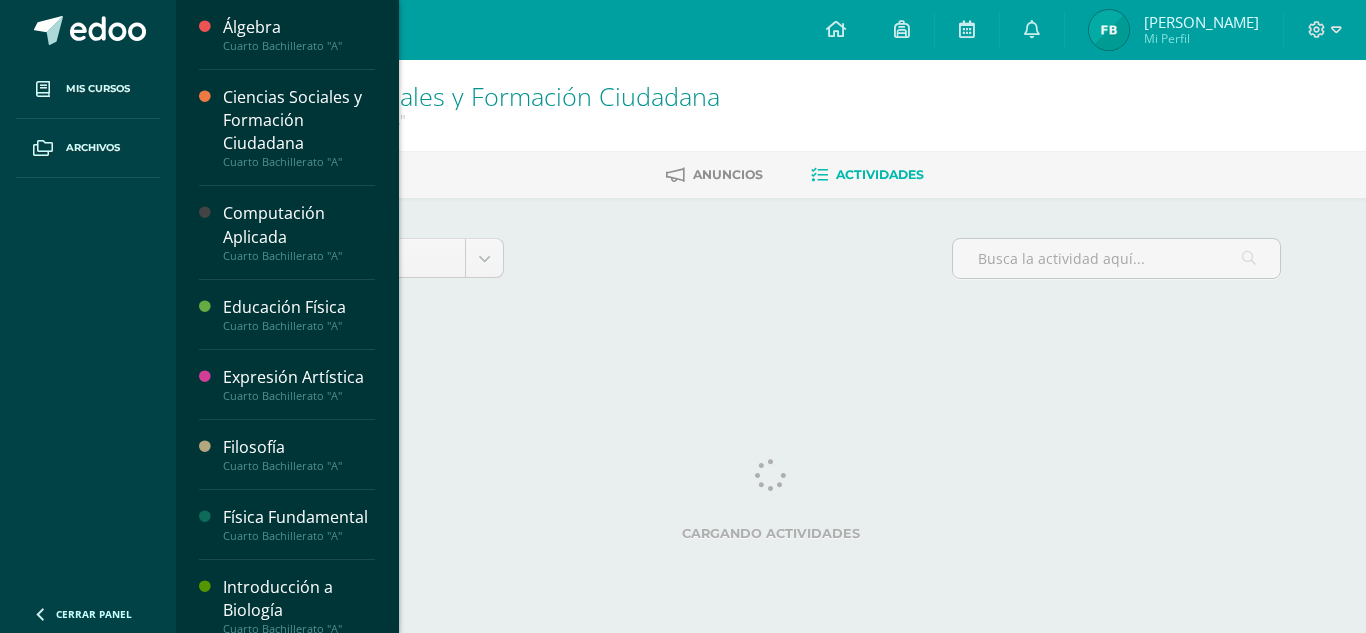 click on "Computación Aplicada
Cuarto
Bachillerato
"A"" at bounding box center [287, 232] 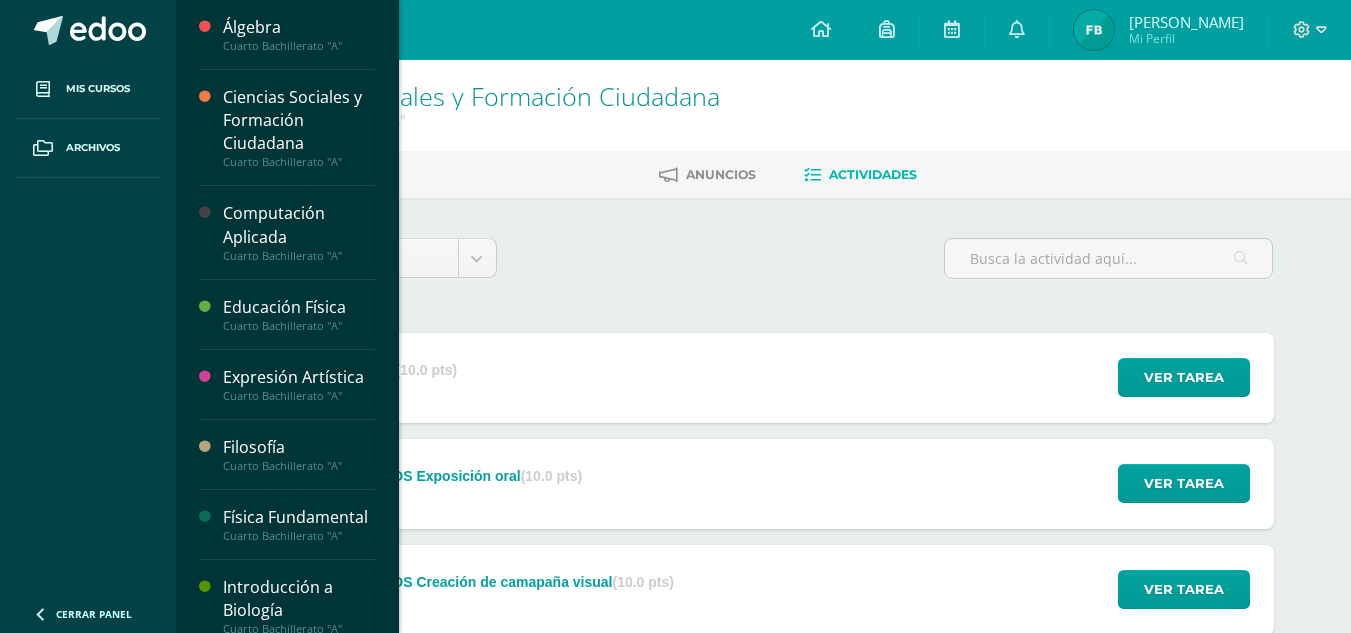 click on "Computación Aplicada" at bounding box center (299, 225) 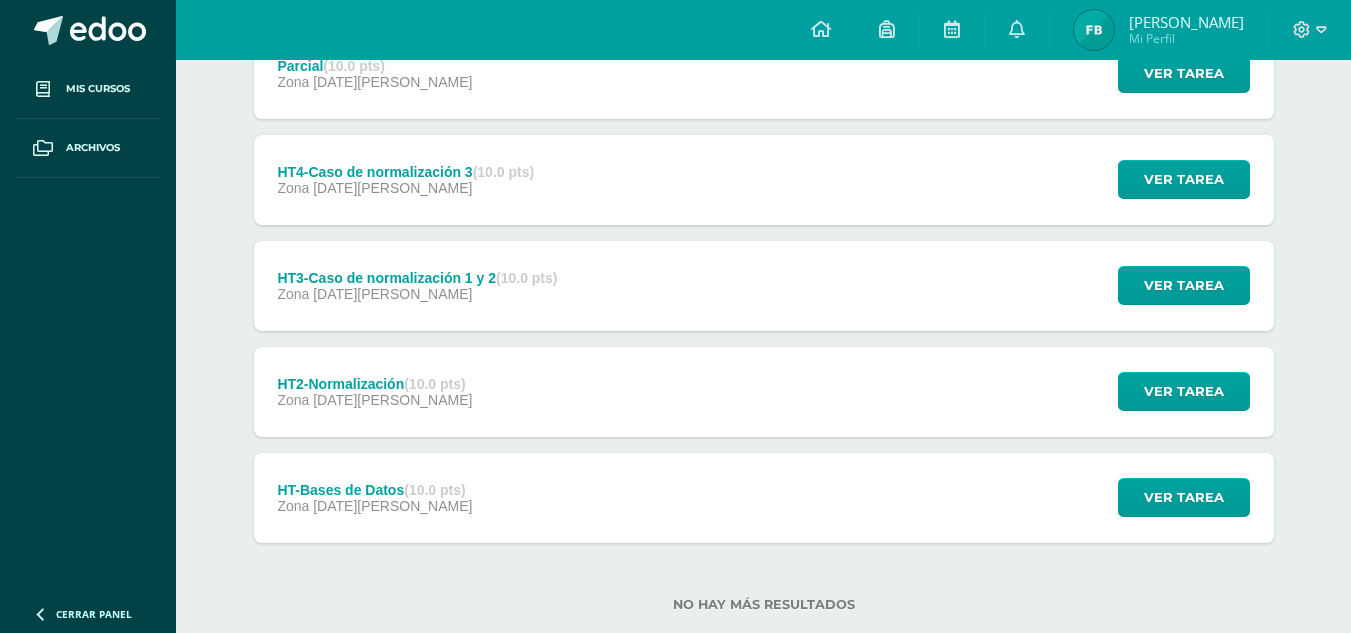scroll, scrollTop: 306, scrollLeft: 0, axis: vertical 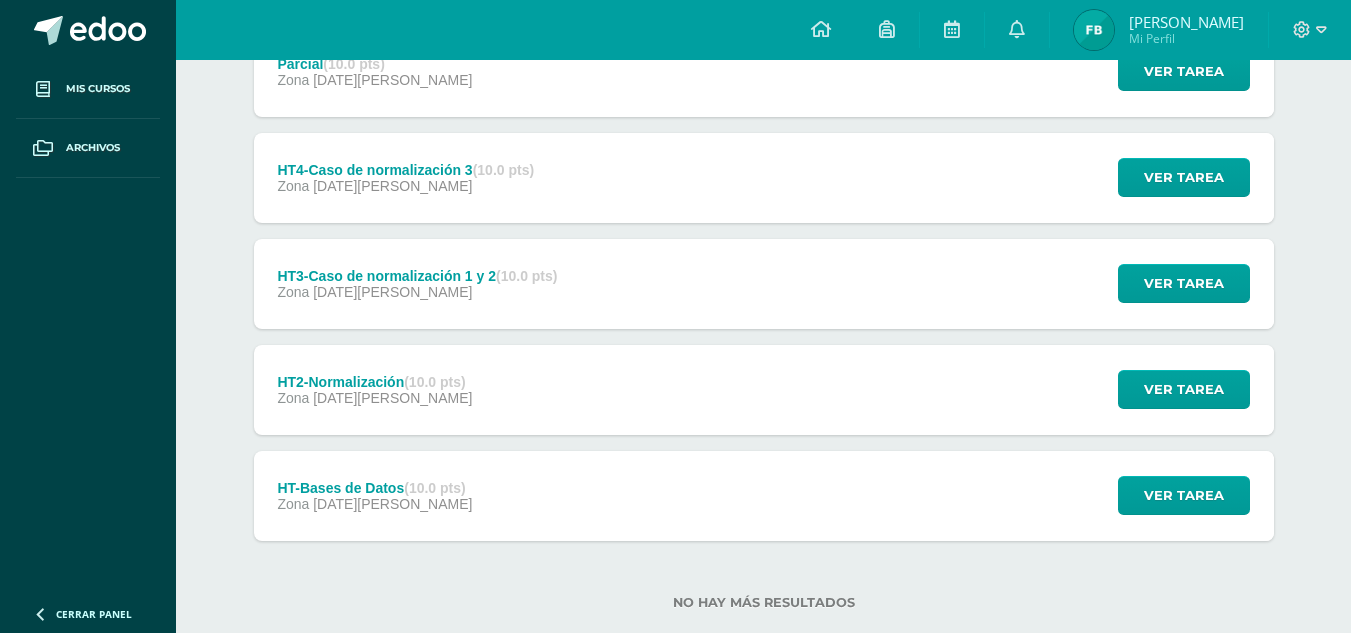 click on "[DATE][PERSON_NAME]" at bounding box center [392, 504] 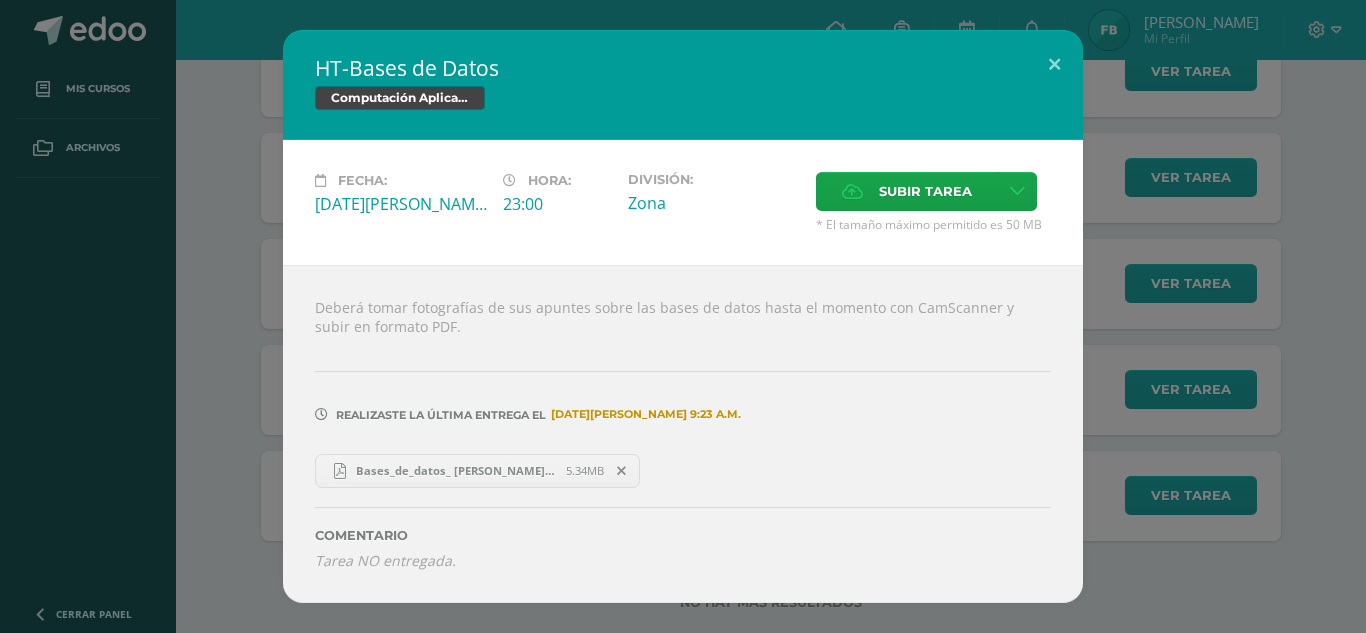 click on "HT-Bases de Datos
Computación Aplicada
Fecha:
Jueves 03 de Julio
Hora:
23:00
División:
Subir tarea" at bounding box center (683, 316) 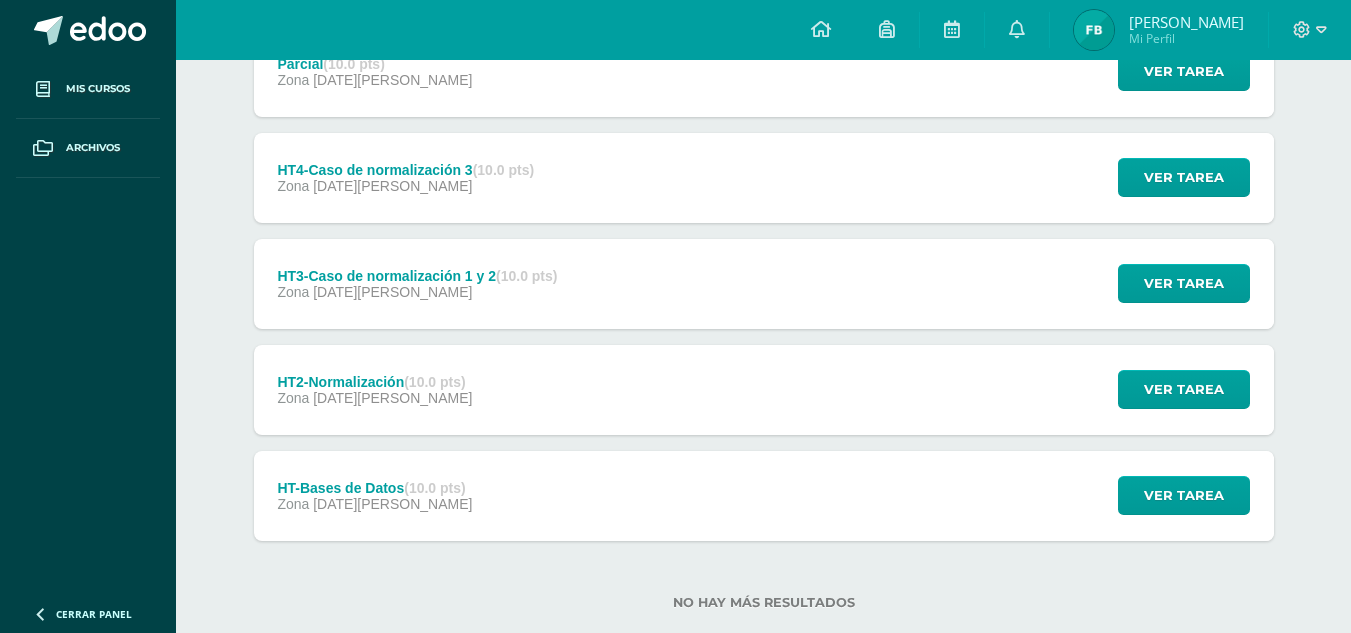 click on "HT2-Normalización  (10.0 pts)
Zona
07 de Julio" at bounding box center (375, 390) 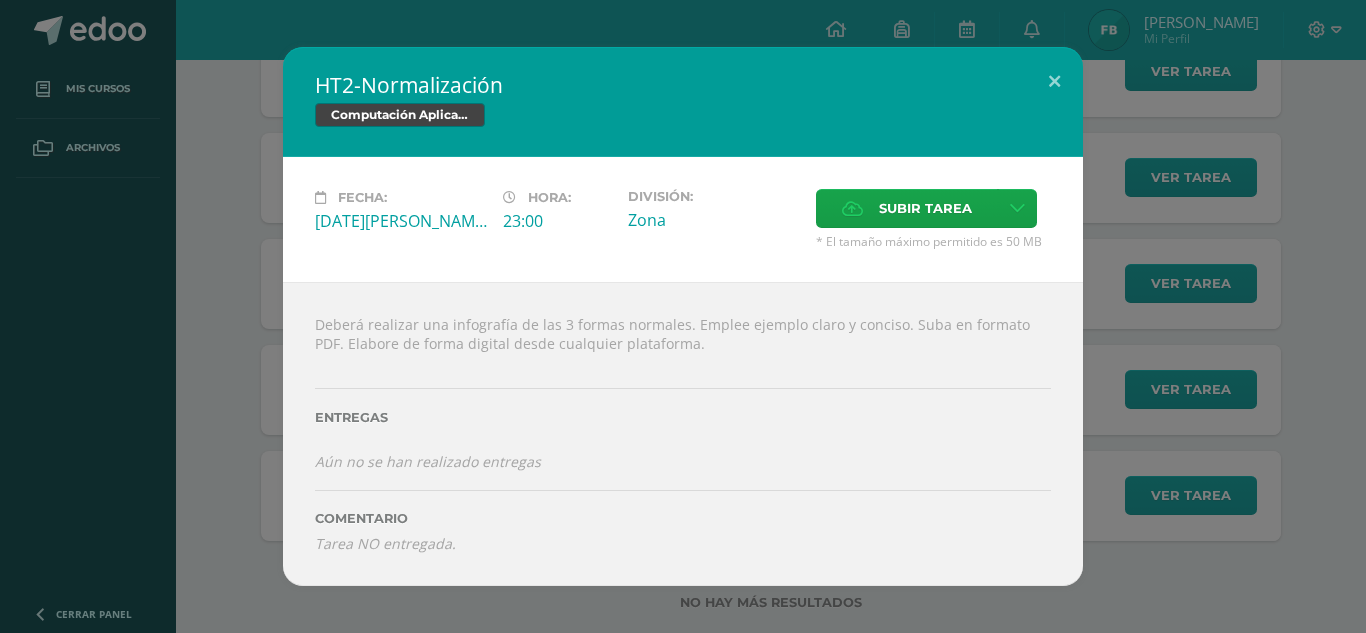 click on "HT2-Normalización
Computación Aplicada
Fecha:
Lunes 07 de Julio
Hora:
23:00
División:
Subir tarea" at bounding box center [683, 316] 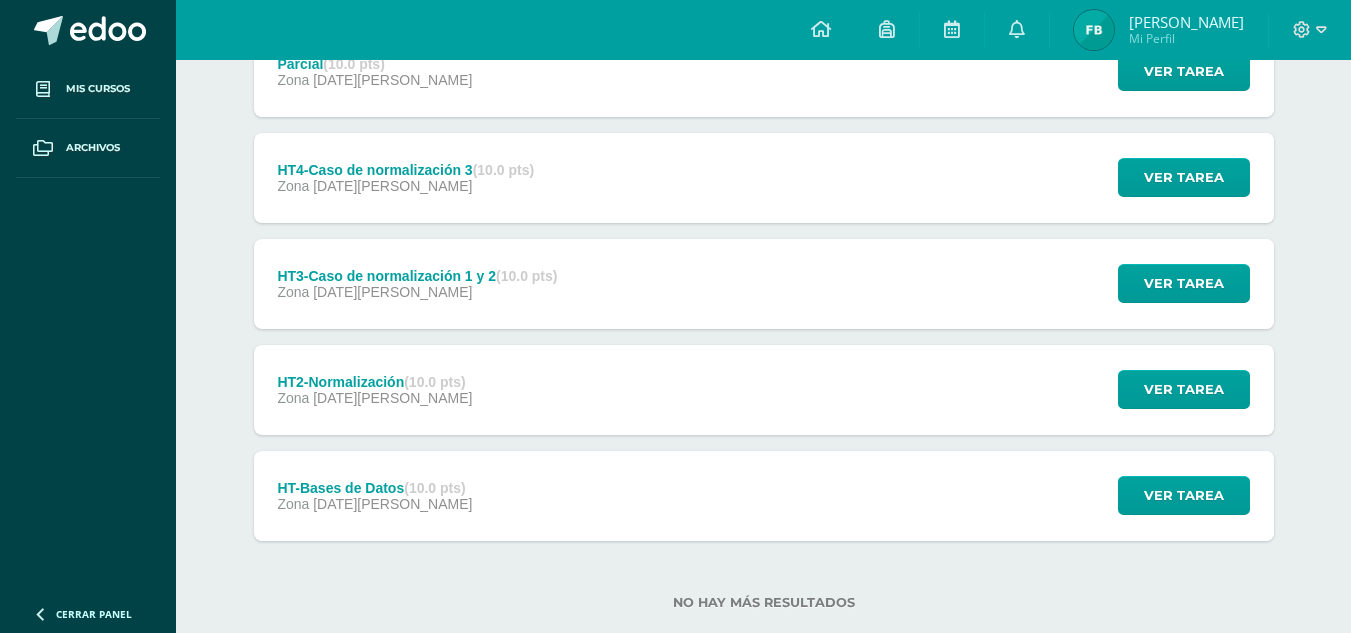 click on "HT3-Caso de normalización 1 y 2  (10.0 pts)
Zona
08 de Julio" at bounding box center [418, 284] 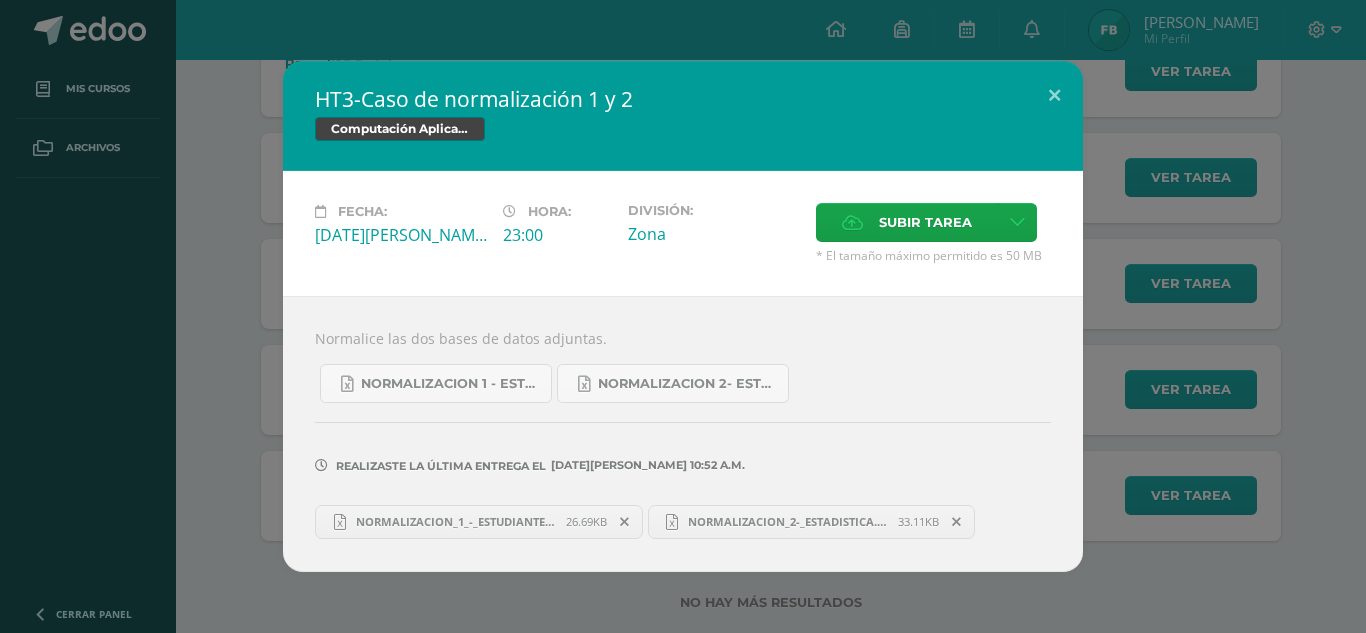 click on "HT3-Caso de normalización 1 y 2
Computación Aplicada
Fecha:
Martes 08 de Julio
Hora:
23:00
División:" at bounding box center (683, 316) 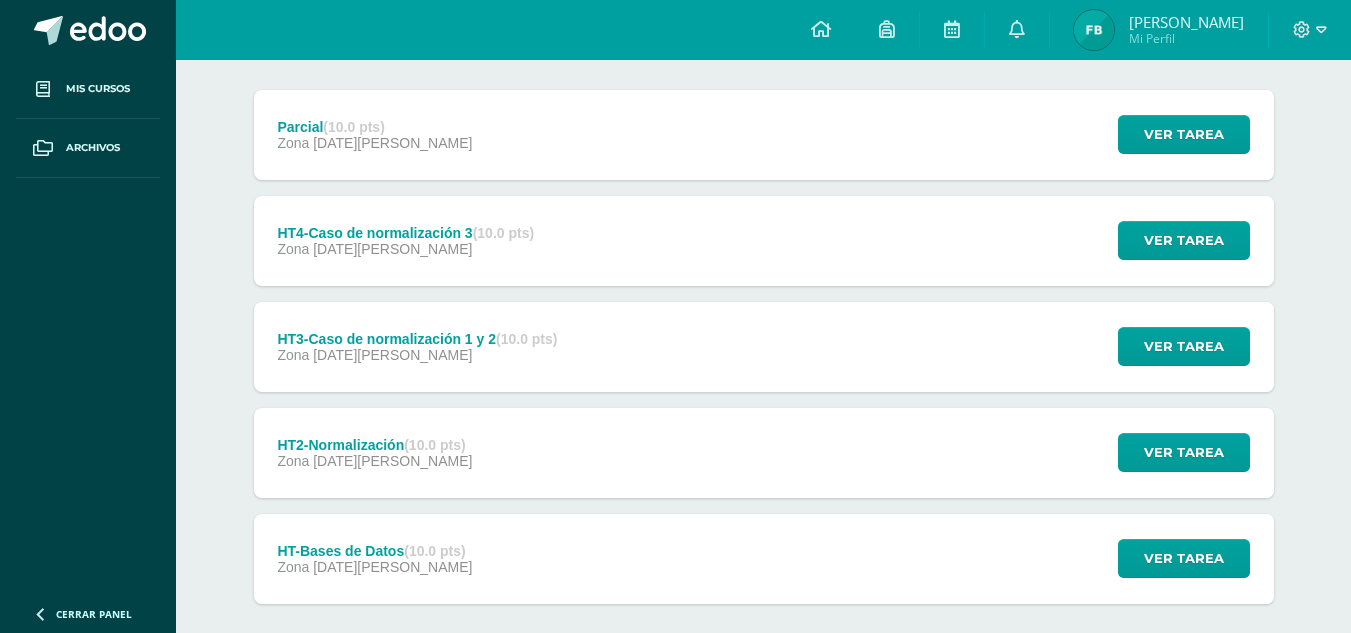 scroll, scrollTop: 243, scrollLeft: 0, axis: vertical 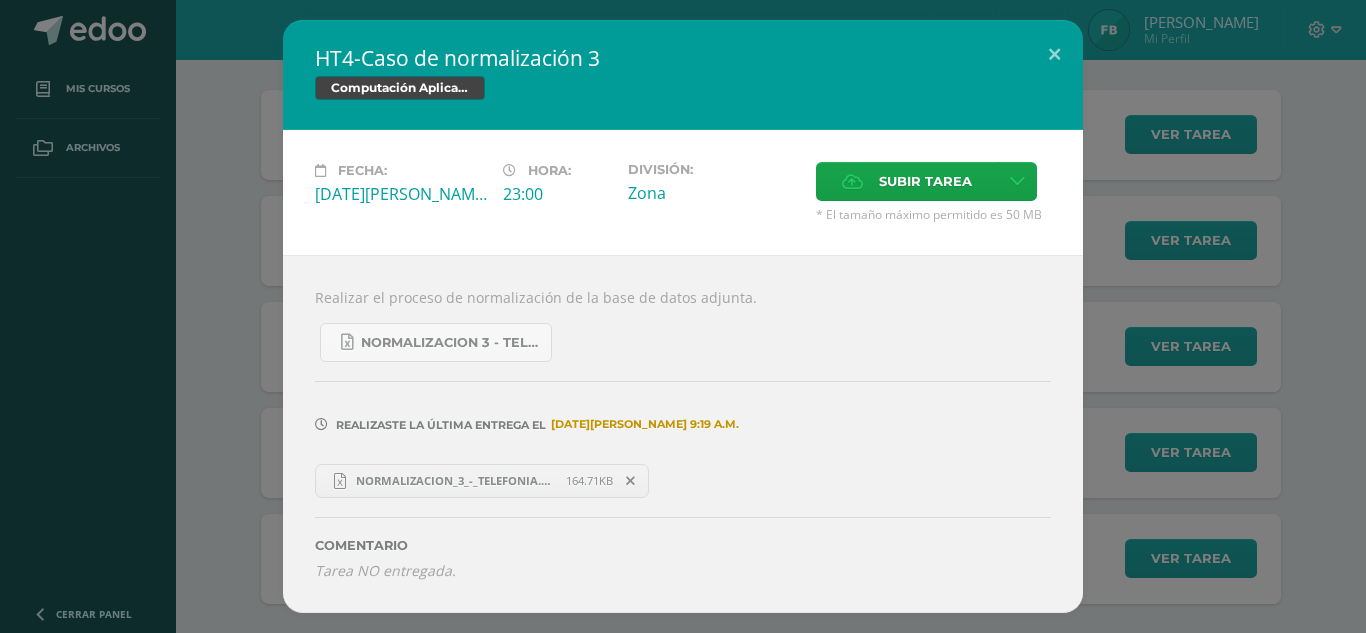 click on "HT4-Caso de normalización 3
Computación Aplicada
Fecha:
Miércoles 09 de Julio
Hora:
23:00
División:" at bounding box center (683, 316) 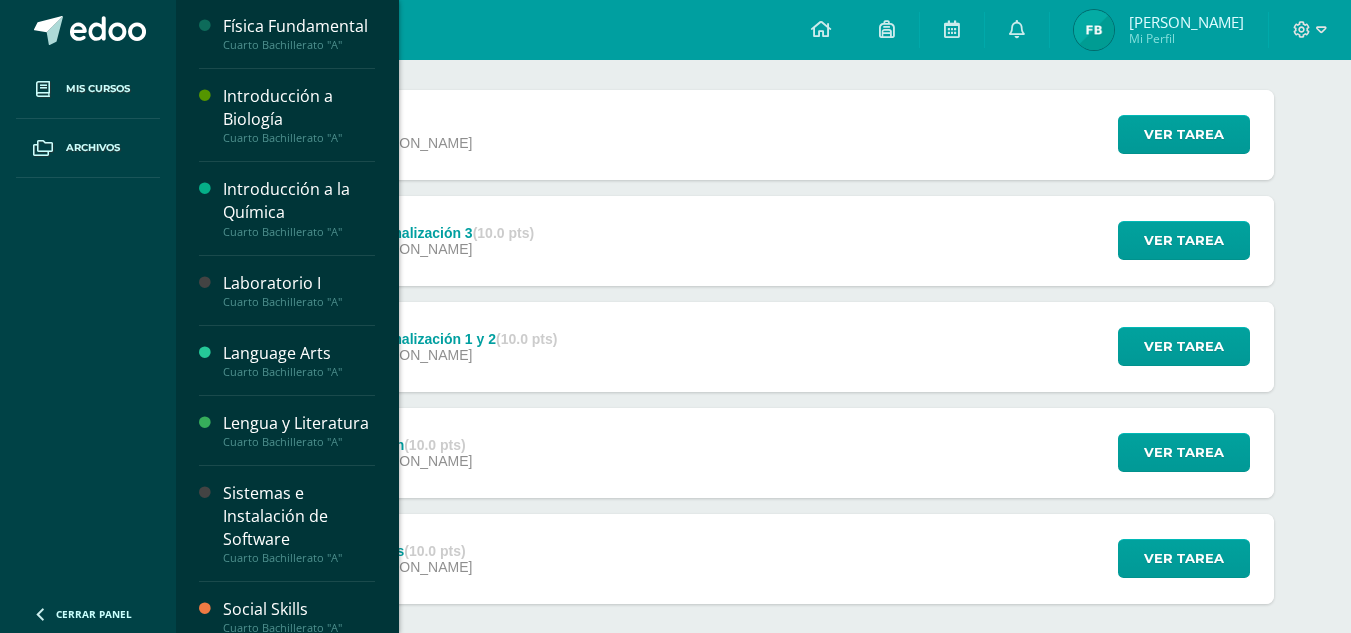 scroll, scrollTop: 492, scrollLeft: 0, axis: vertical 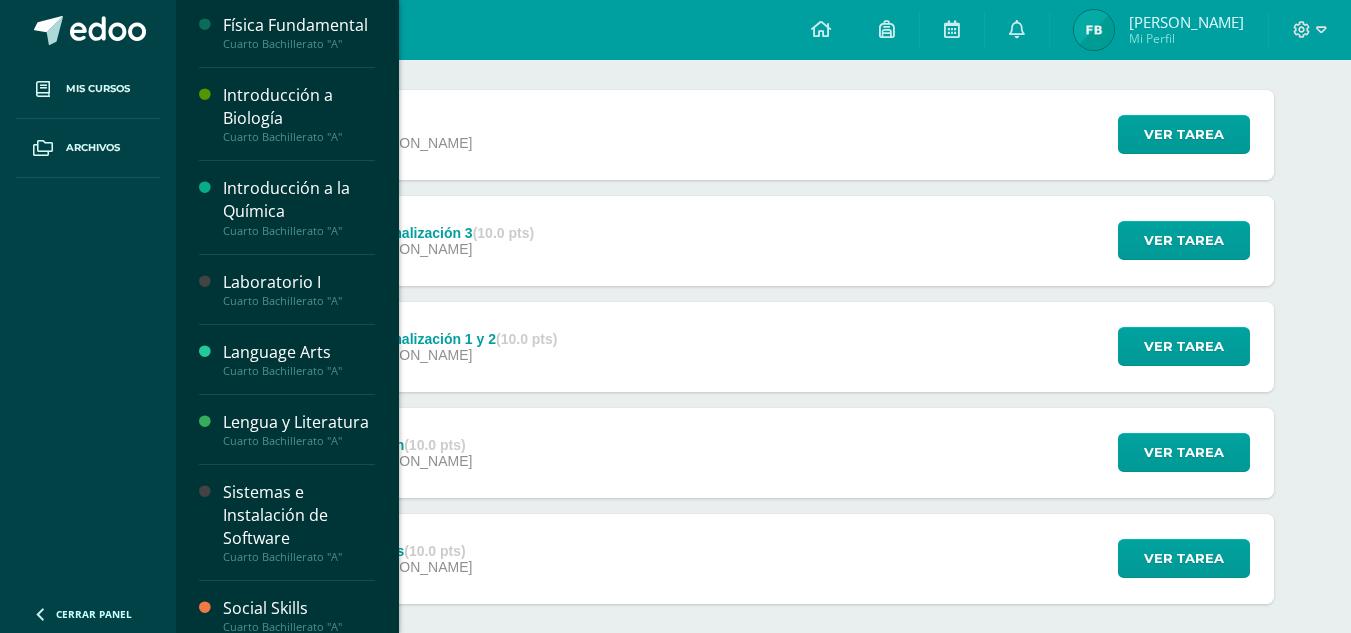 click on "Cuarto
Bachillerato
"A"" at bounding box center [299, 301] 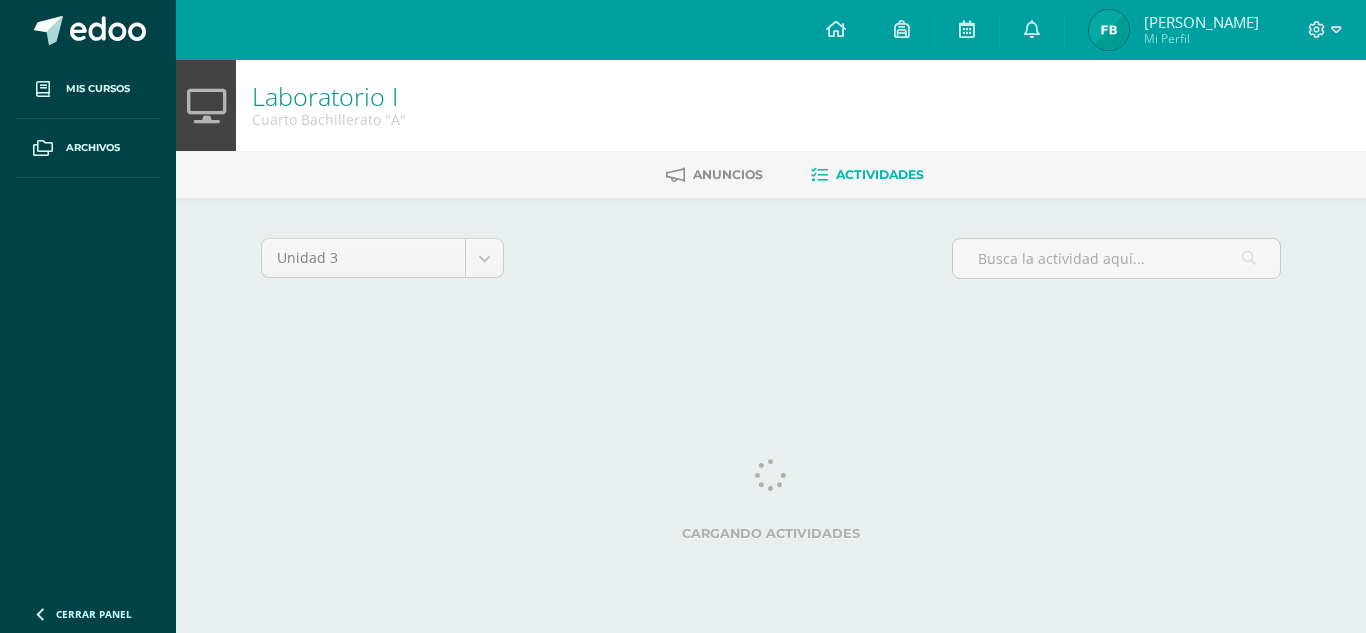 scroll, scrollTop: 0, scrollLeft: 0, axis: both 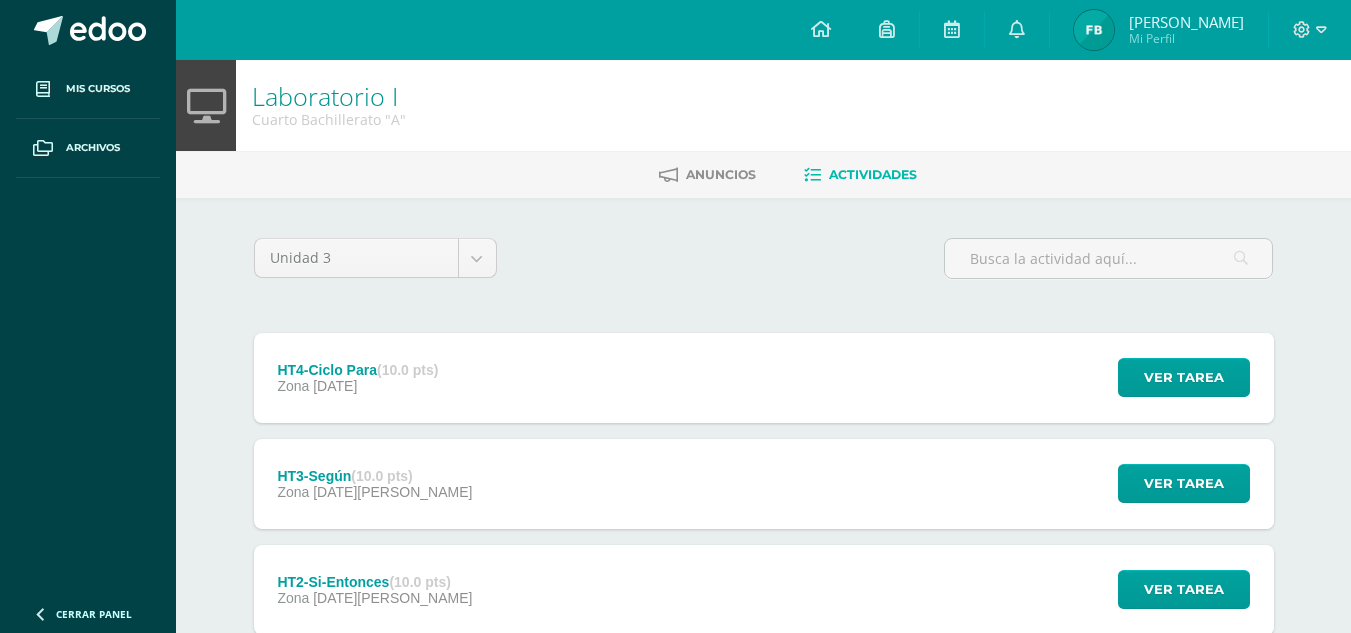 click on "[DATE]" at bounding box center [335, 386] 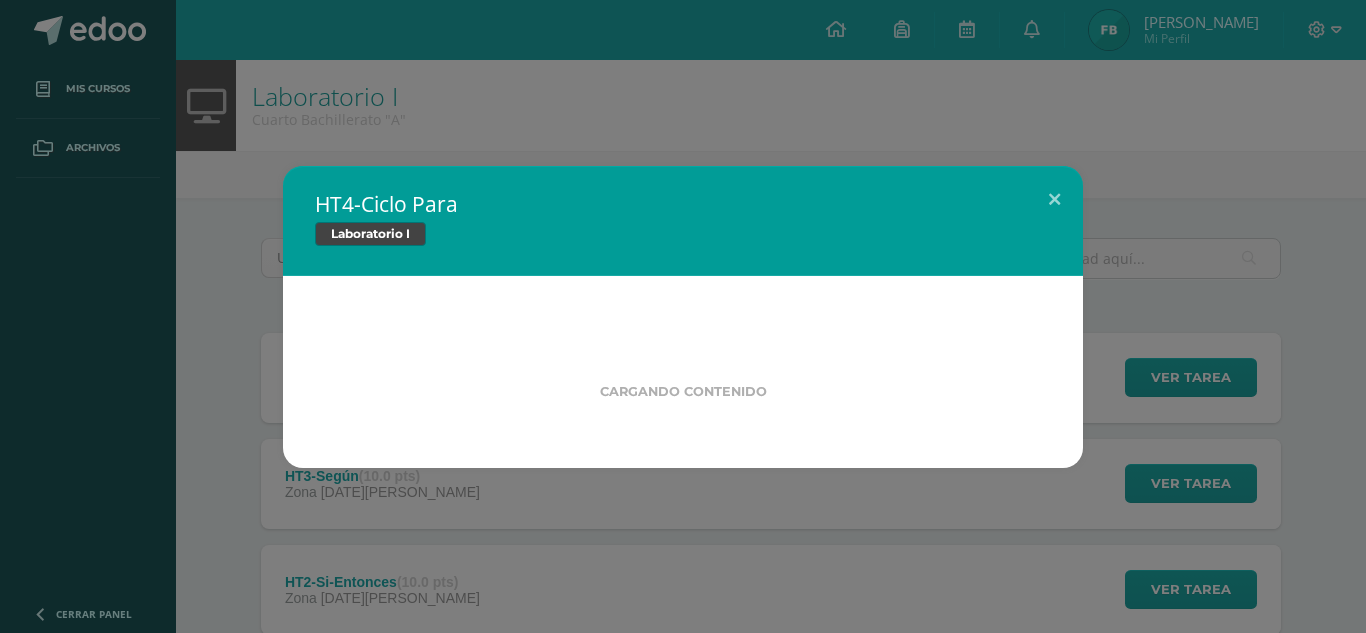 click on "Cargando contenido" at bounding box center [683, 369] 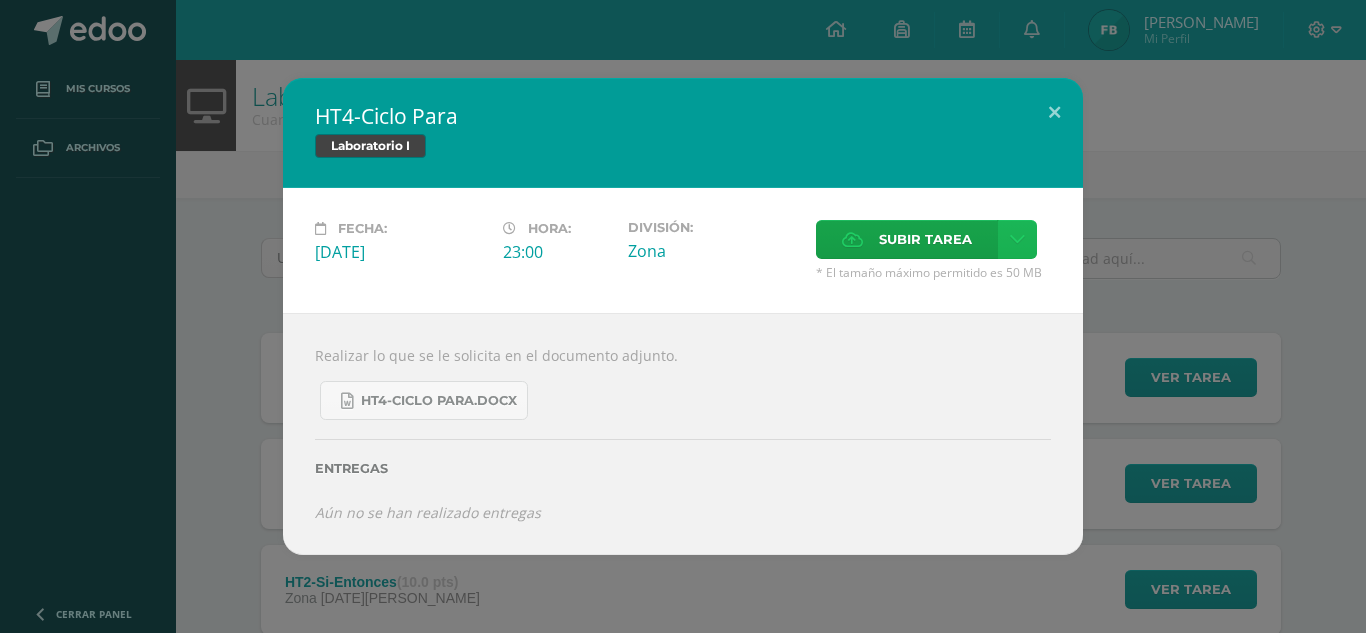 click at bounding box center [1017, 239] 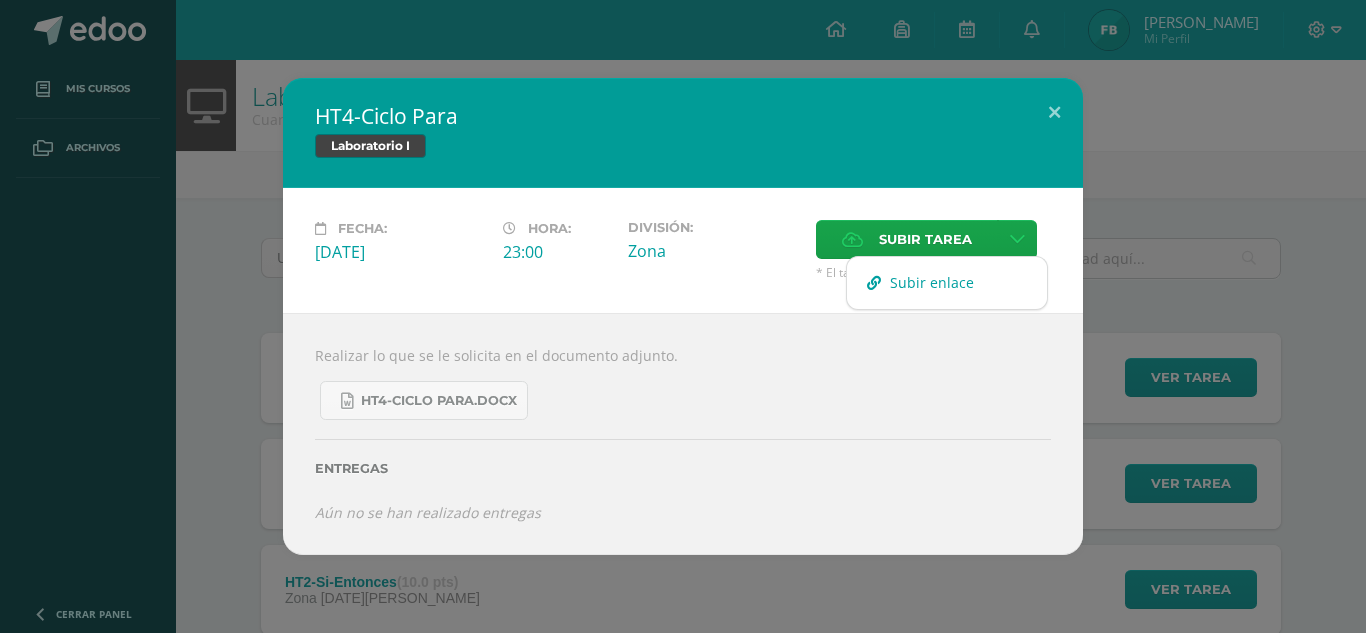 click on "Subir enlace" at bounding box center (932, 282) 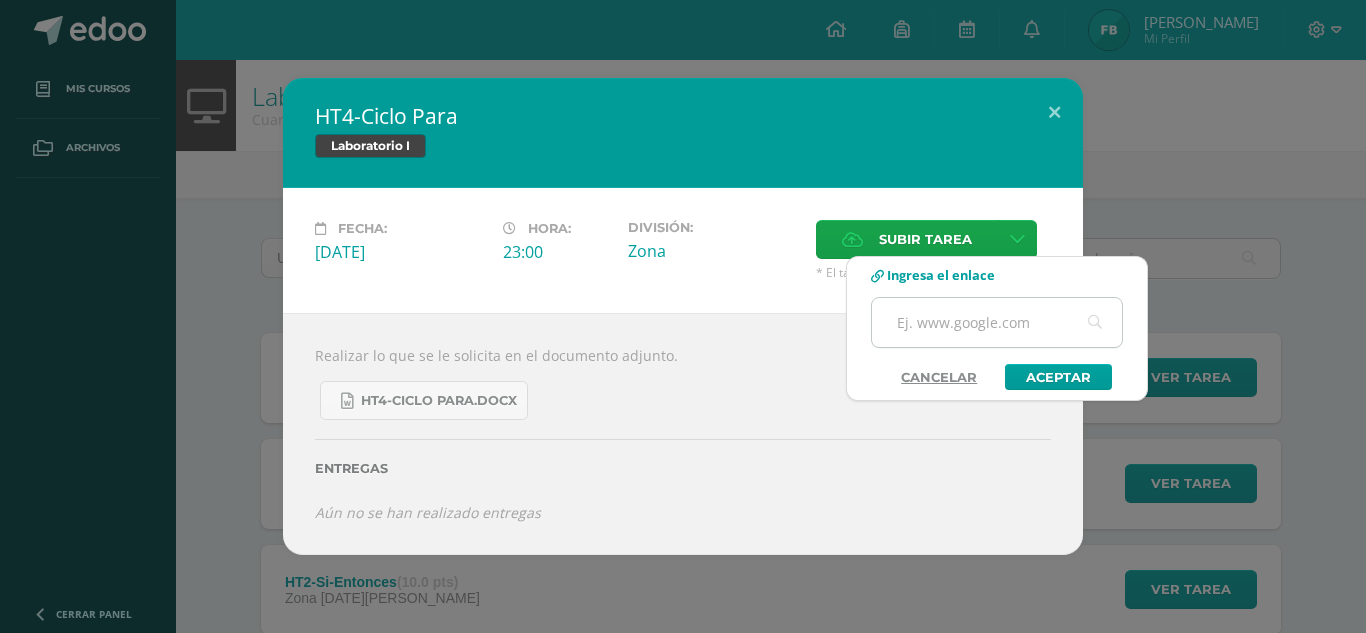 click at bounding box center (997, 322) 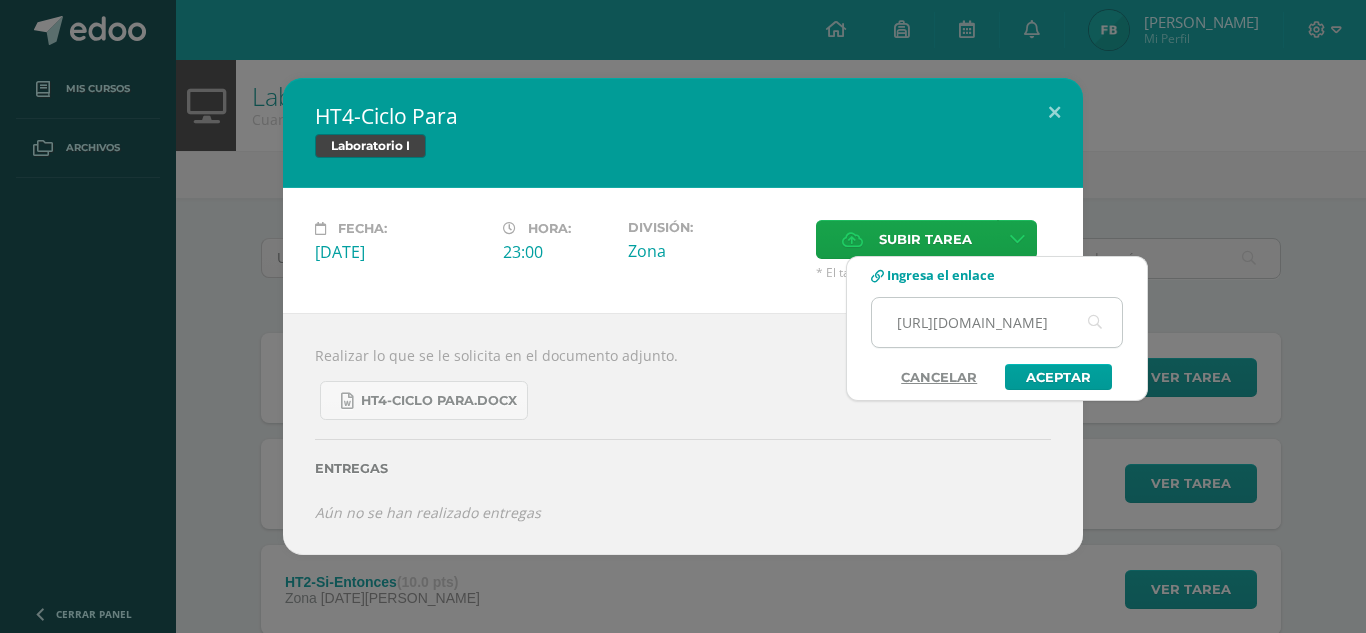 scroll, scrollTop: 0, scrollLeft: 928, axis: horizontal 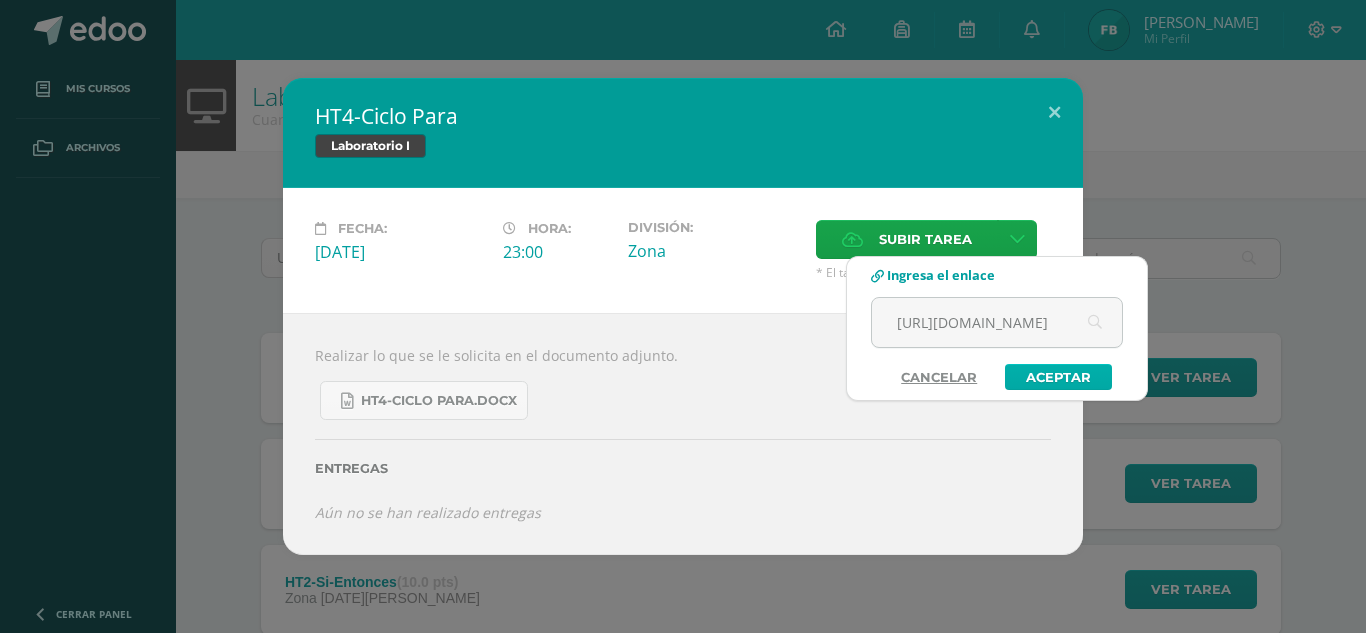 type on "https://bilinguesanjuanedugt-my.sharepoint.com/:w:/g/personal/b4601_bilinguesanjuan_edu_gt/ER815diyVK1HpicO6SVcZoEB52nuQehhOMKaNgkE6Xmz9Q?e=d6jAOR" 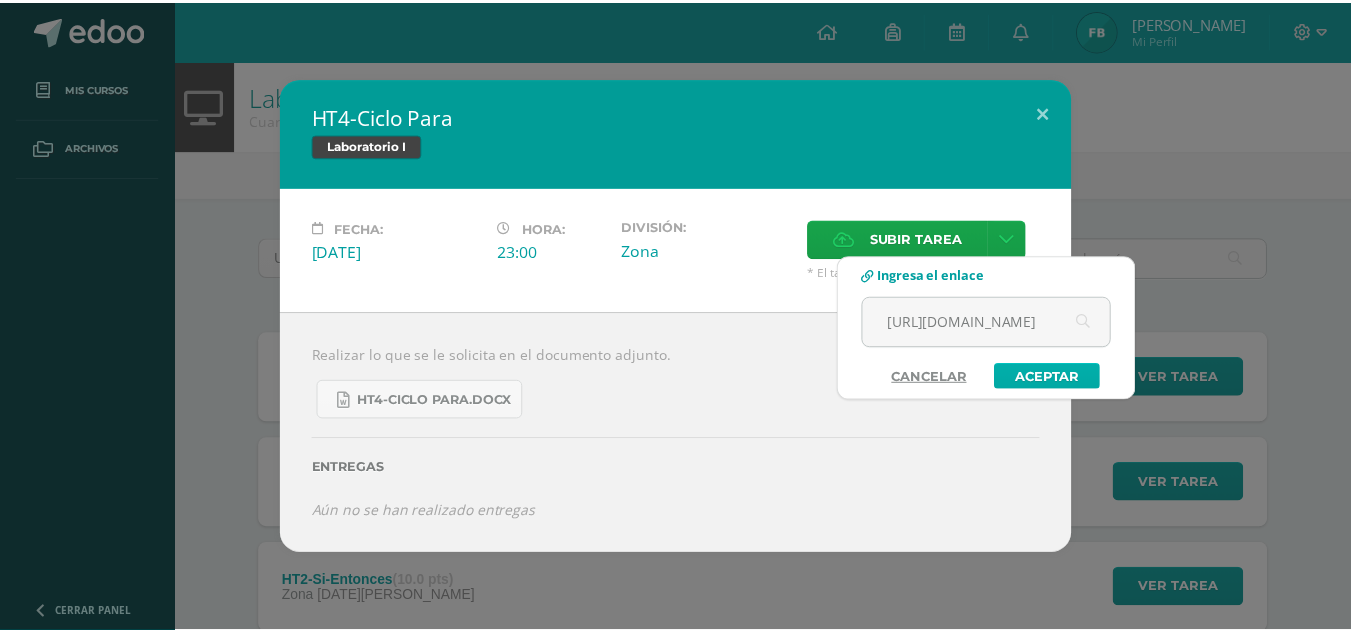 scroll, scrollTop: 0, scrollLeft: 0, axis: both 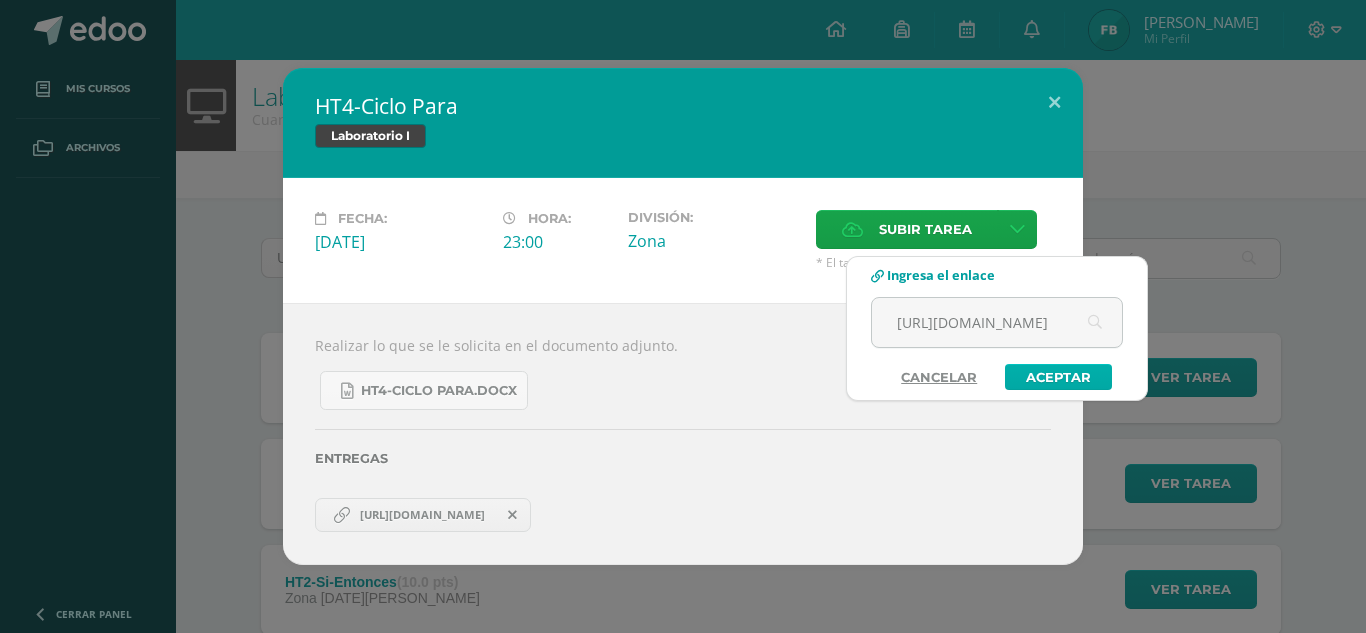 type 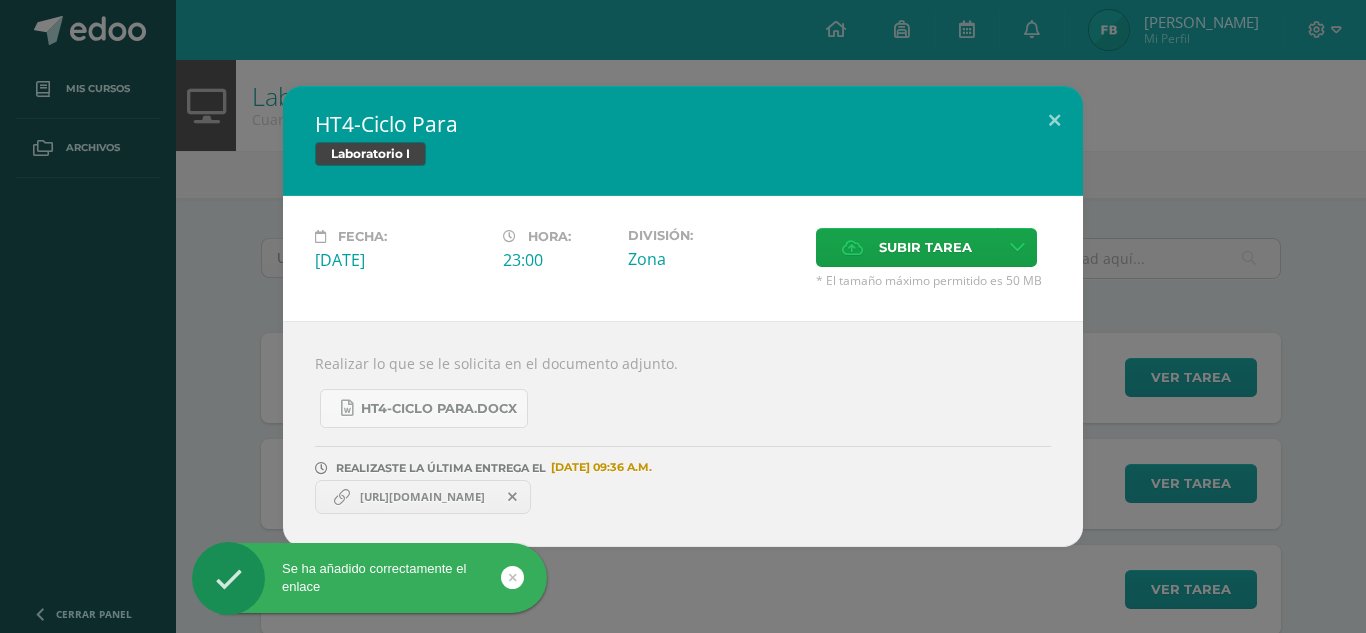 click on "HT4-Ciclo Para
Laboratorio I
Fecha:
Domingo 13 de Julio
Hora:
23:00
División:
Zona" at bounding box center (683, 316) 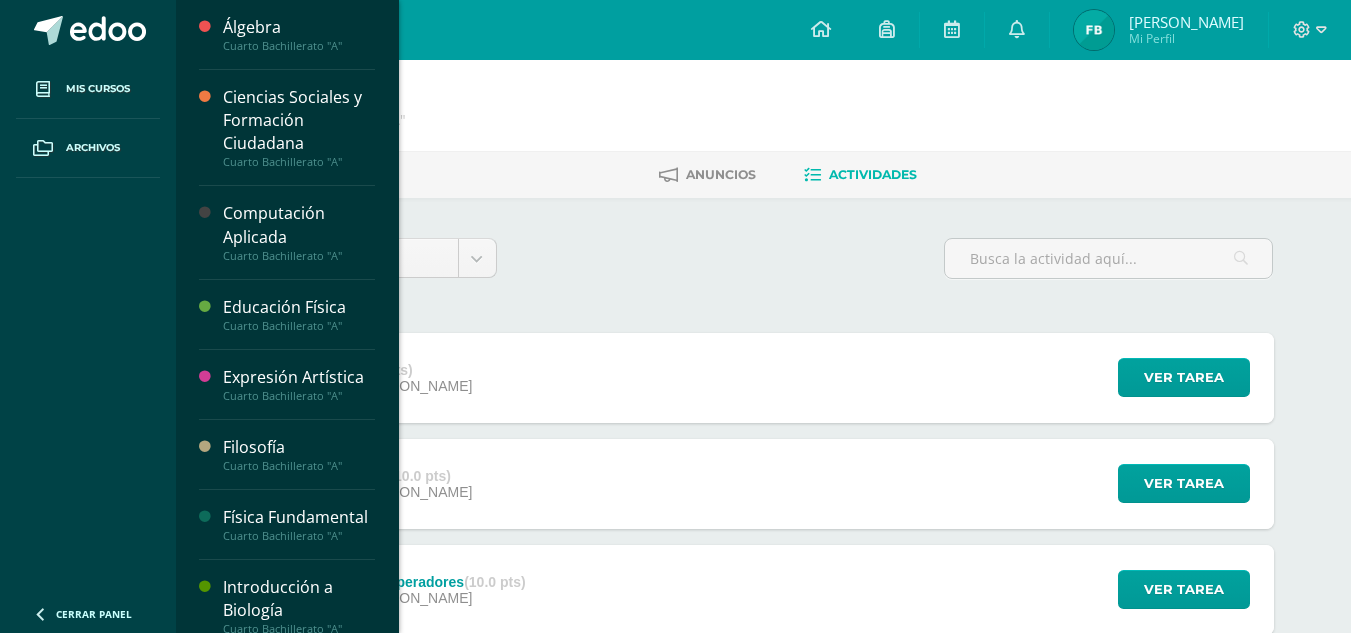 click on "Computación Aplicada" at bounding box center (299, 225) 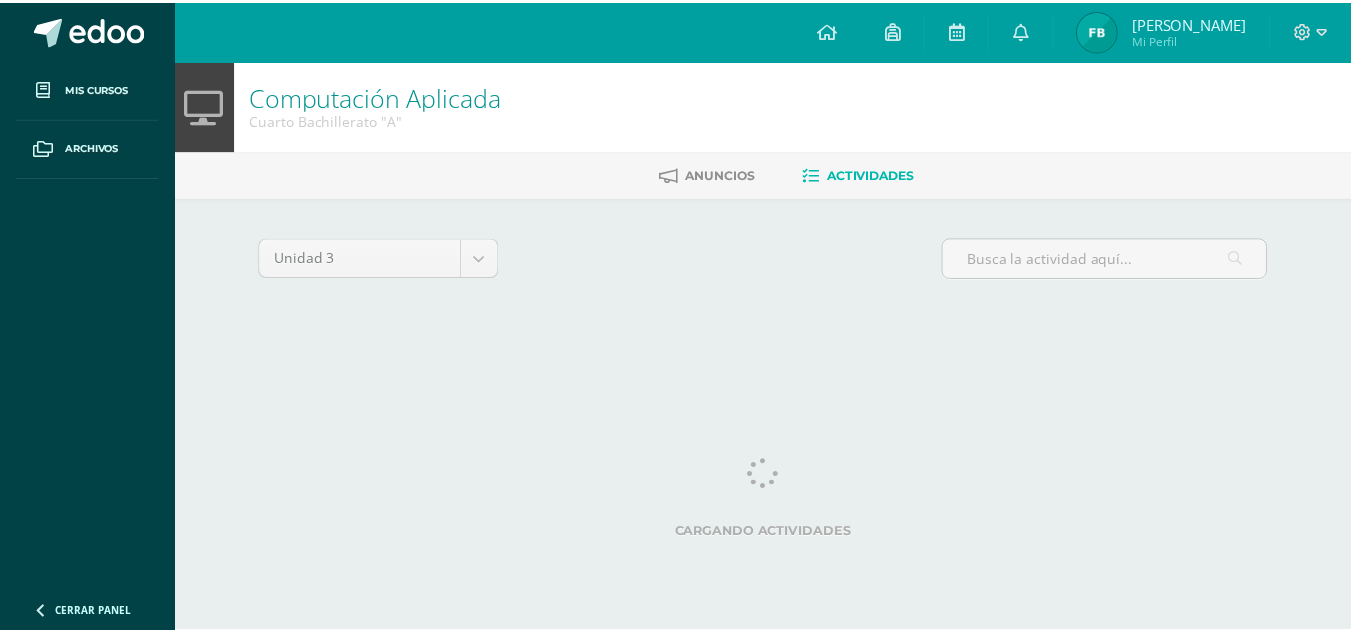 scroll, scrollTop: 0, scrollLeft: 0, axis: both 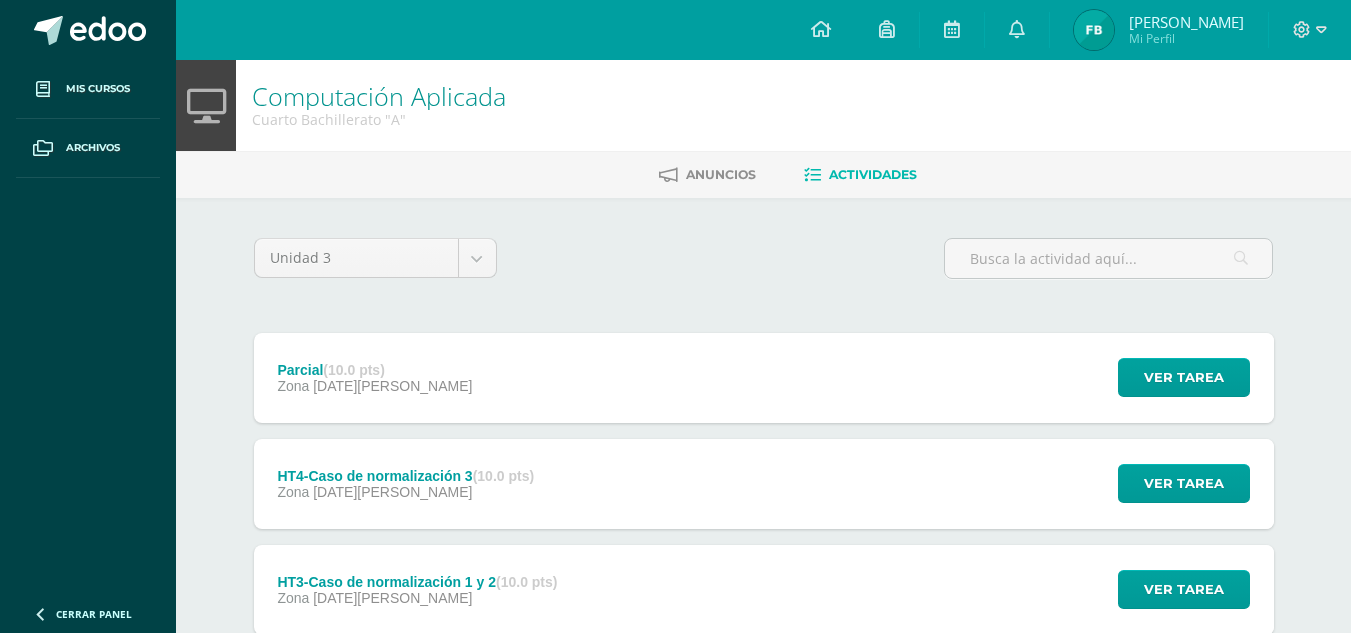 click on "Anuncios
Actividades" at bounding box center (787, 174) 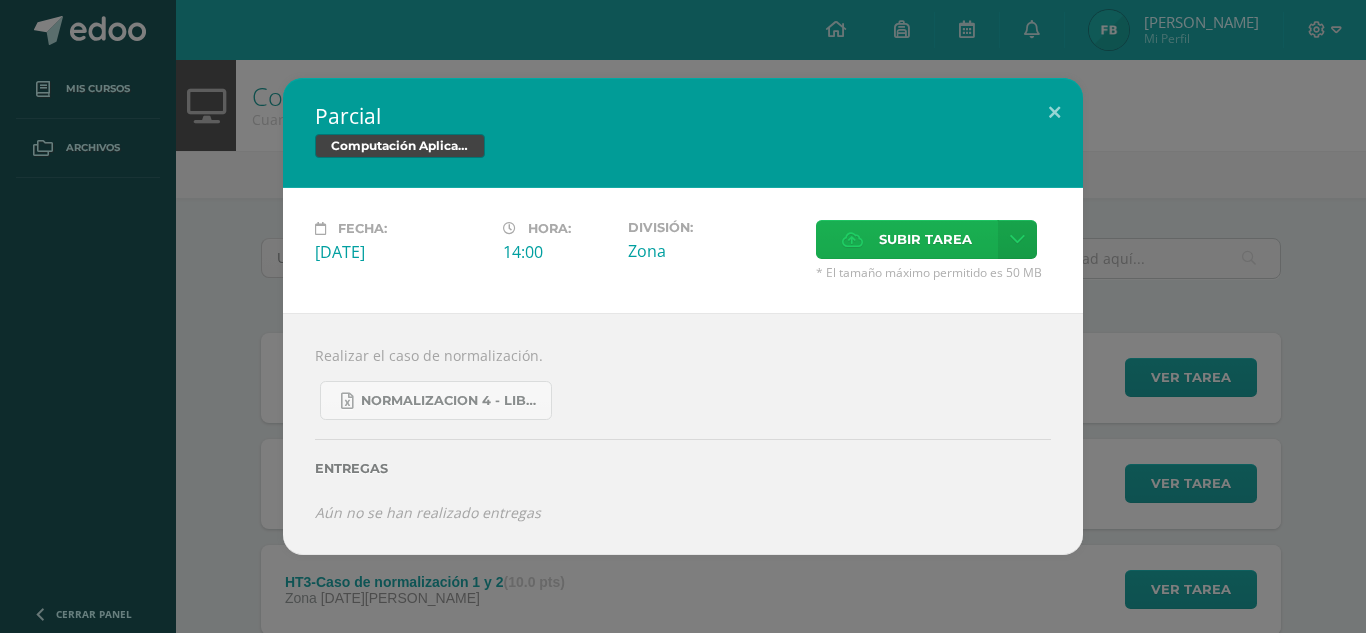 click on "Subir tarea" at bounding box center [925, 239] 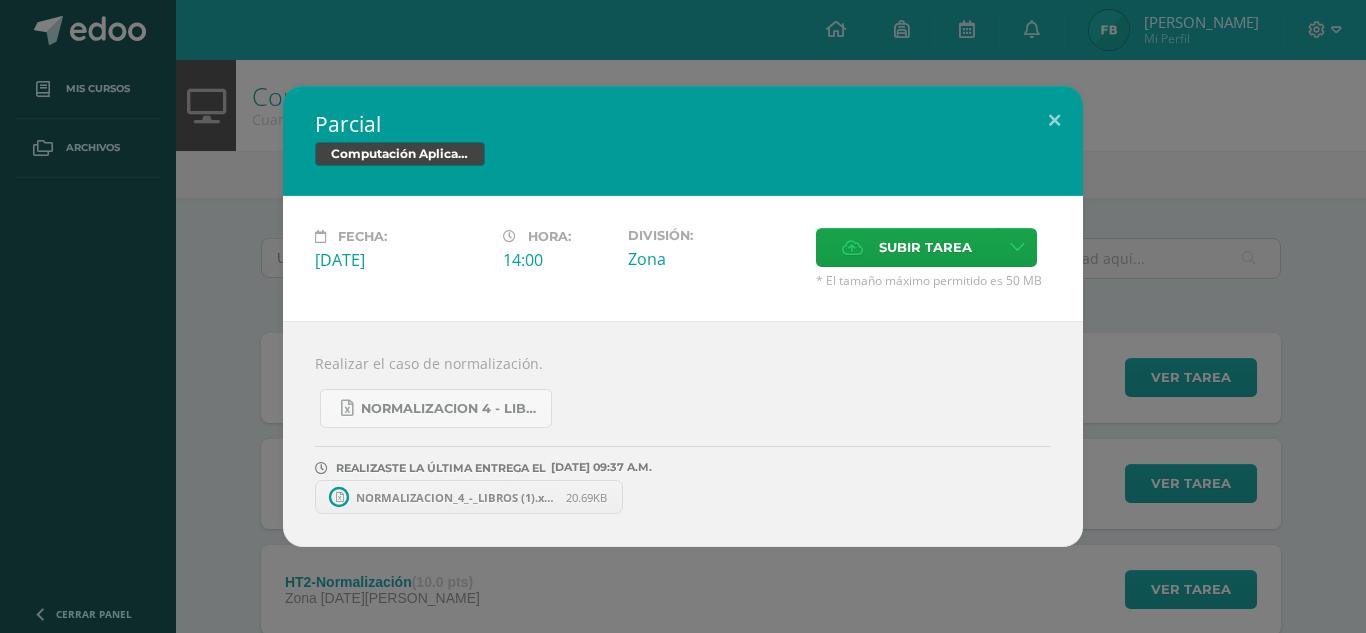 click on "Parcial
Computación Aplicada
Fecha:
[DATE][PERSON_NAME]:
14:00
División:
Zona
Cancelar" at bounding box center [683, 316] 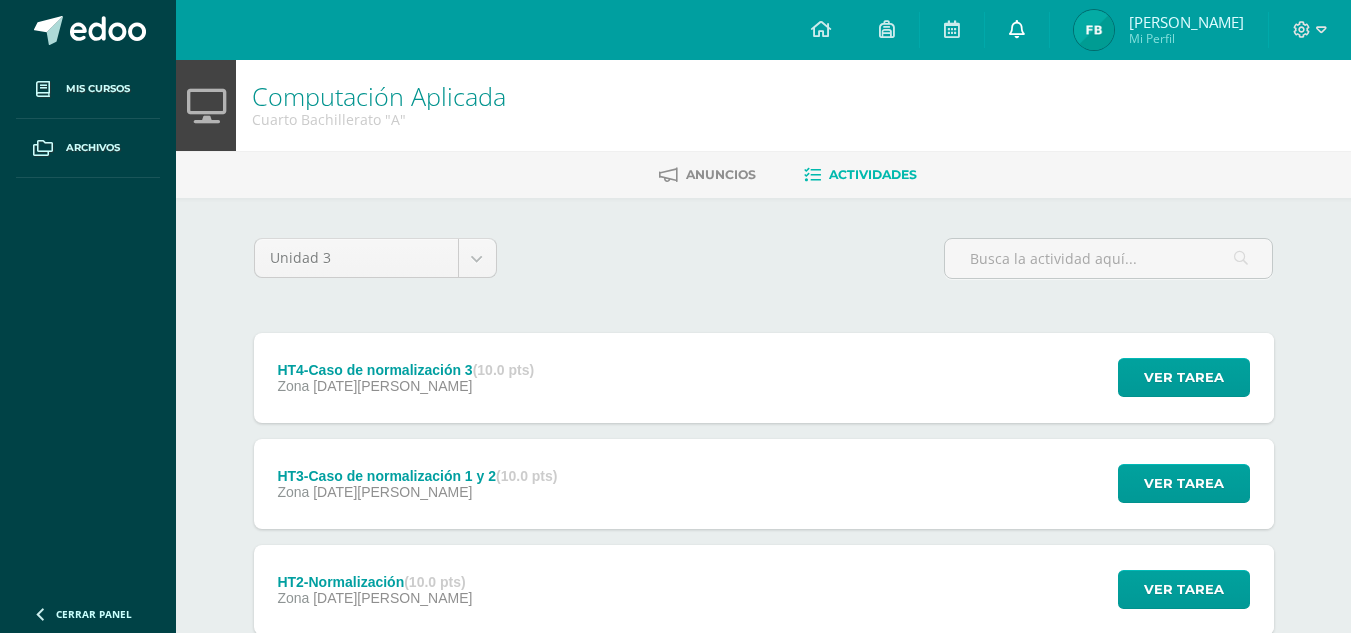 click at bounding box center (1017, 29) 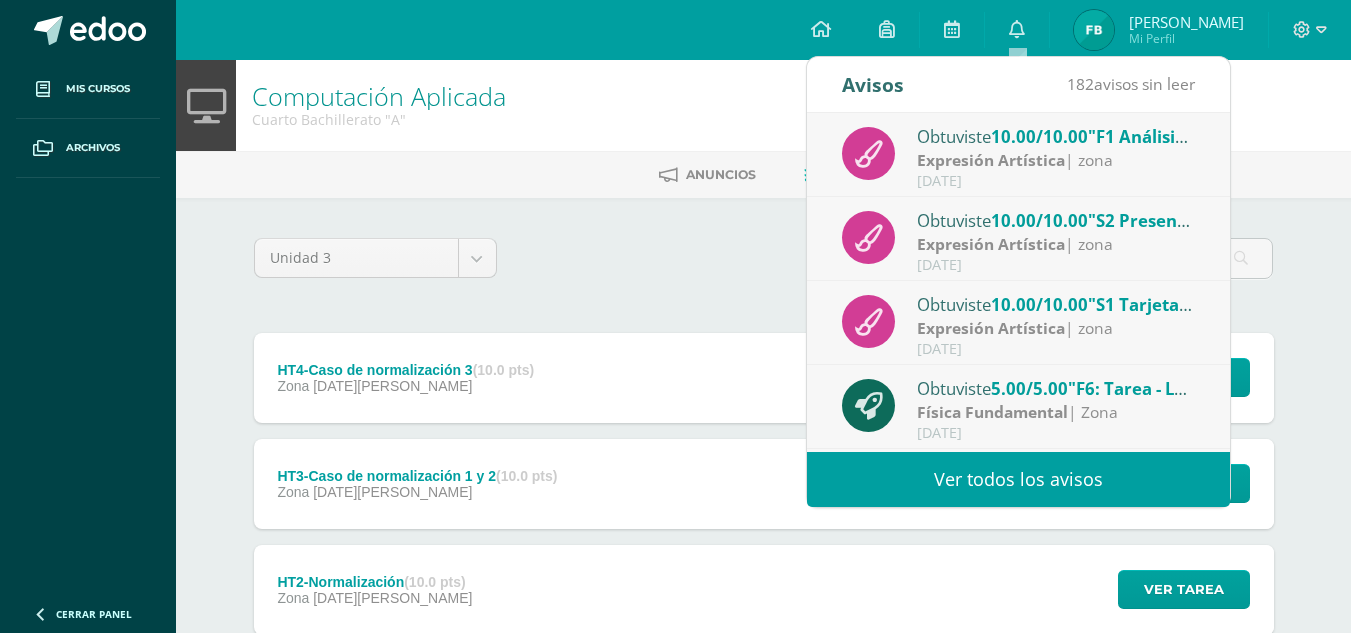click on "Ver todos los avisos" at bounding box center (1018, 479) 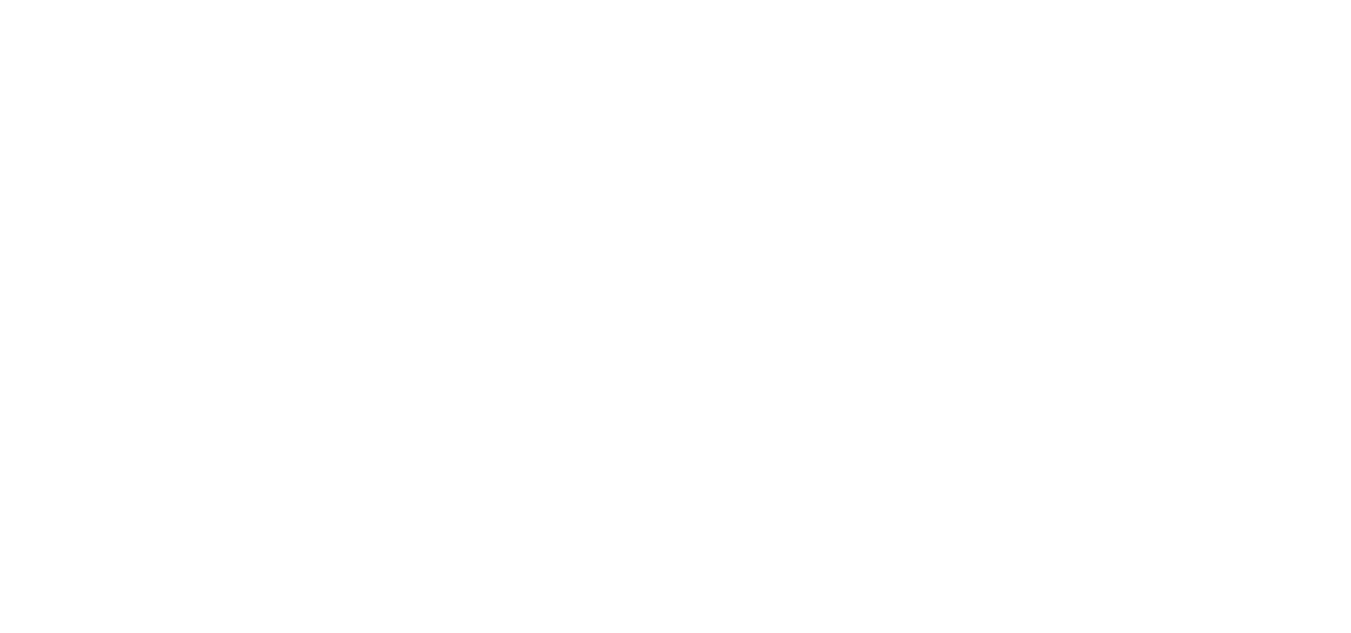 scroll, scrollTop: 0, scrollLeft: 0, axis: both 